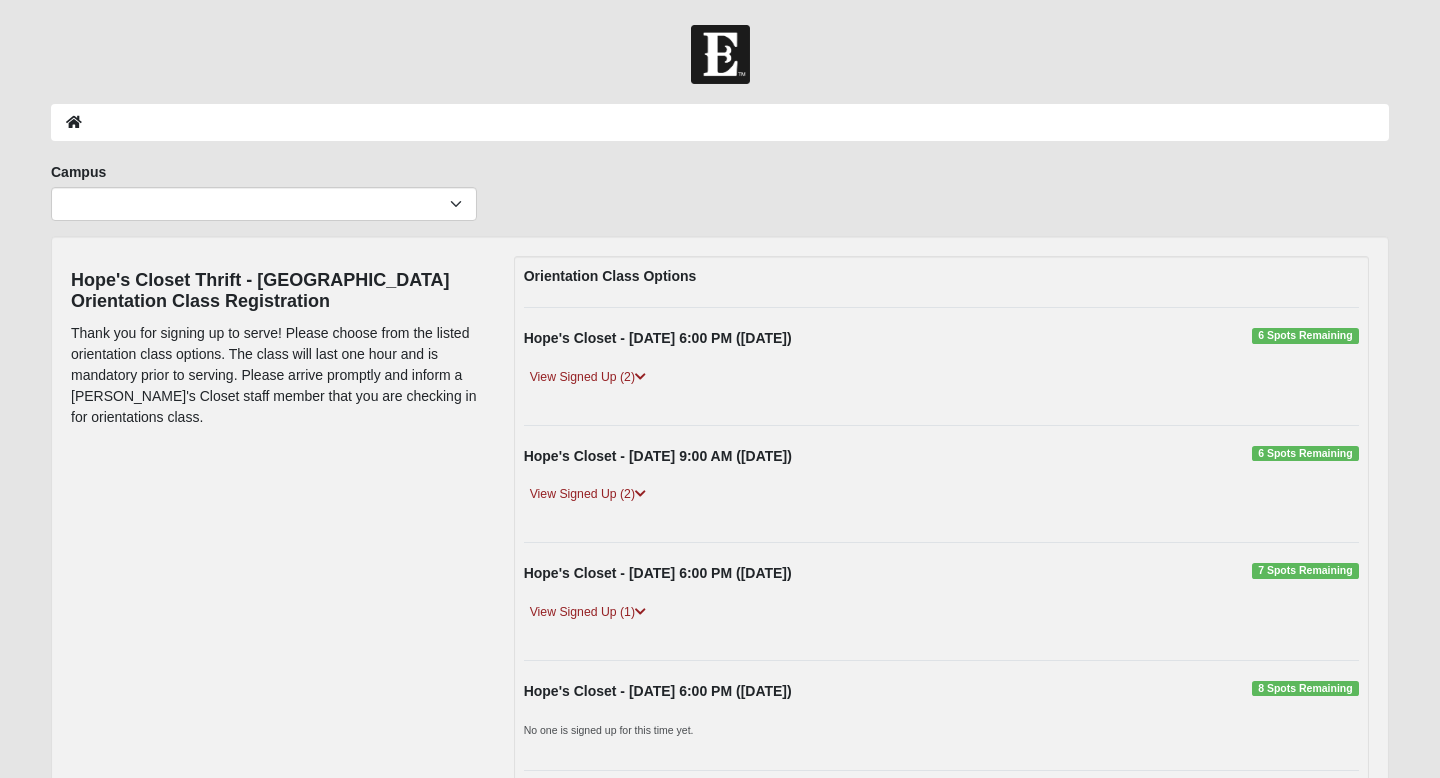 scroll, scrollTop: 0, scrollLeft: 0, axis: both 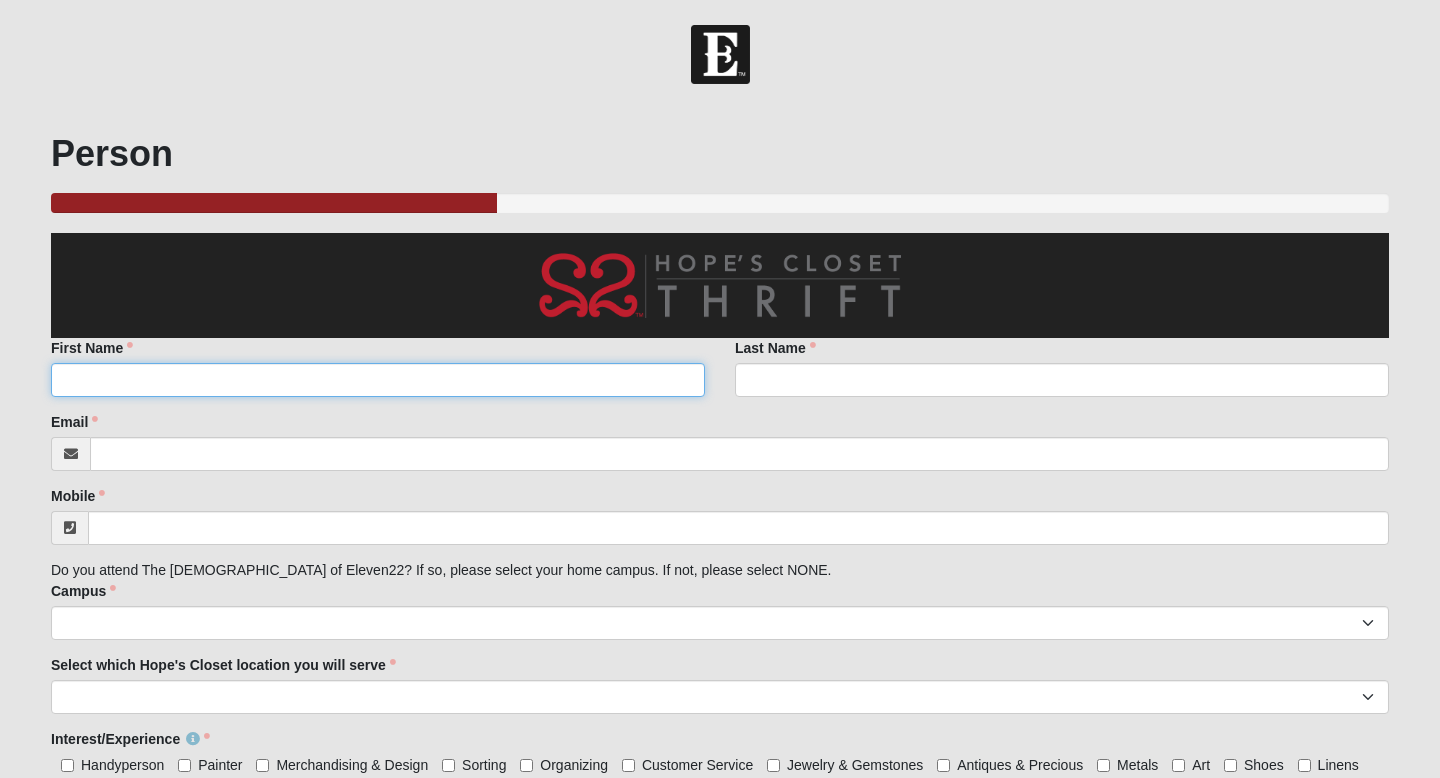 click on "First Name" at bounding box center (378, 380) 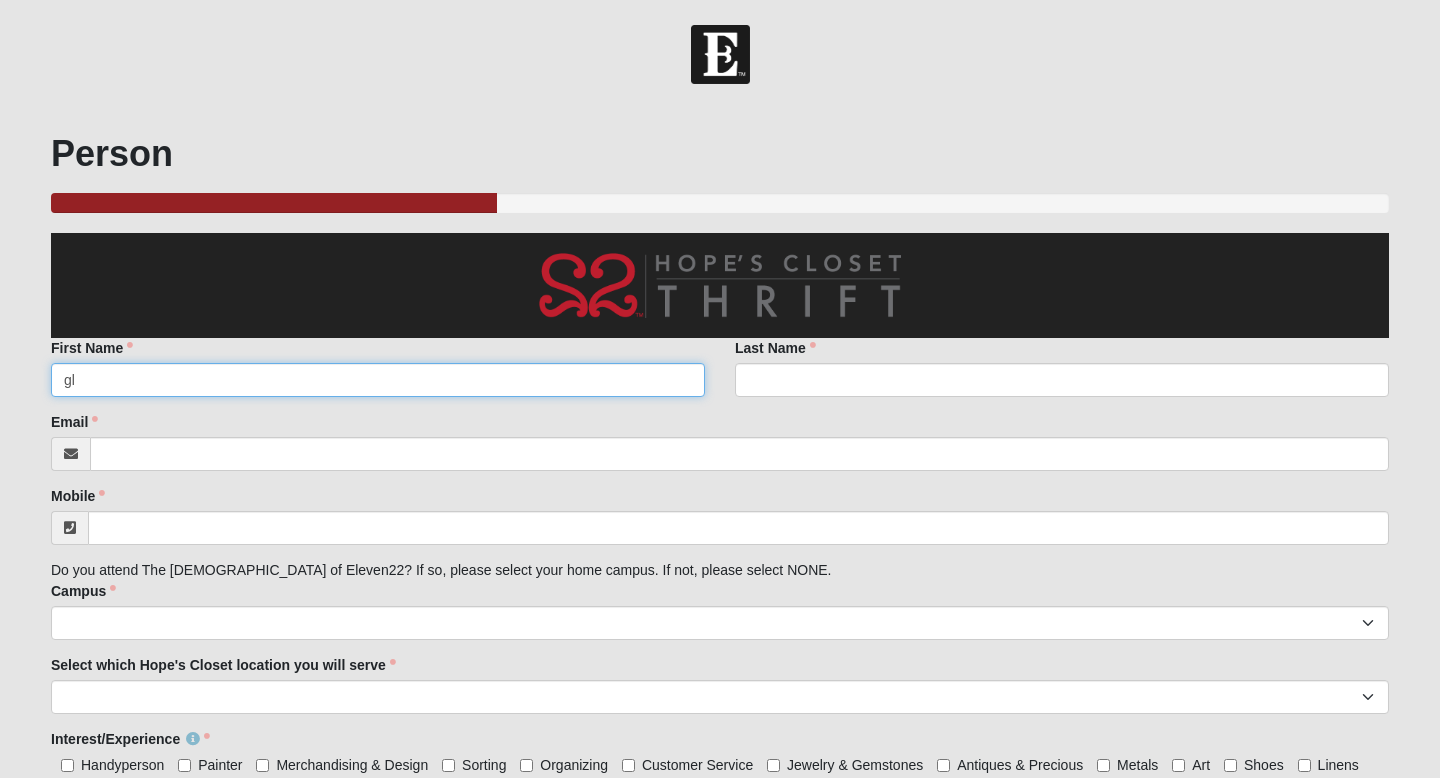 type on "g" 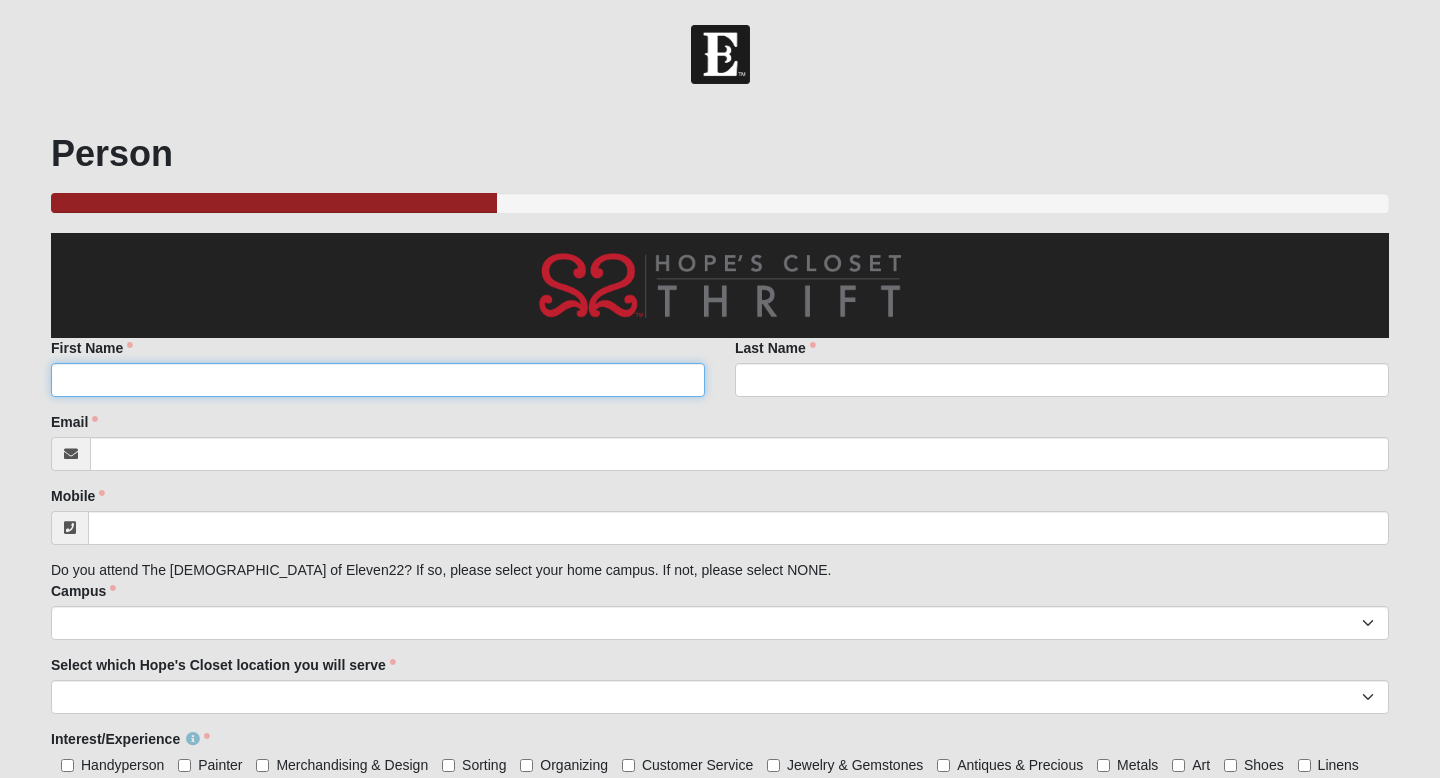 type on "g" 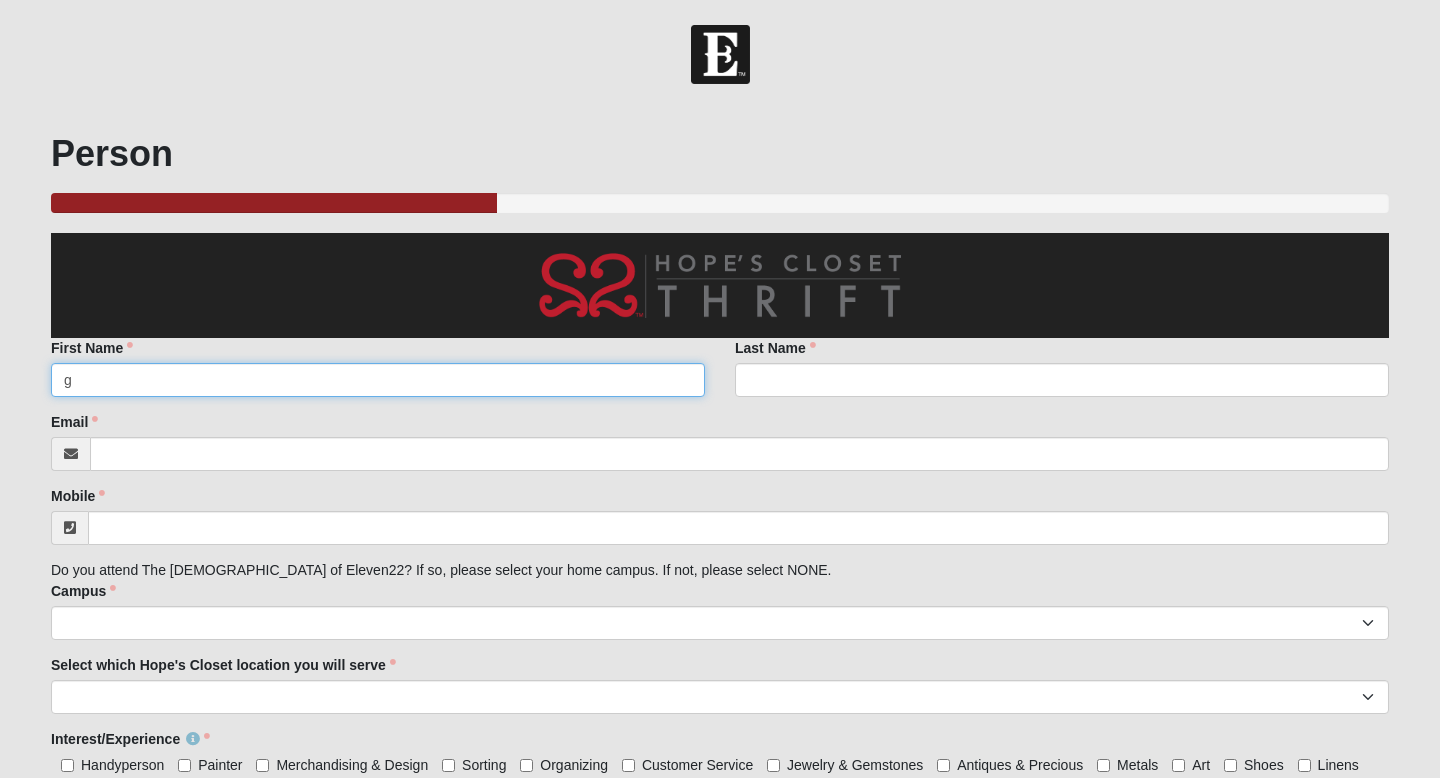 type 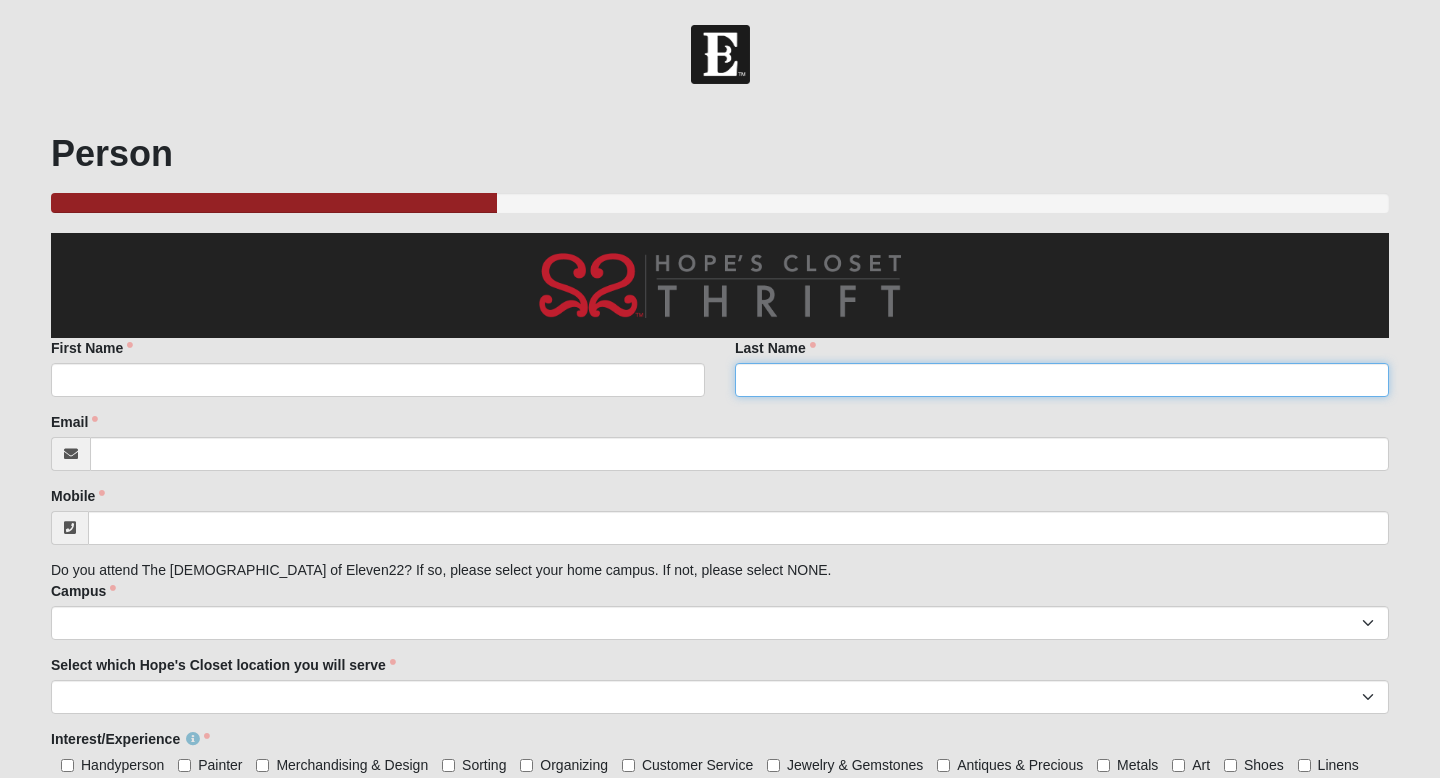 type on "g" 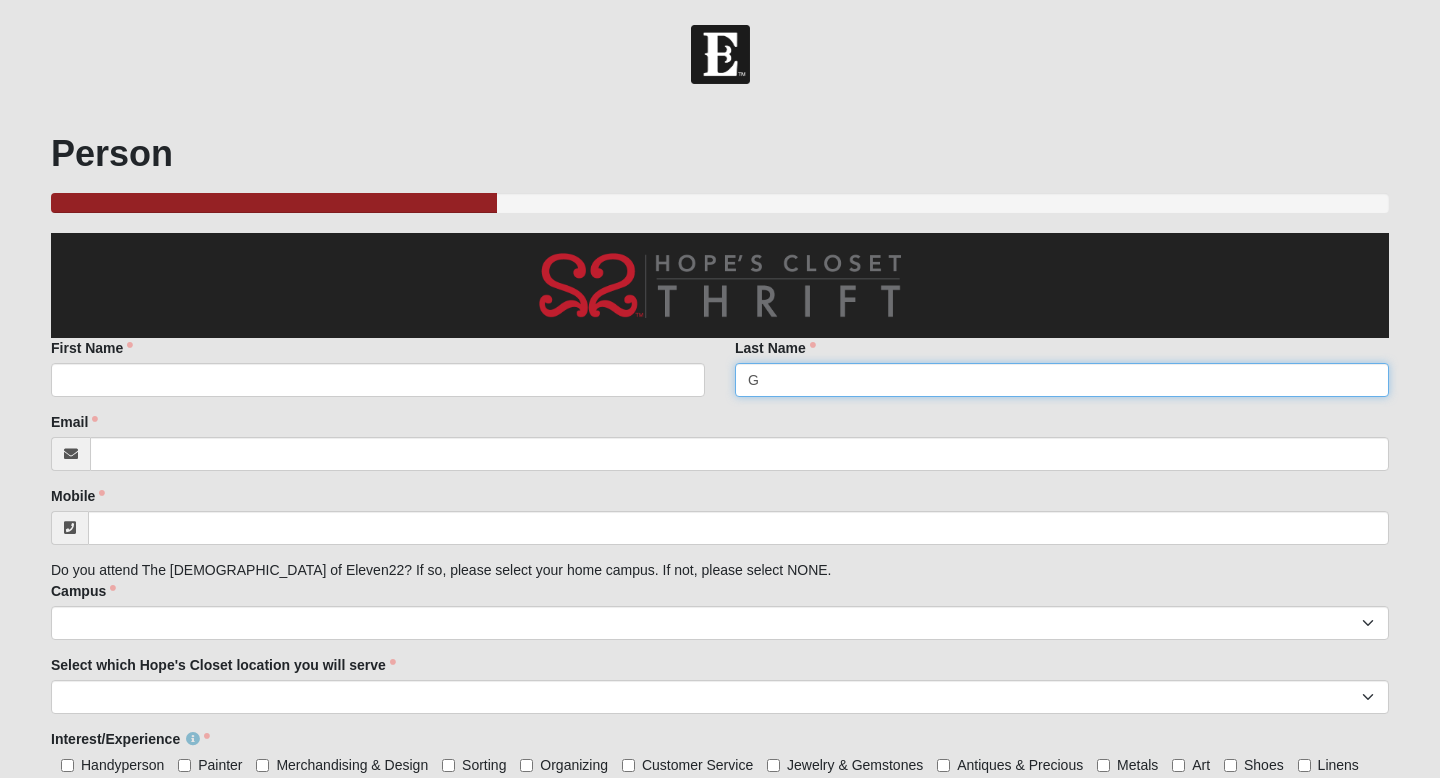 type 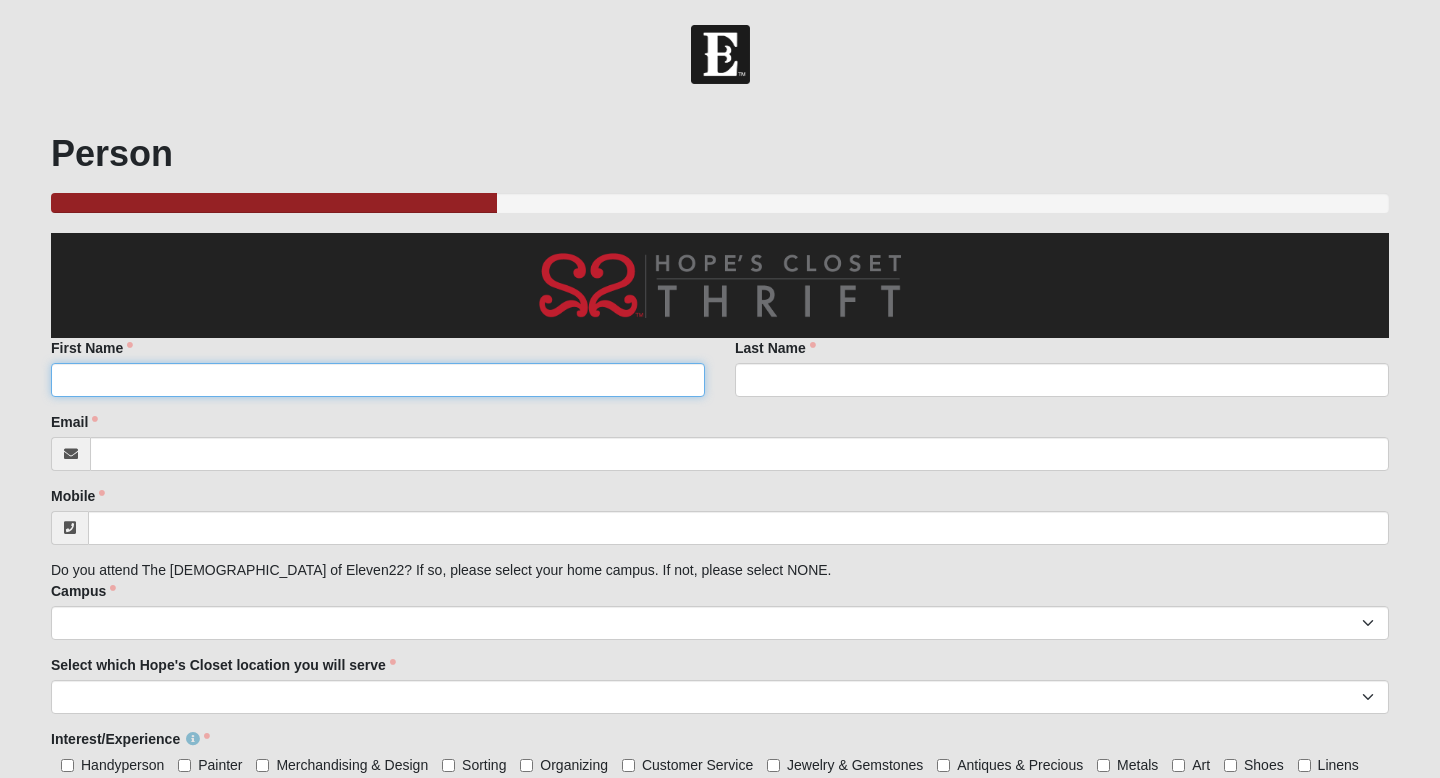 click on "First Name" at bounding box center (378, 380) 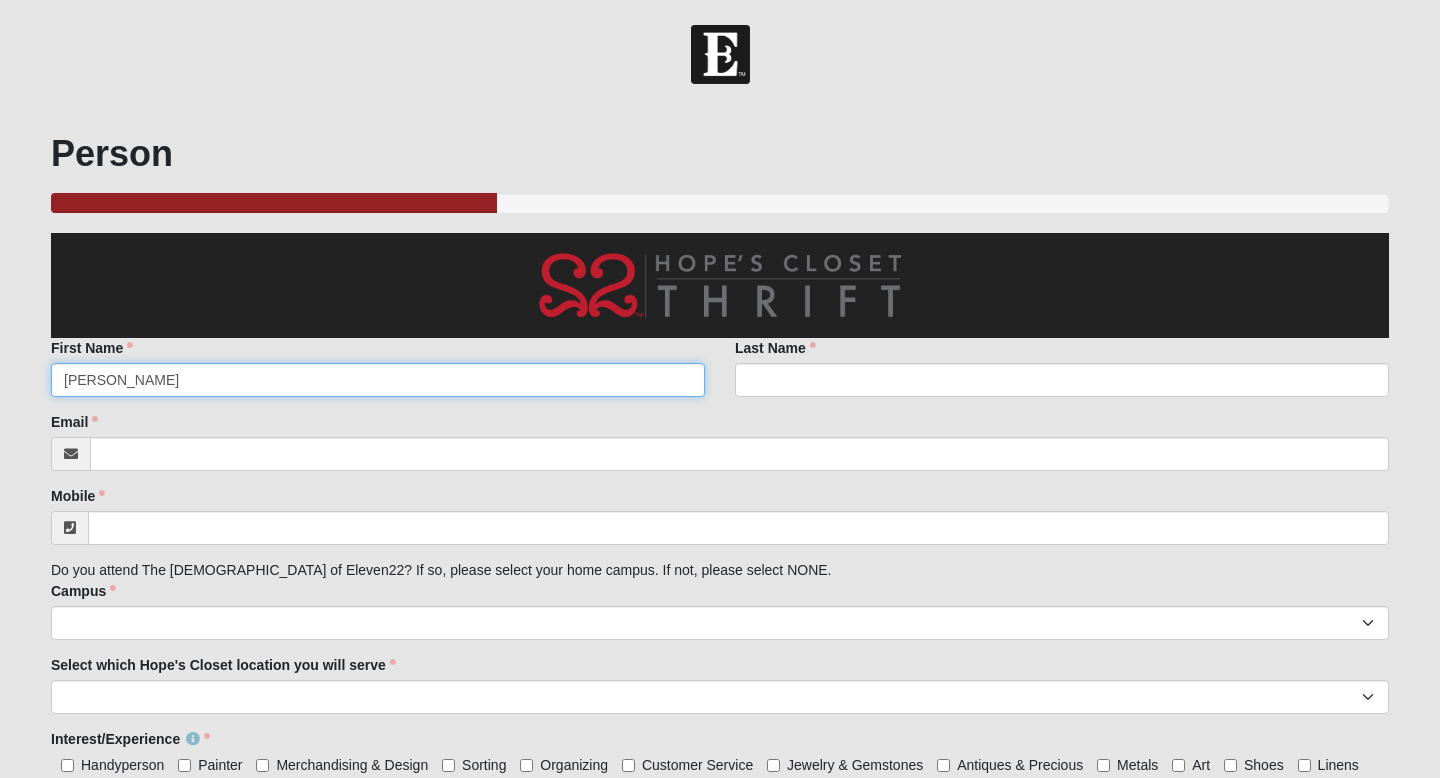 type on "Glenn" 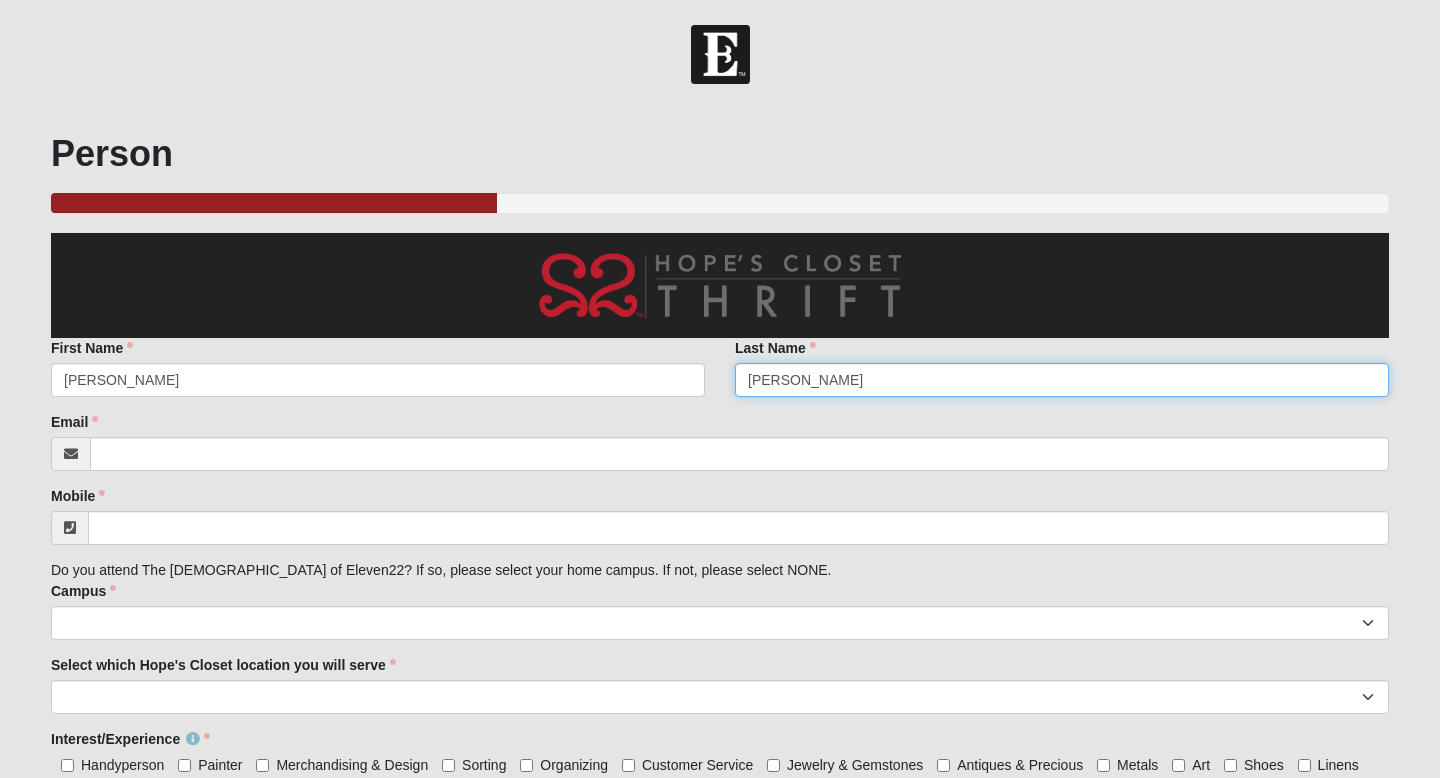 type on "jones" 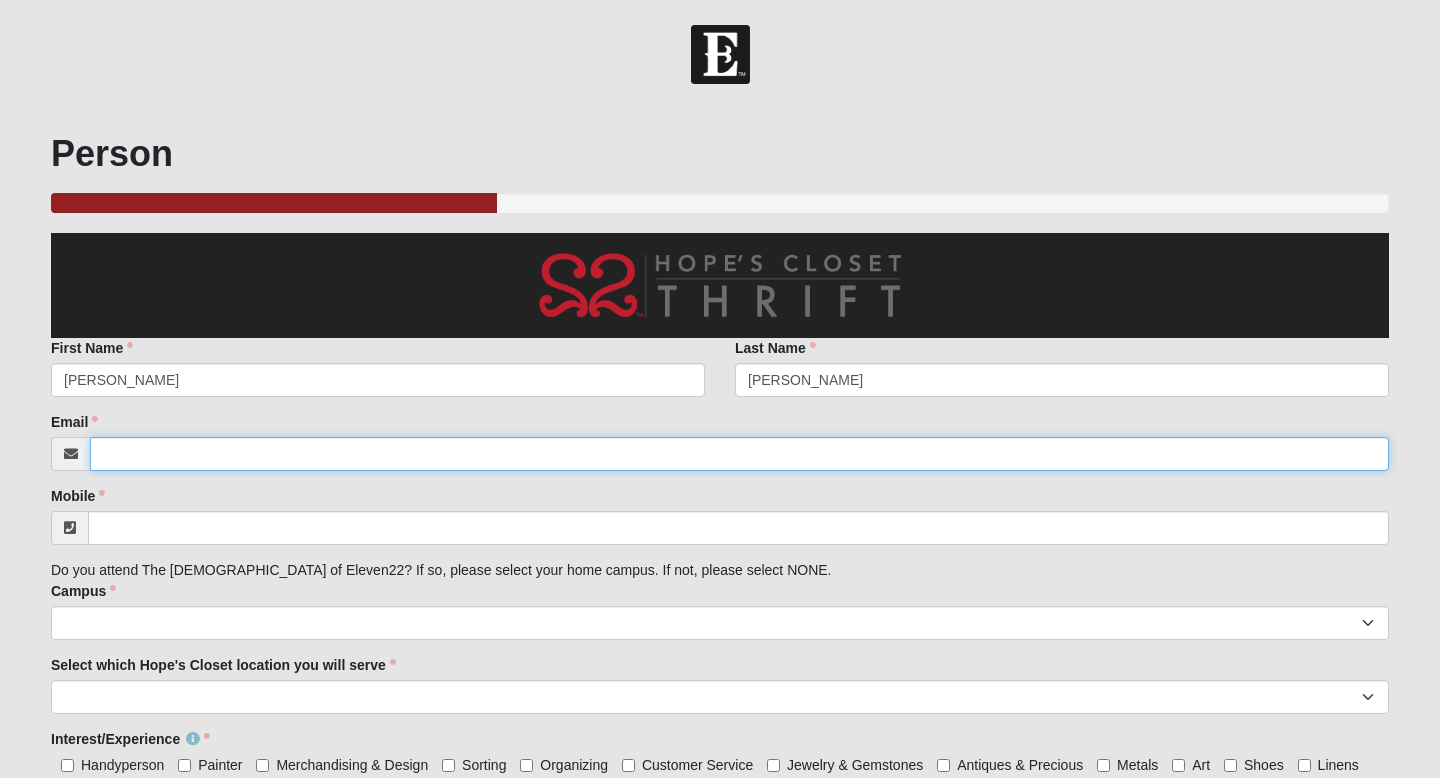 click on "Email" at bounding box center (739, 454) 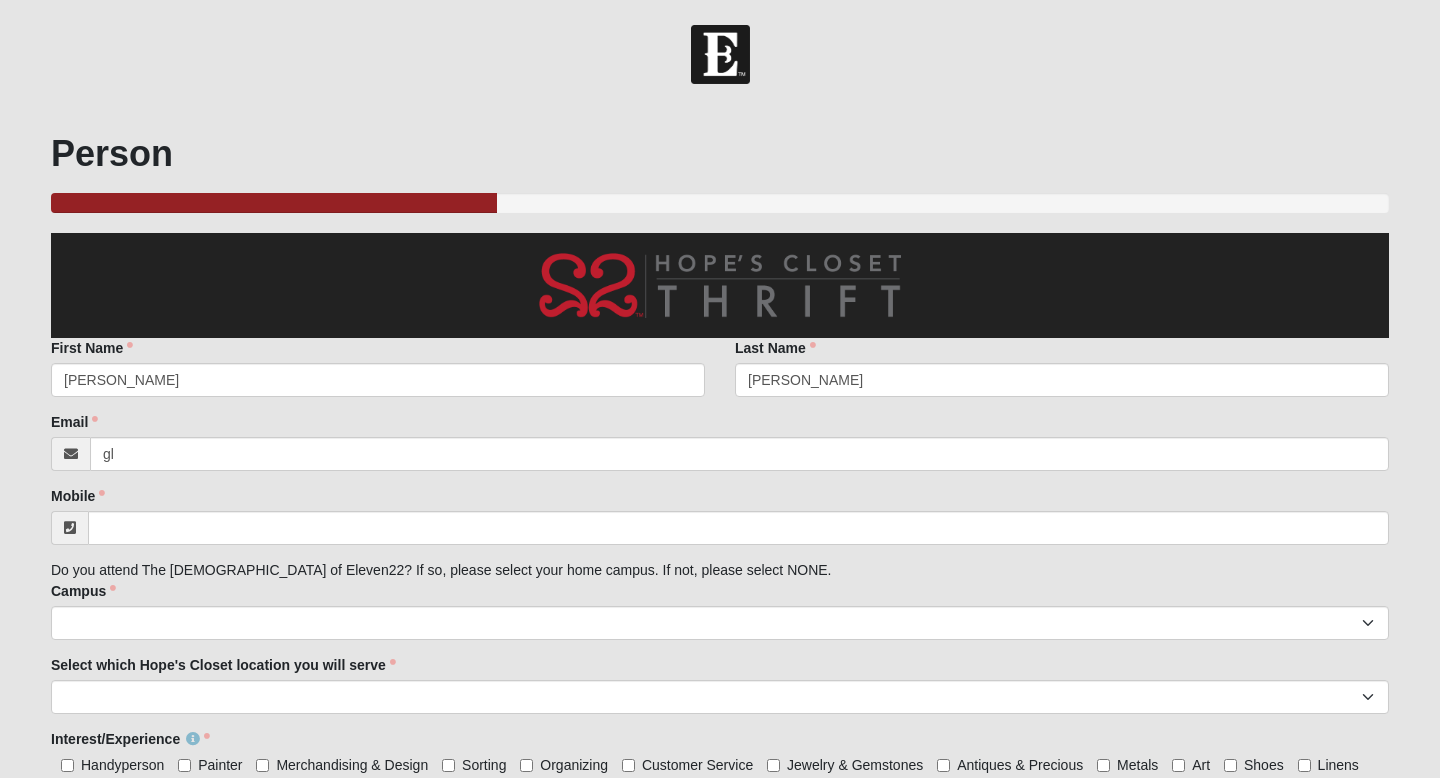 click on "Email
gl
Email address is not valid
Email is required." at bounding box center [720, 441] 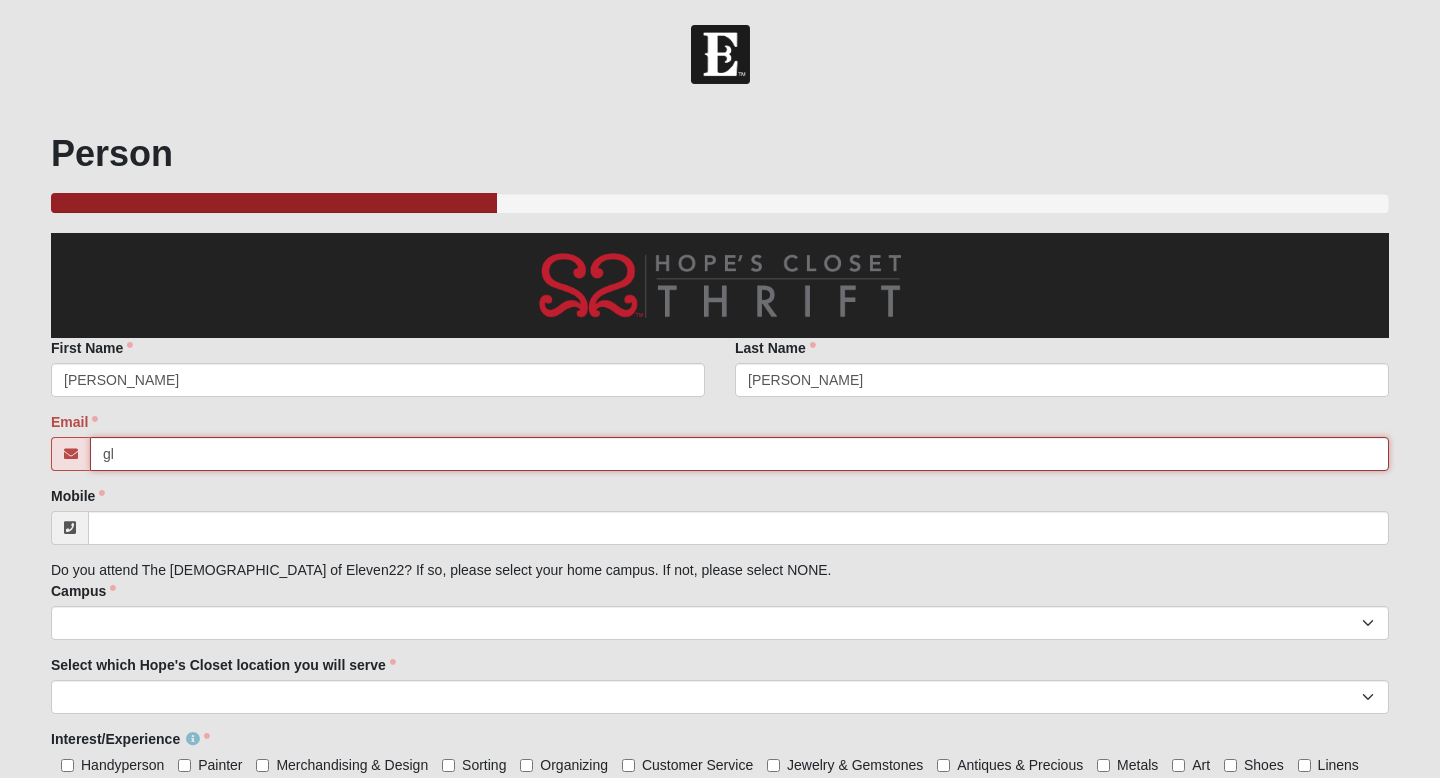 click on "gl" at bounding box center (739, 454) 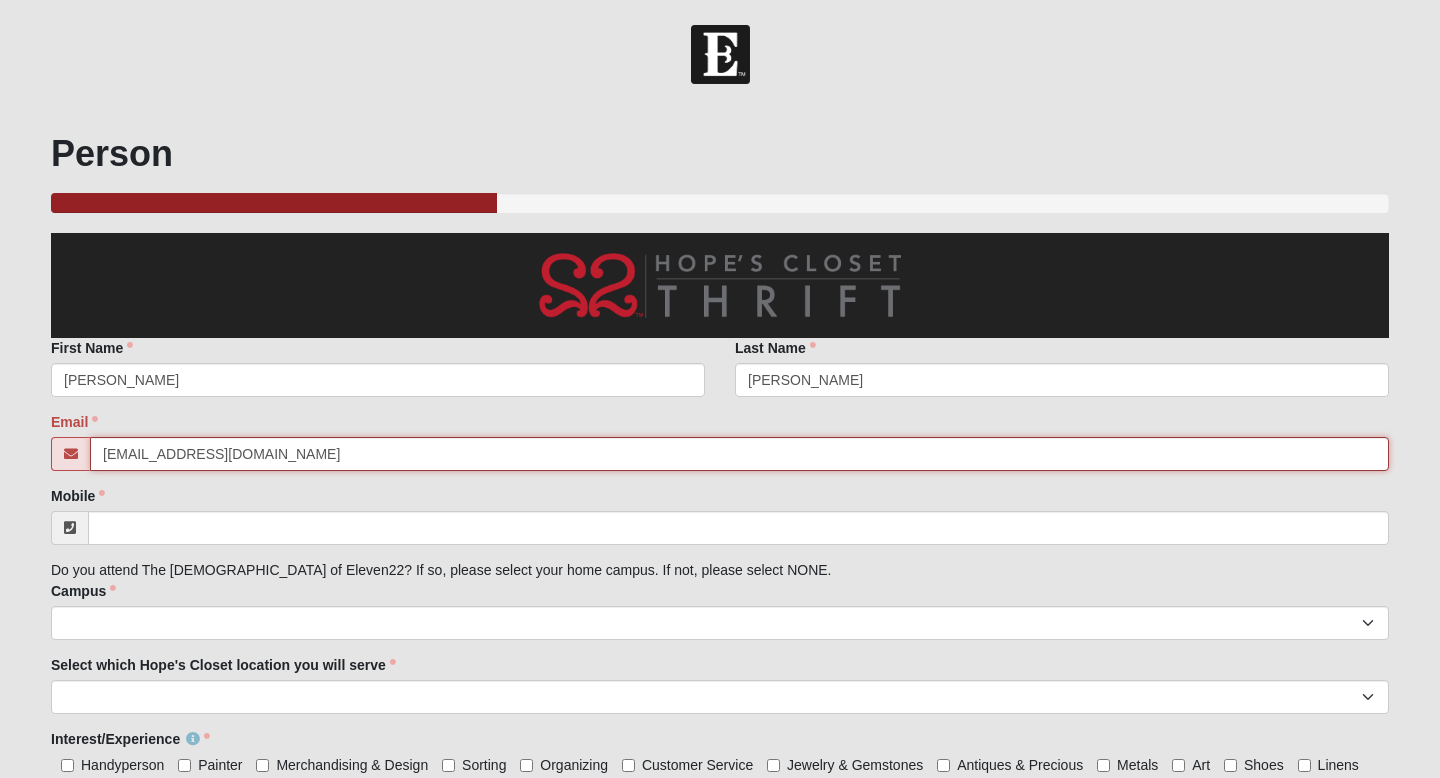 type on "glennjones33060@gmail.com" 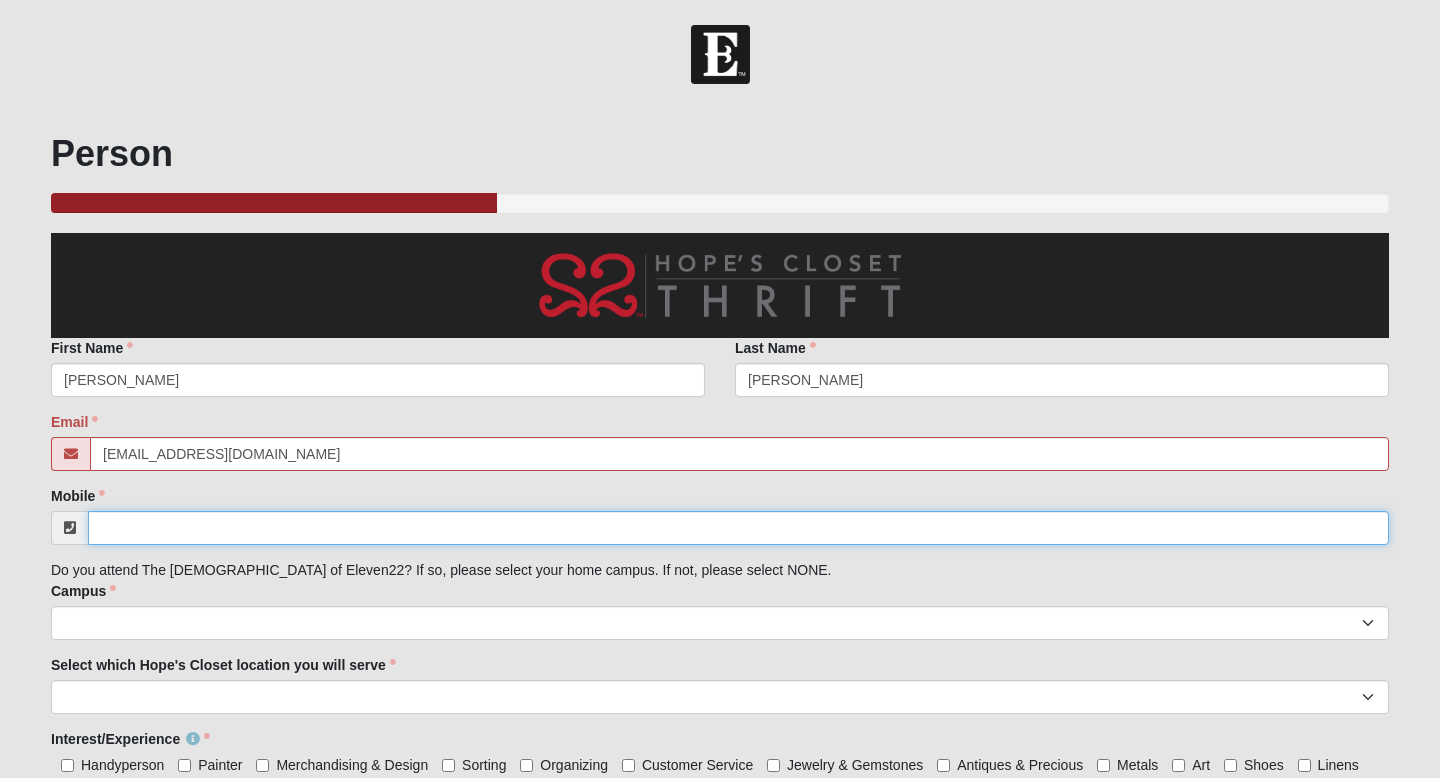 click on "Mobile" at bounding box center [738, 528] 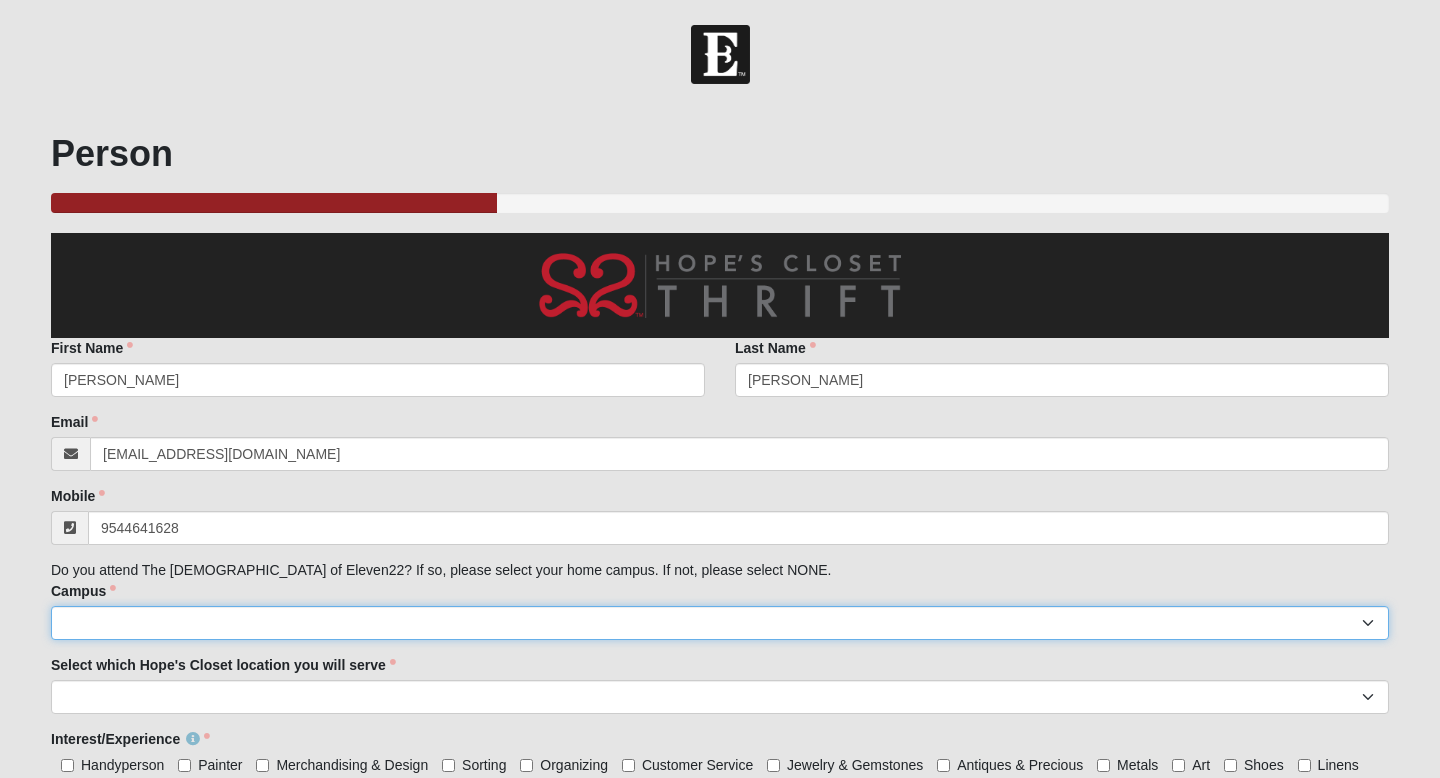 type on "[PHONE_NUMBER]" 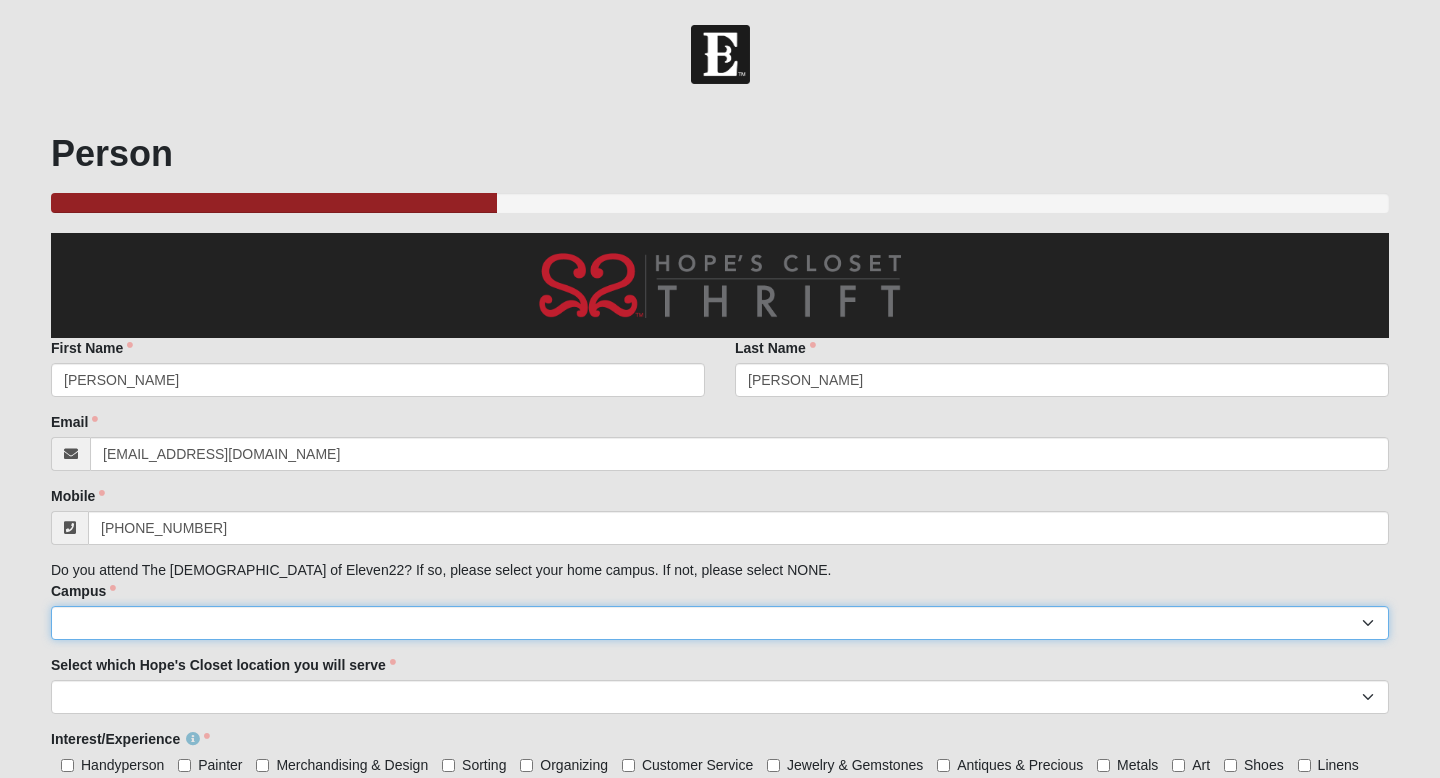 click on "Arlington
Baymeadows
Eleven22 Online
Fleming Island
Jesup
Mandarin
North Jax
Orange Park
Outpost
Palatka (Coming Soon)
Ponte Vedra
San Pablo
St. Johns
St. Augustine (Coming Soon)
Wildlight
NONE" at bounding box center [720, 623] 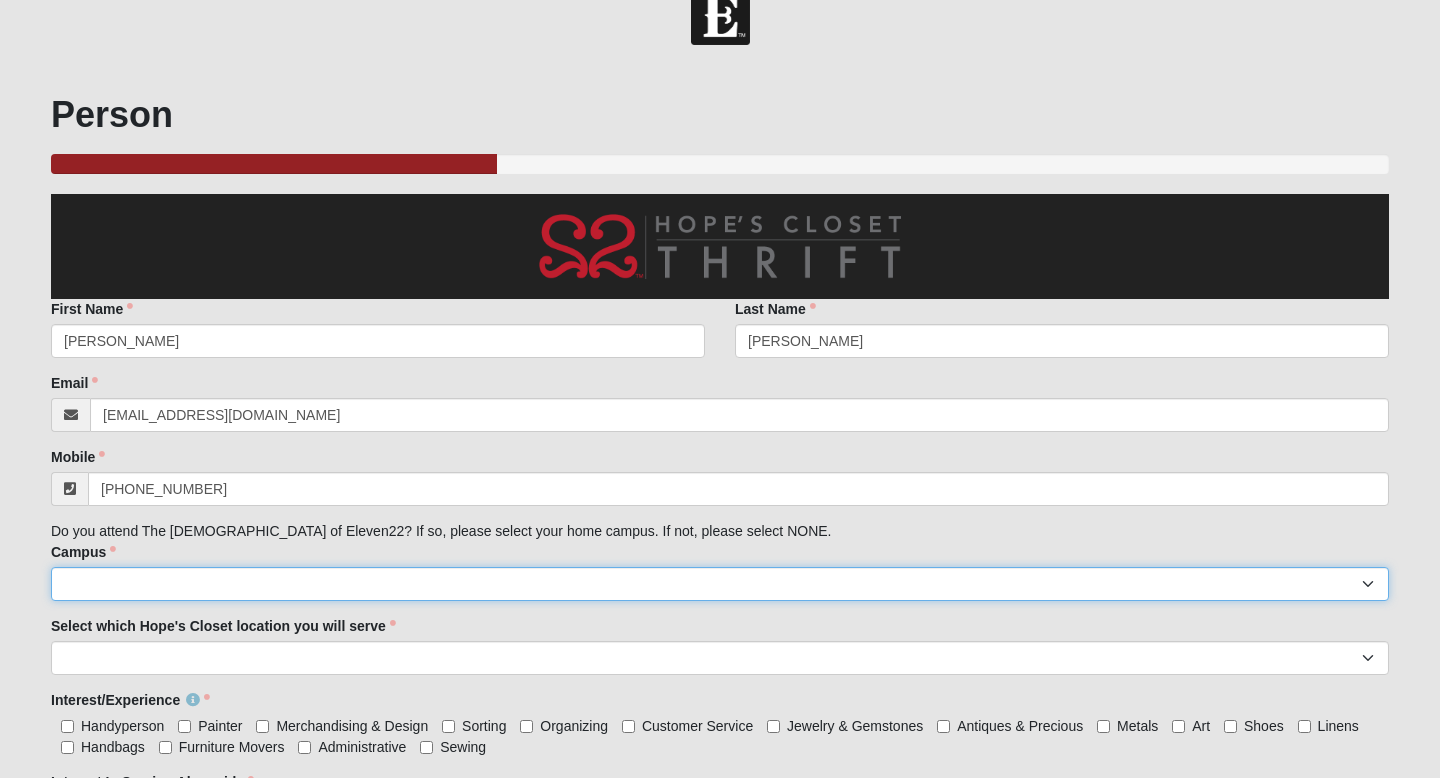 scroll, scrollTop: 43, scrollLeft: 0, axis: vertical 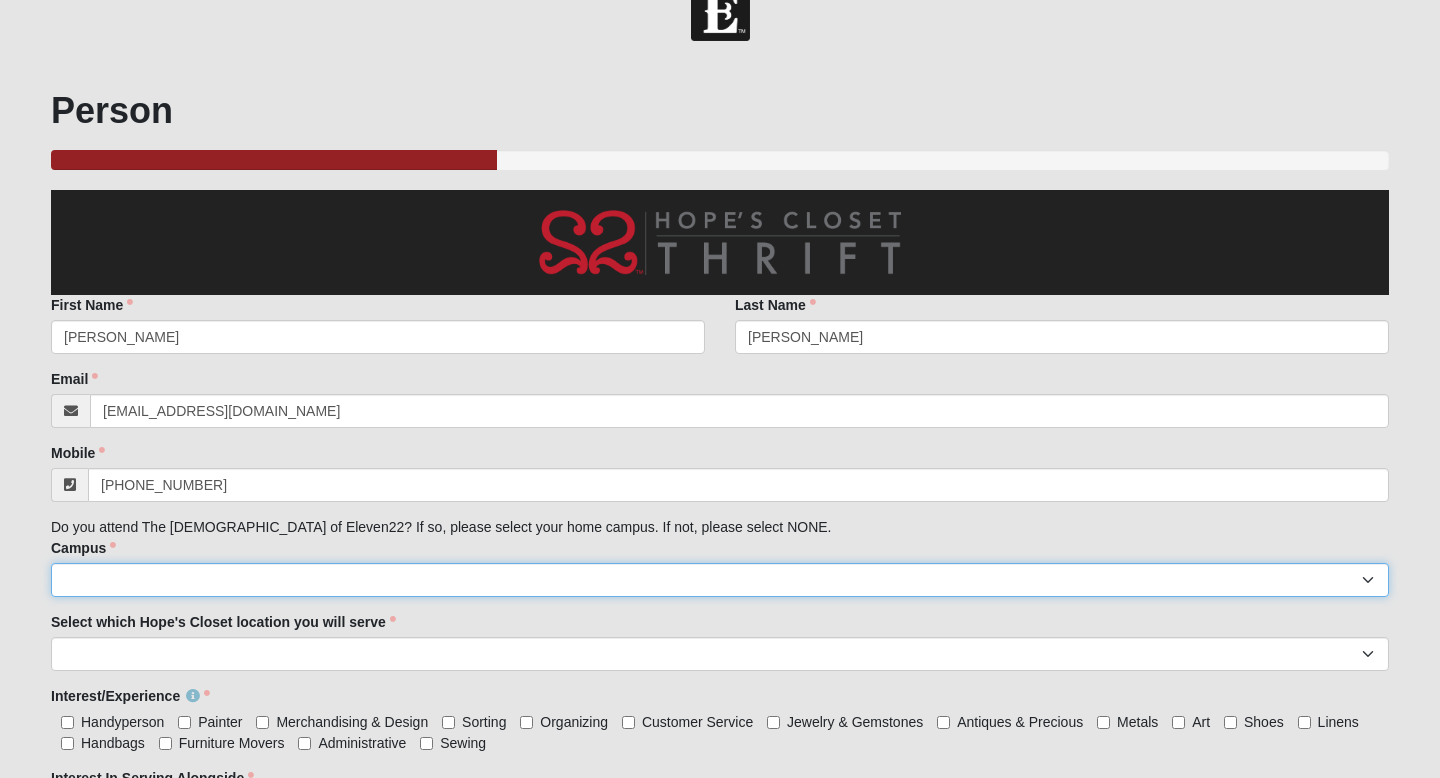 click on "Arlington
Baymeadows
Eleven22 Online
Fleming Island
Jesup
Mandarin
North Jax
Orange Park
Outpost
Palatka (Coming Soon)
Ponte Vedra
San Pablo
St. Johns
St. Augustine (Coming Soon)
Wildlight
NONE" at bounding box center (720, 580) 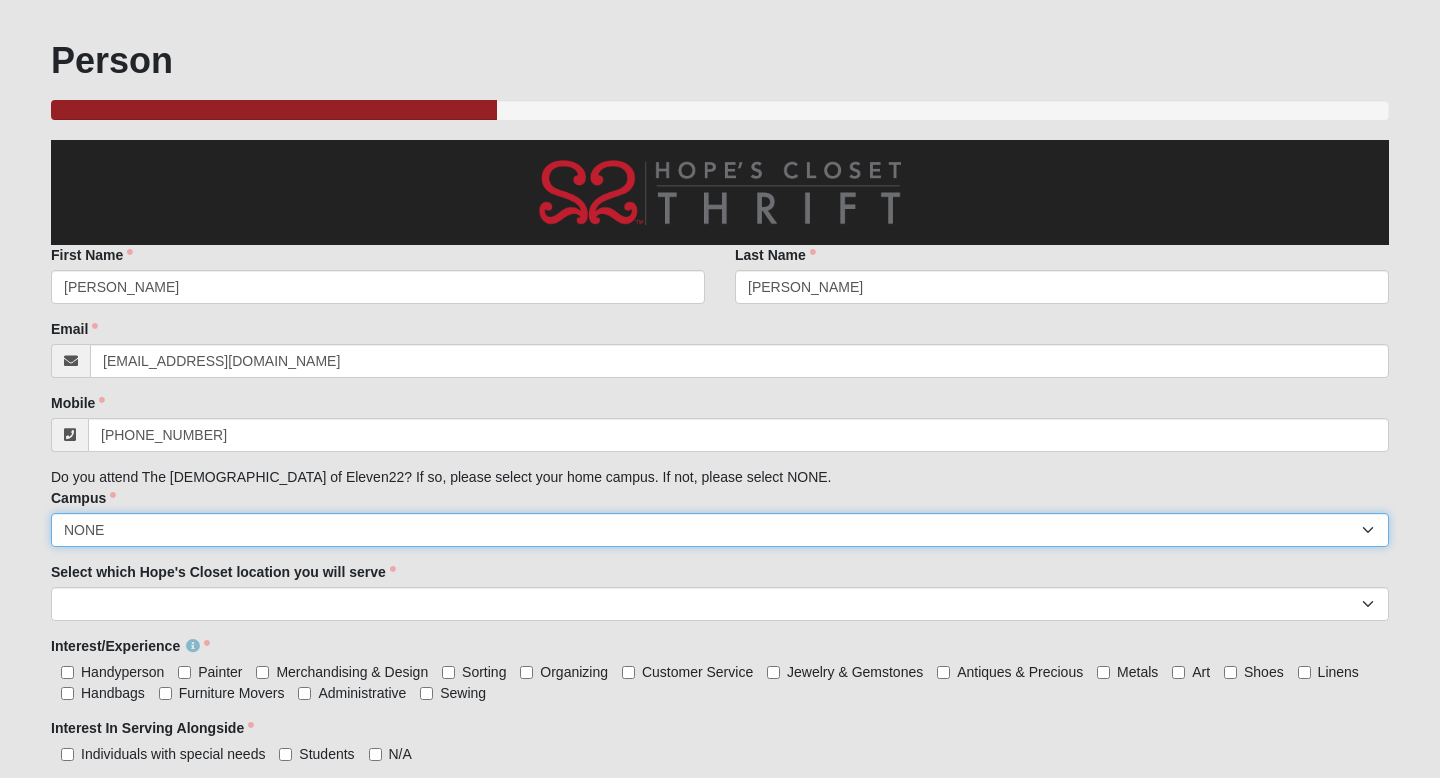 scroll, scrollTop: 101, scrollLeft: 0, axis: vertical 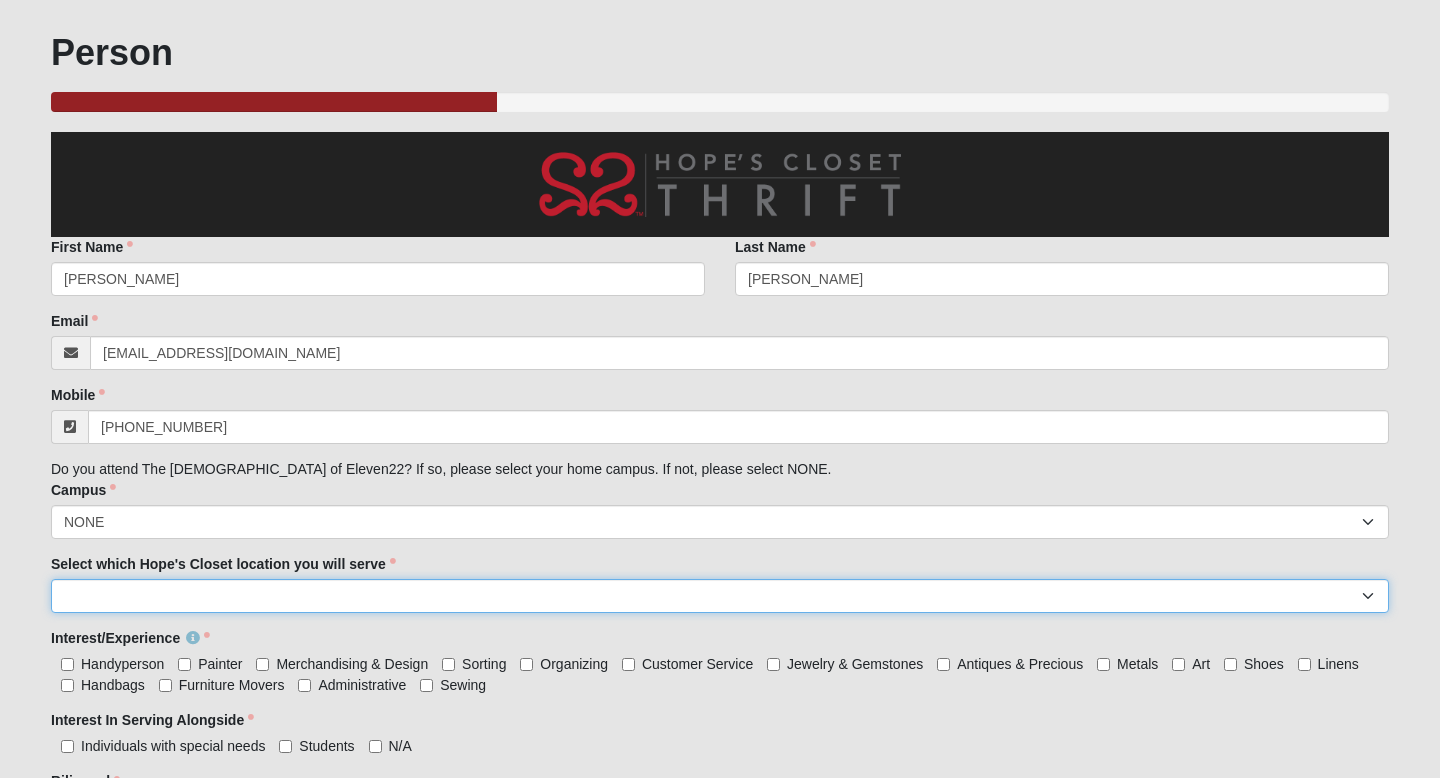 click on "Hope's Closet Arlington
Hope's Closet San Pablo
Central Team" at bounding box center (720, 596) 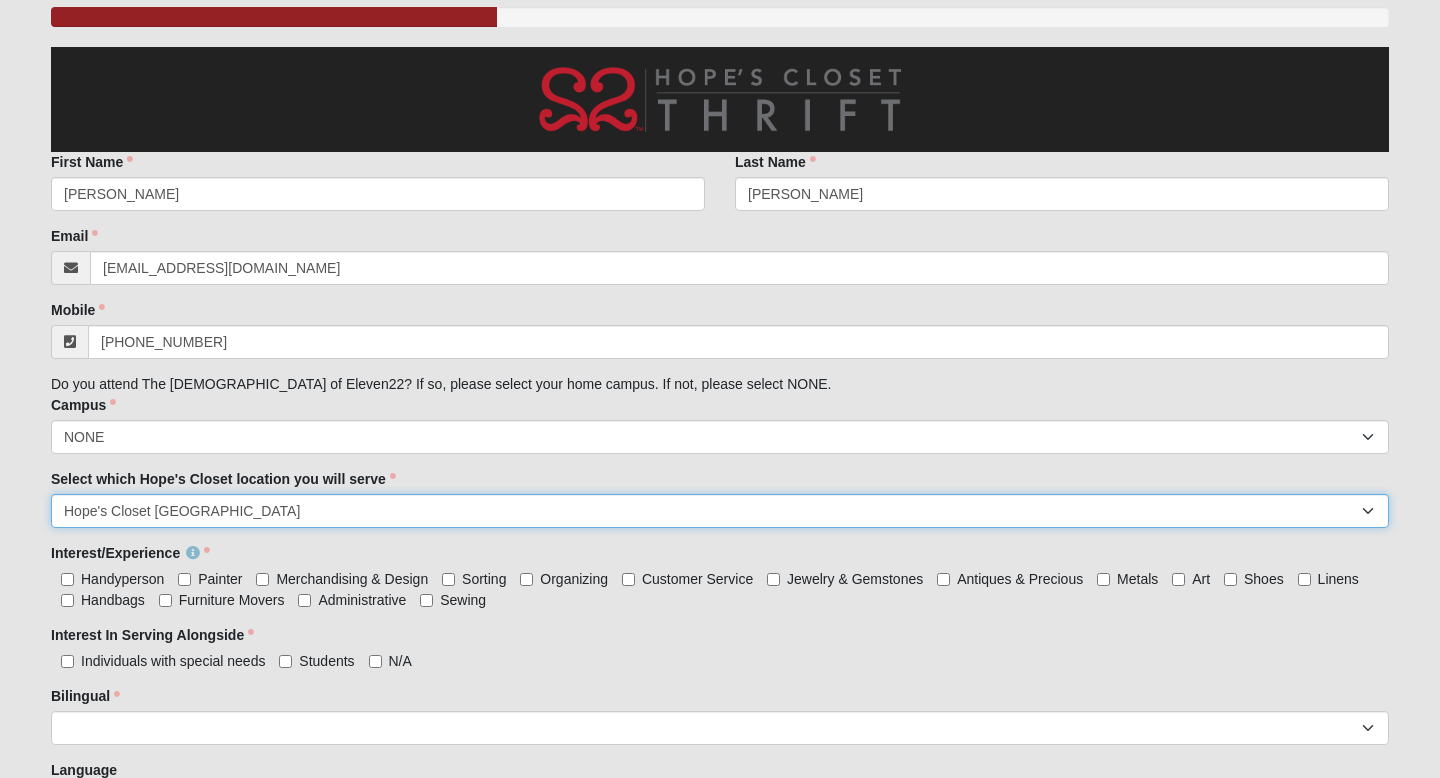 scroll, scrollTop: 193, scrollLeft: 0, axis: vertical 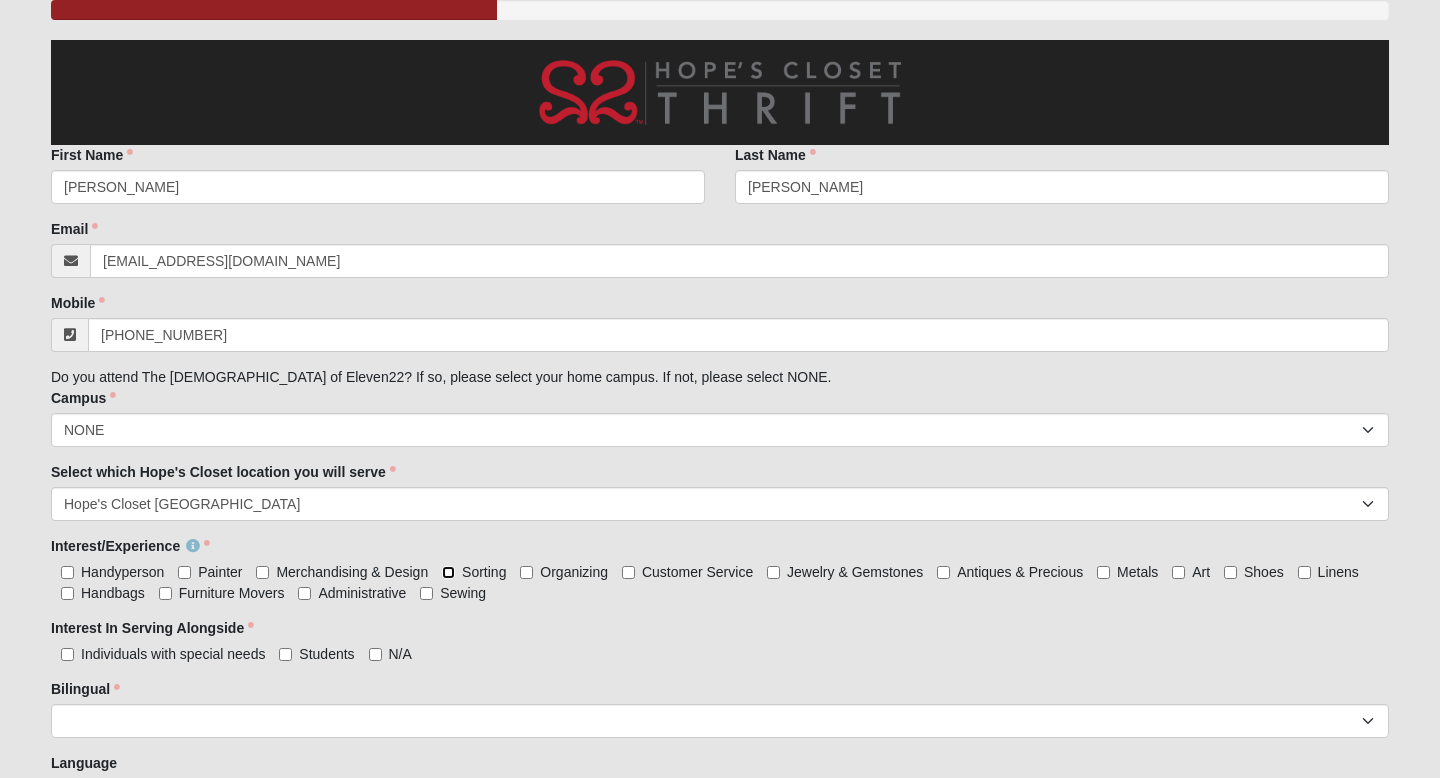 click on "Sorting" at bounding box center [448, 572] 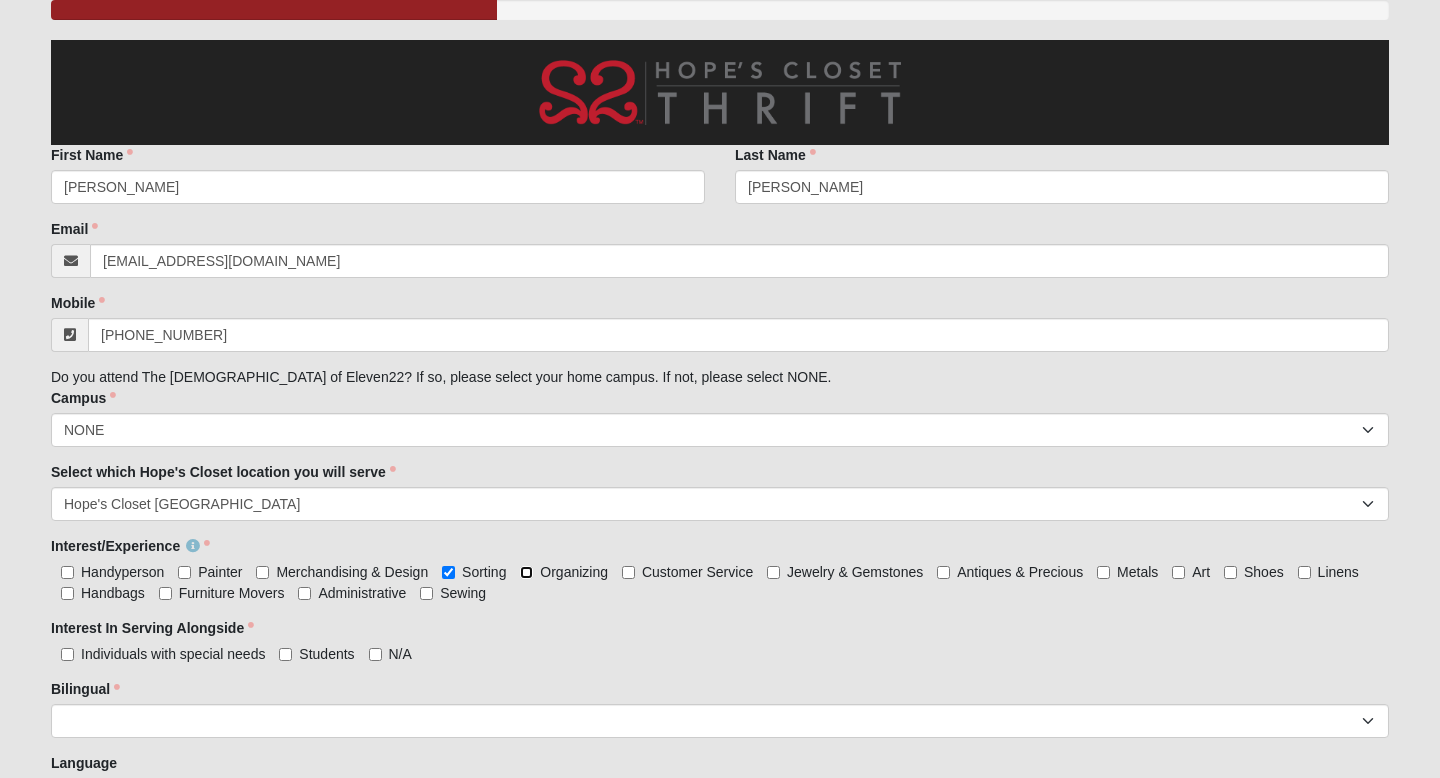 click on "Organizing" at bounding box center (526, 572) 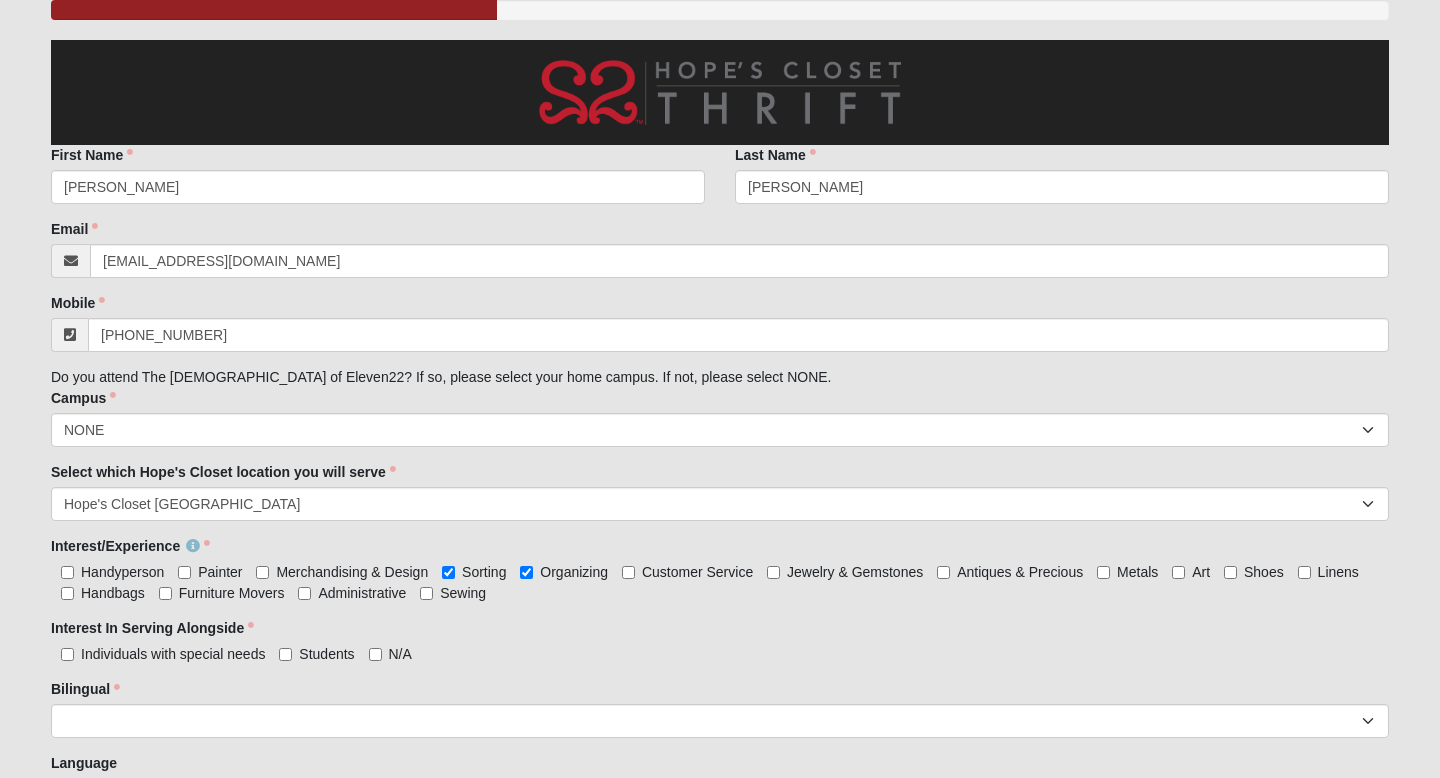 click on "Customer Service" at bounding box center [687, 572] 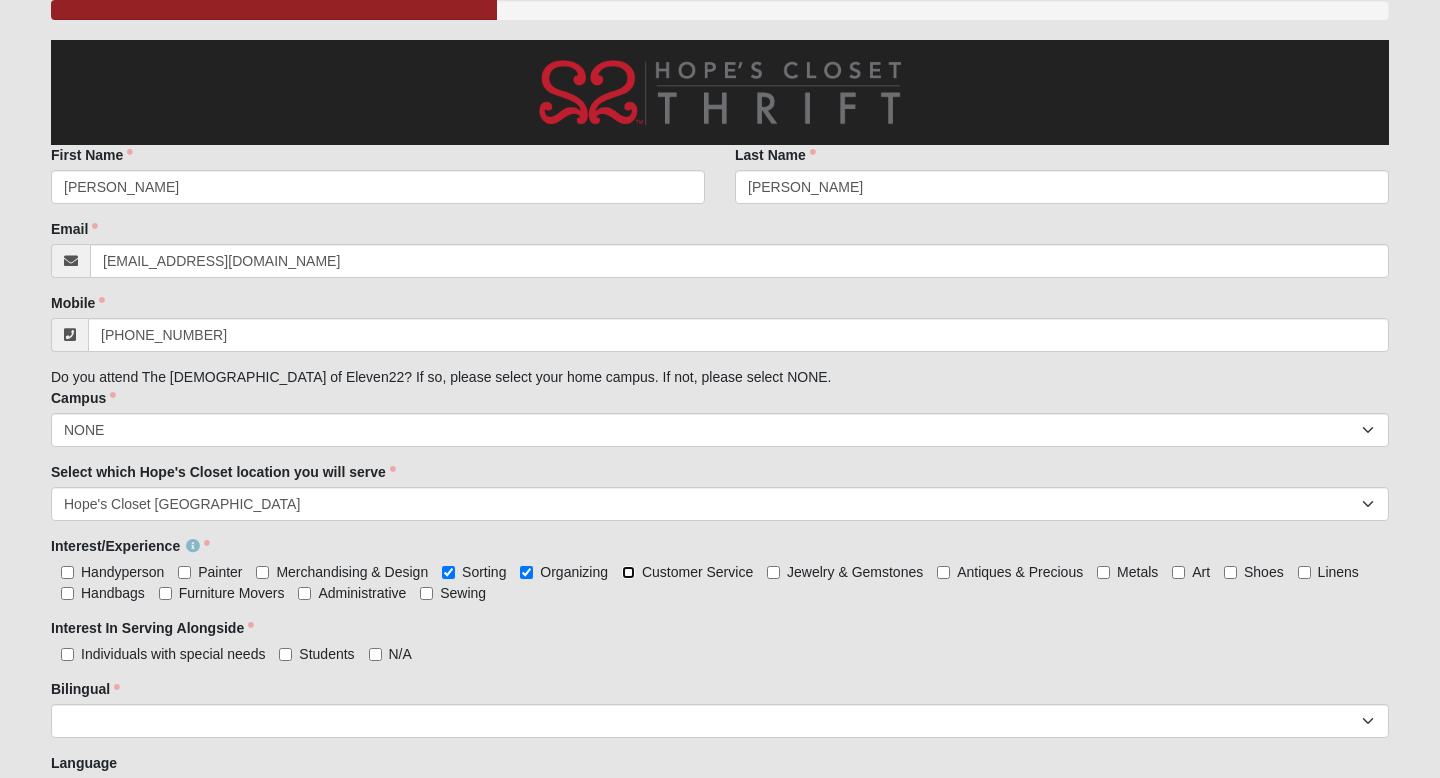click on "Customer Service" at bounding box center [628, 572] 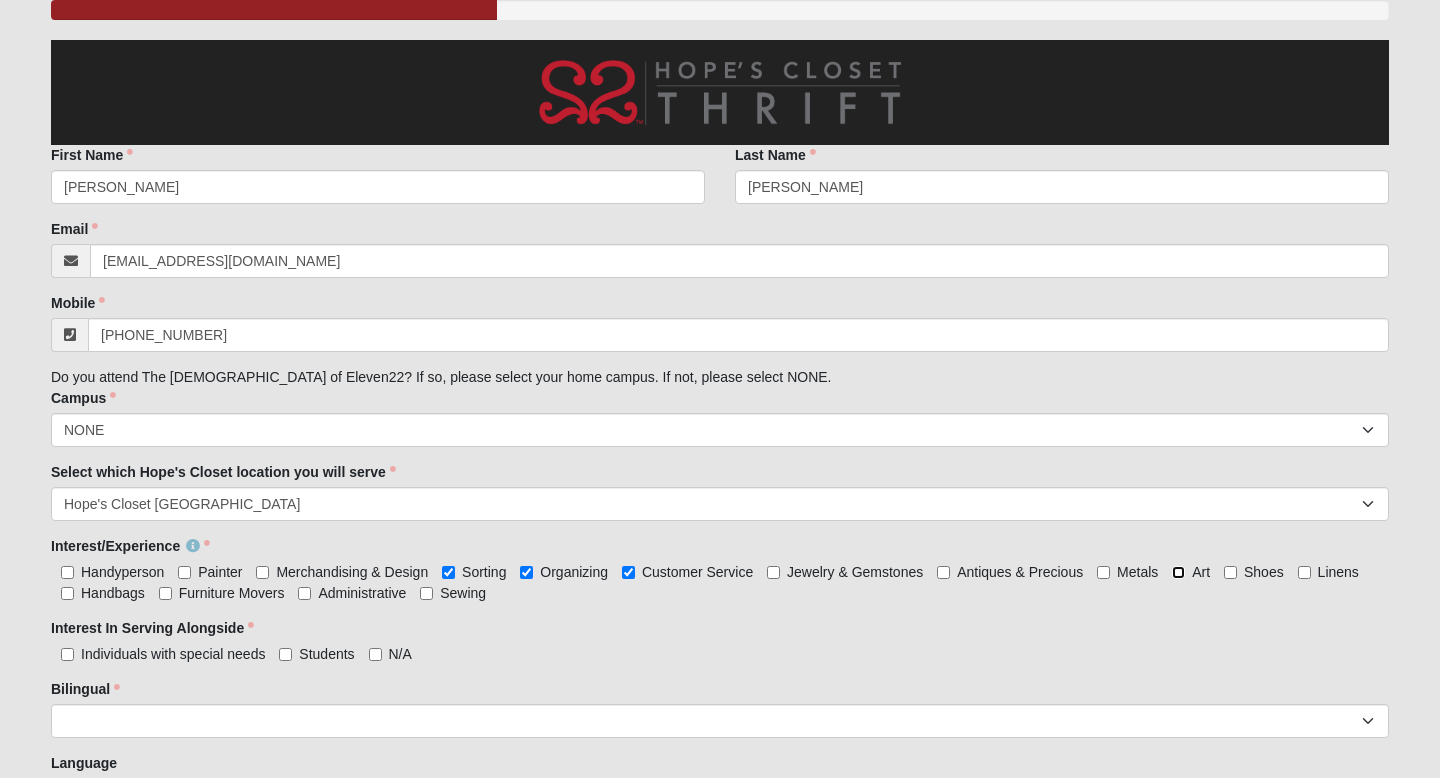 click on "Art" at bounding box center [1178, 572] 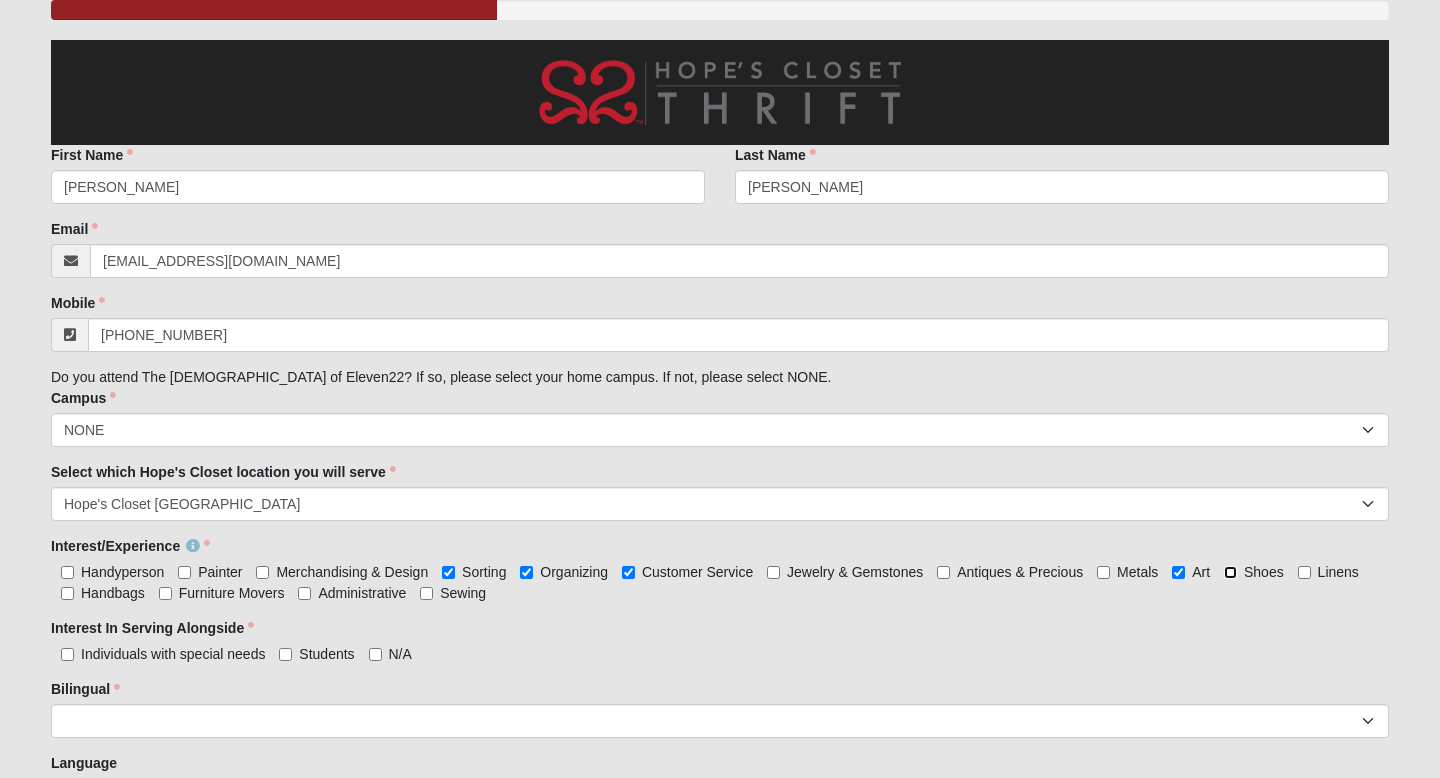 click on "Shoes" at bounding box center [1230, 572] 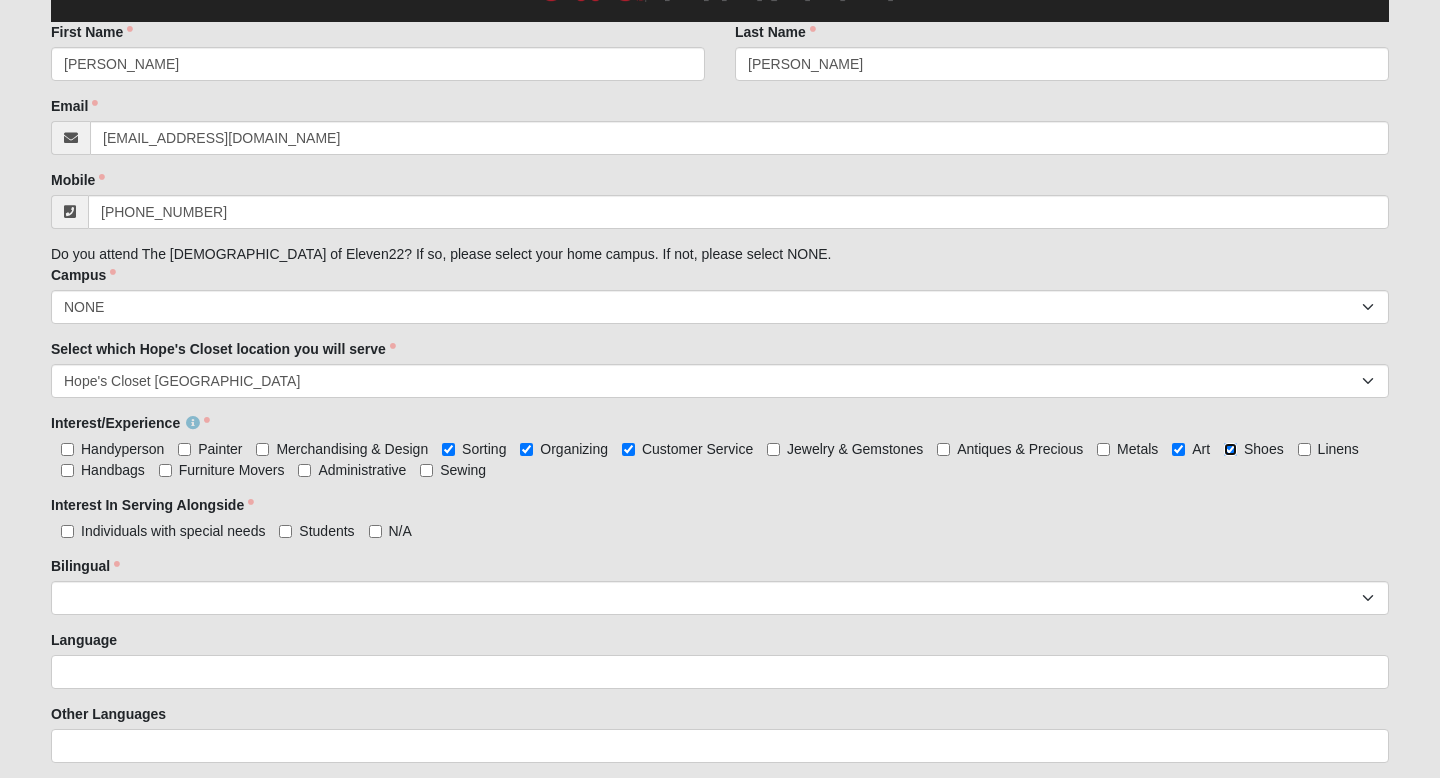 scroll, scrollTop: 348, scrollLeft: 0, axis: vertical 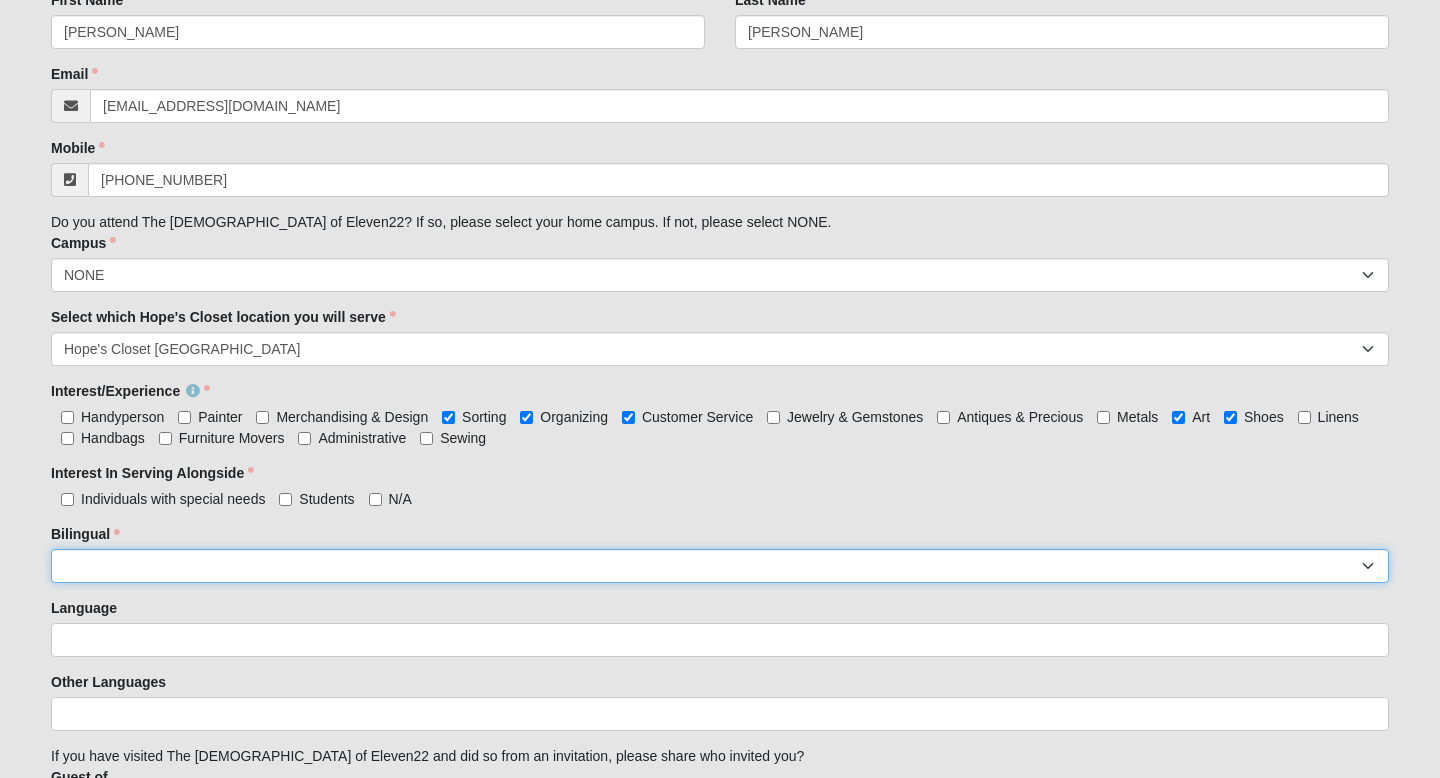 click on "No
Yes" at bounding box center [720, 566] 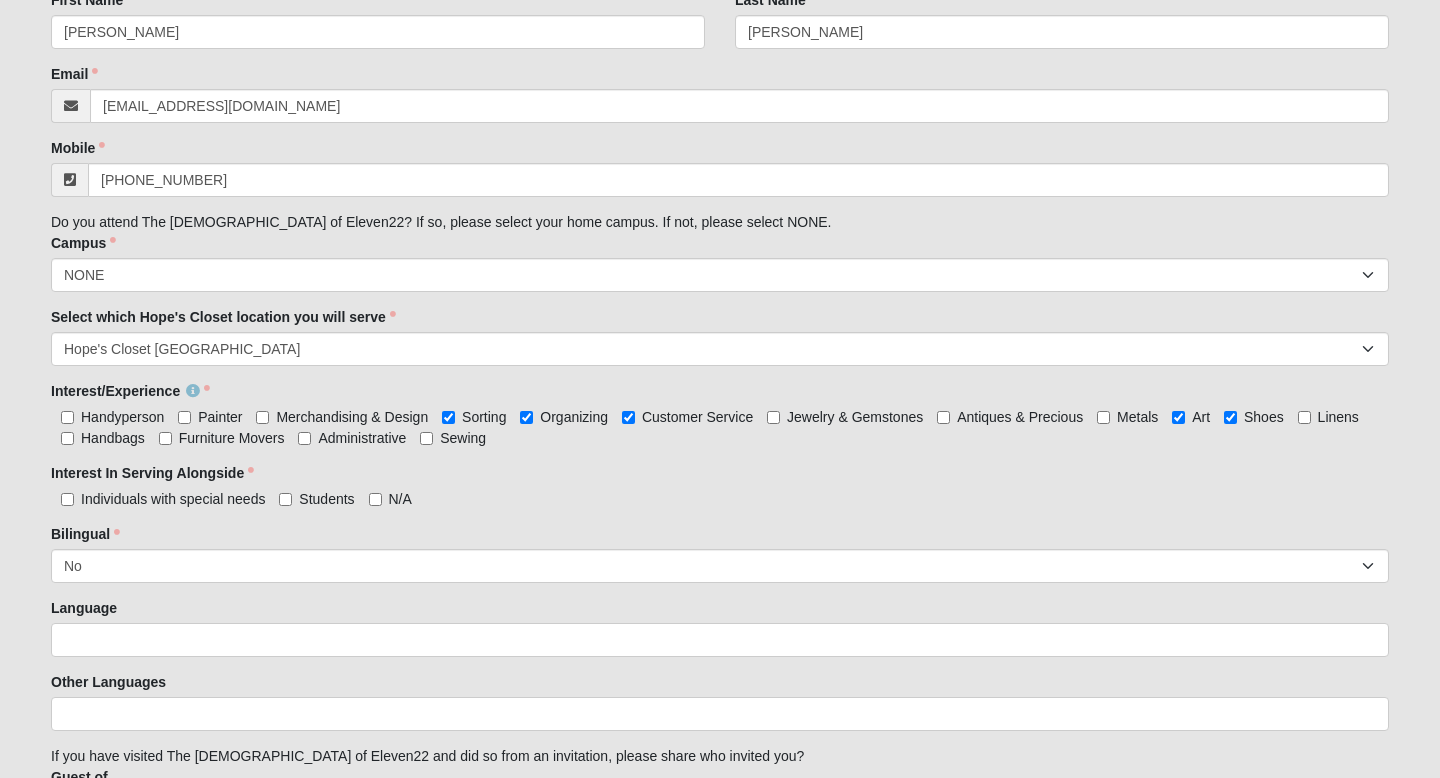 type 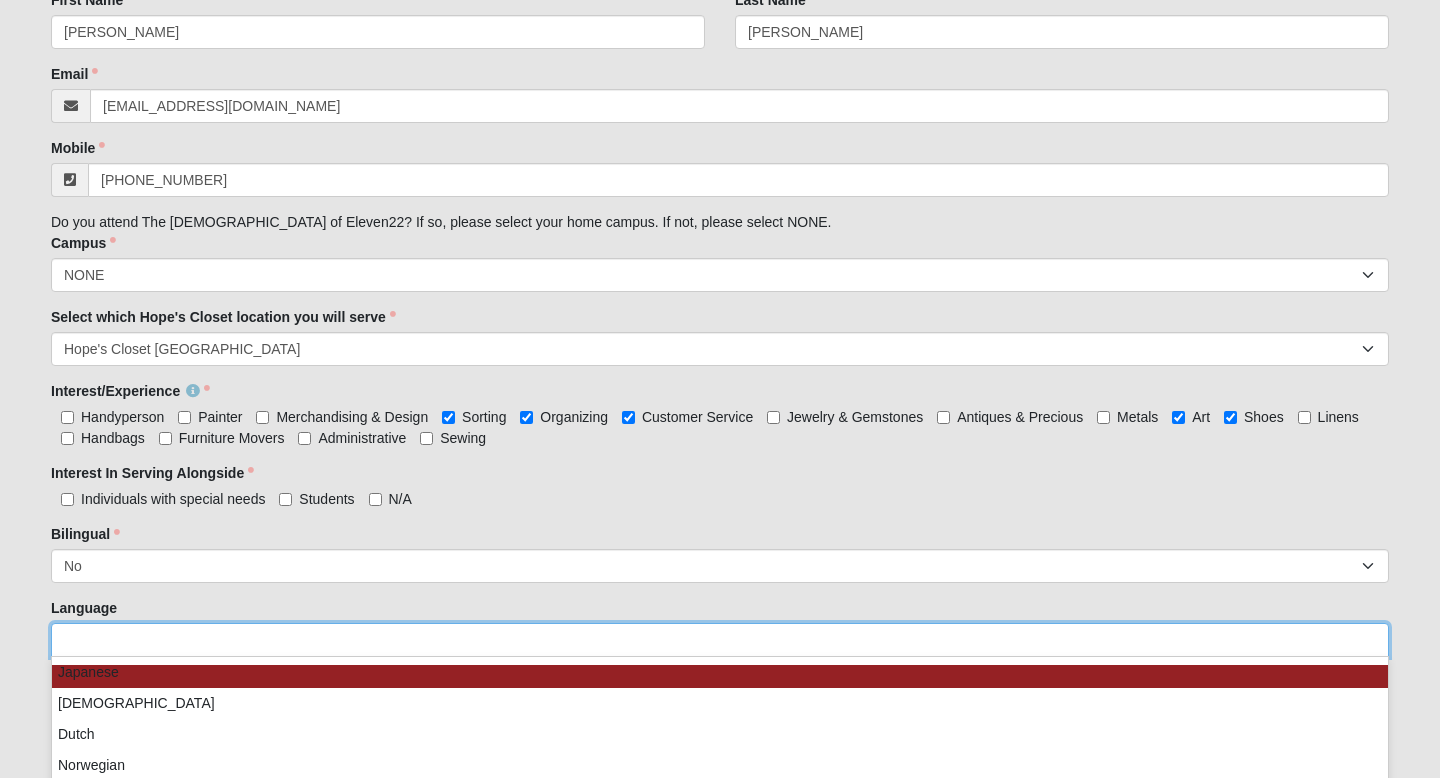 scroll, scrollTop: 0, scrollLeft: 0, axis: both 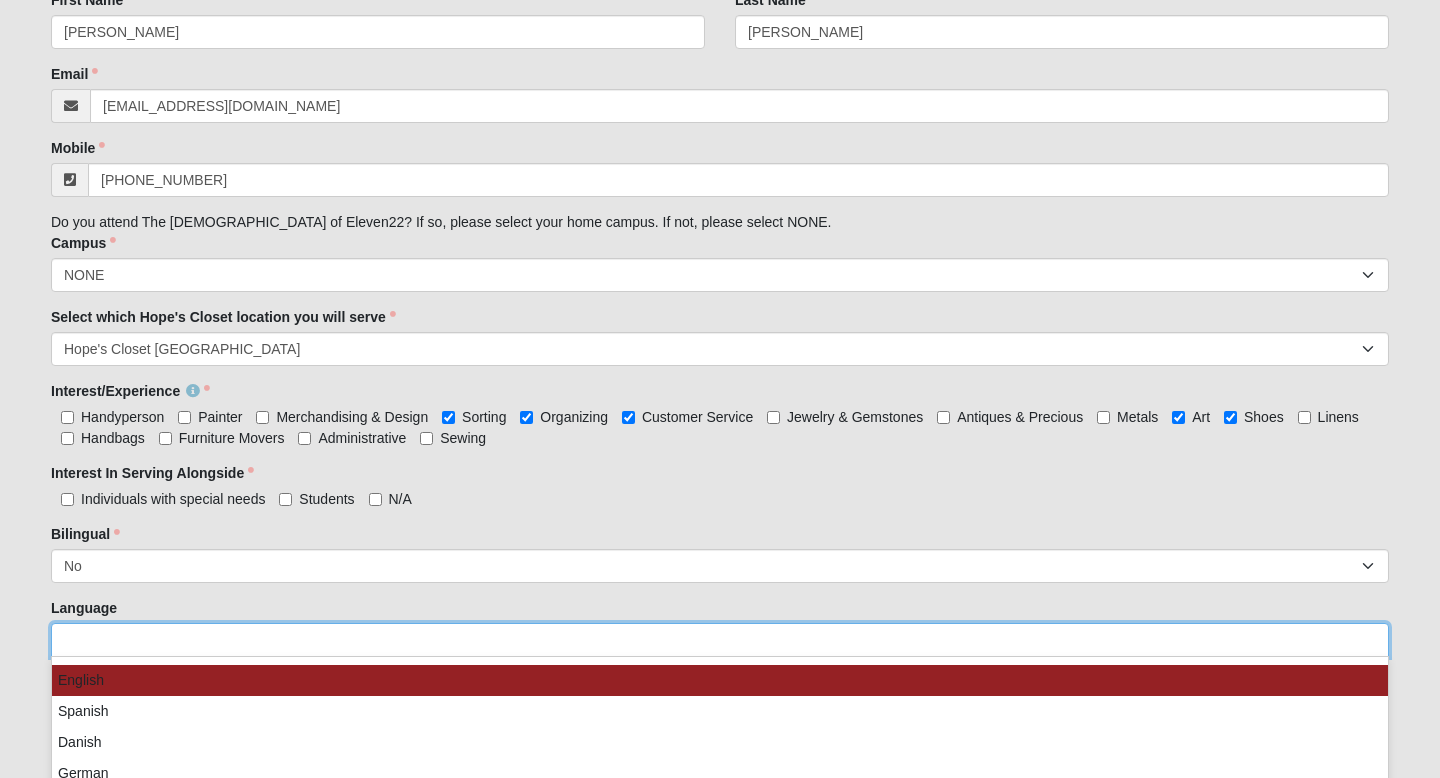 click on "English" at bounding box center (720, 680) 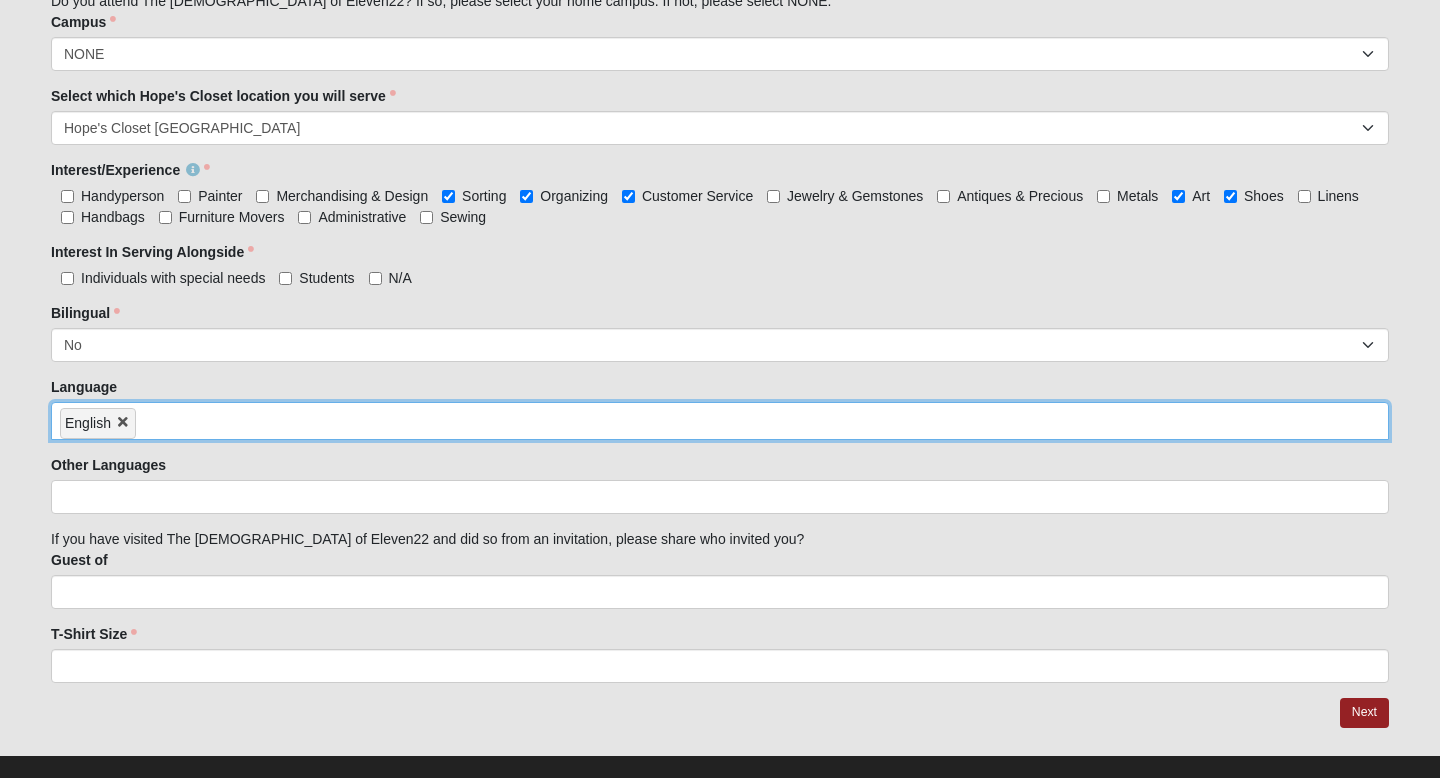 scroll, scrollTop: 588, scrollLeft: 0, axis: vertical 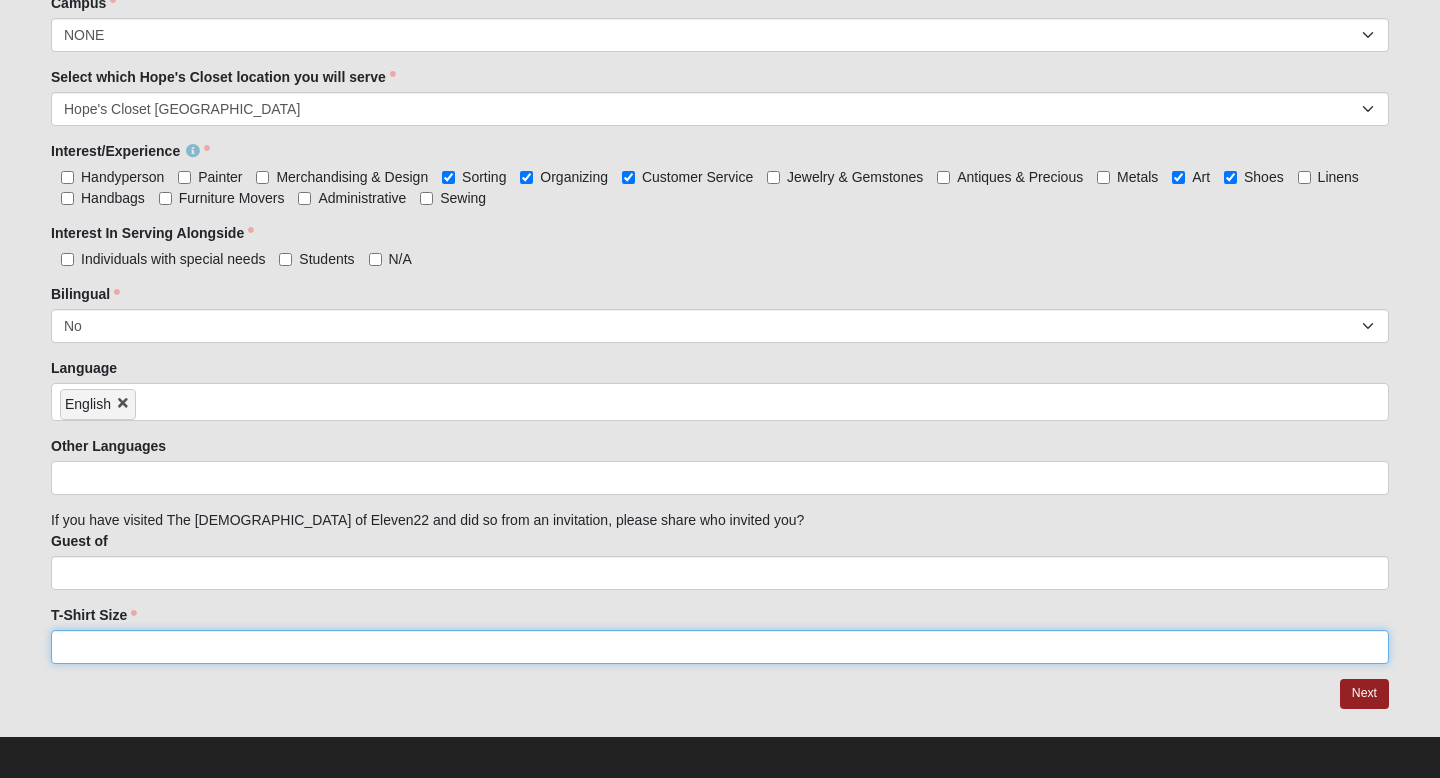 click on "T-Shirt Size" at bounding box center (720, 647) 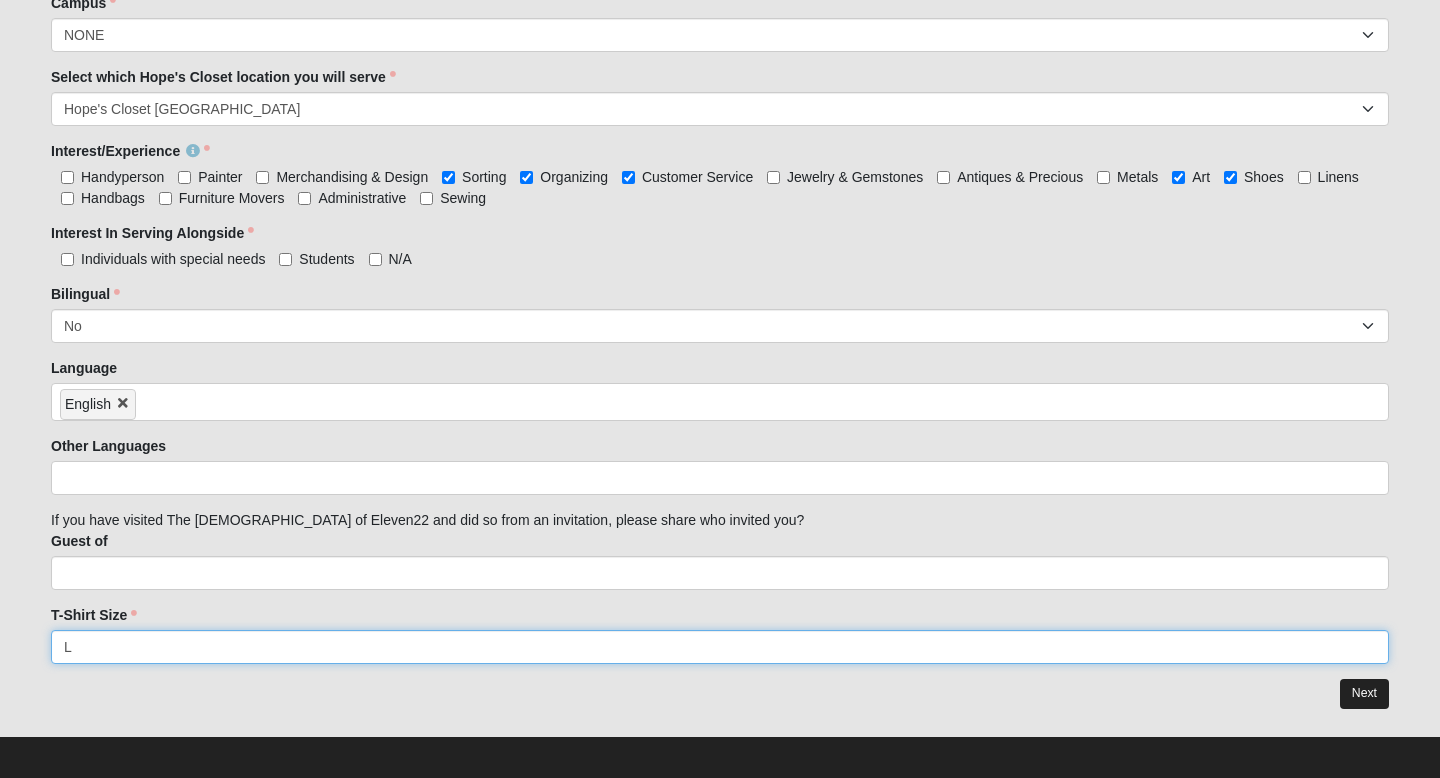type on "L" 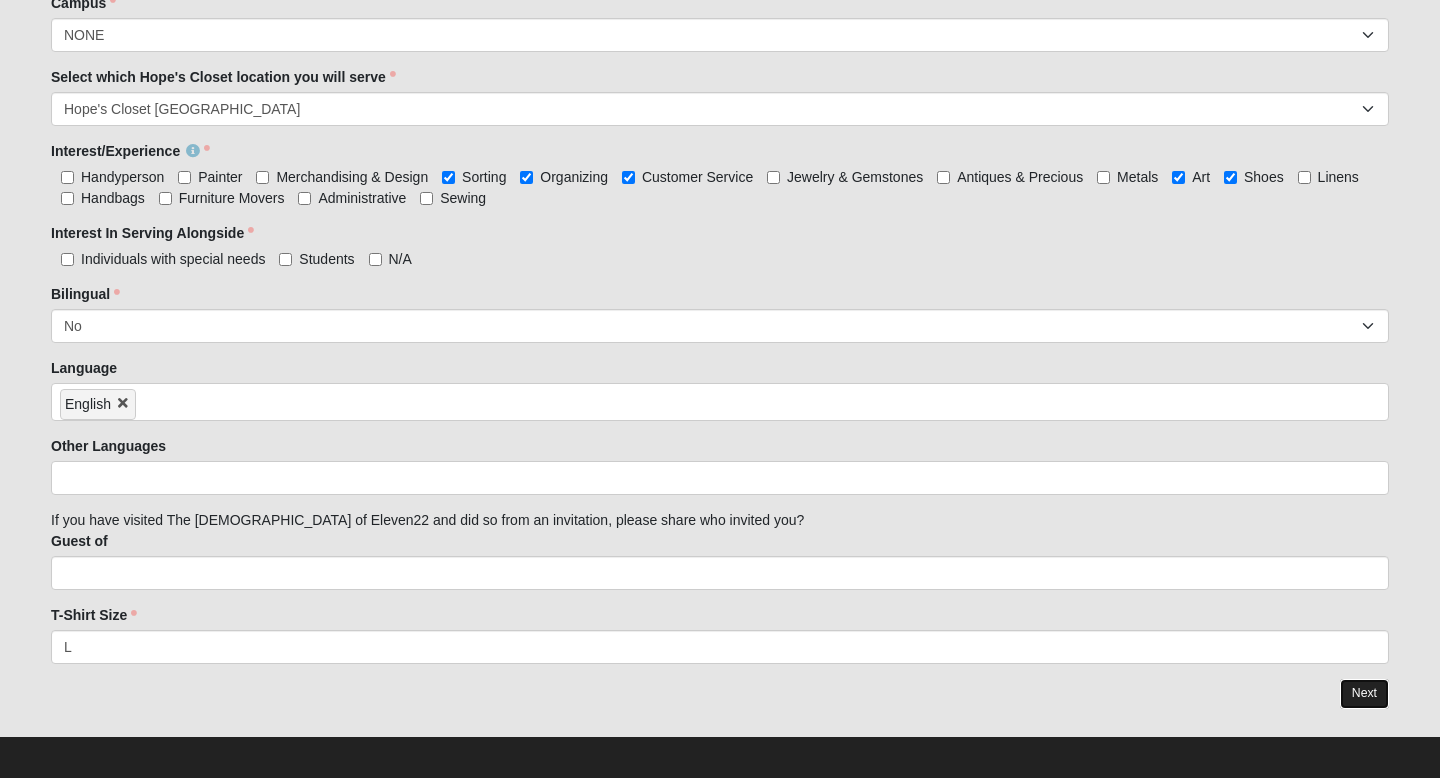 click on "Next" at bounding box center (1364, 693) 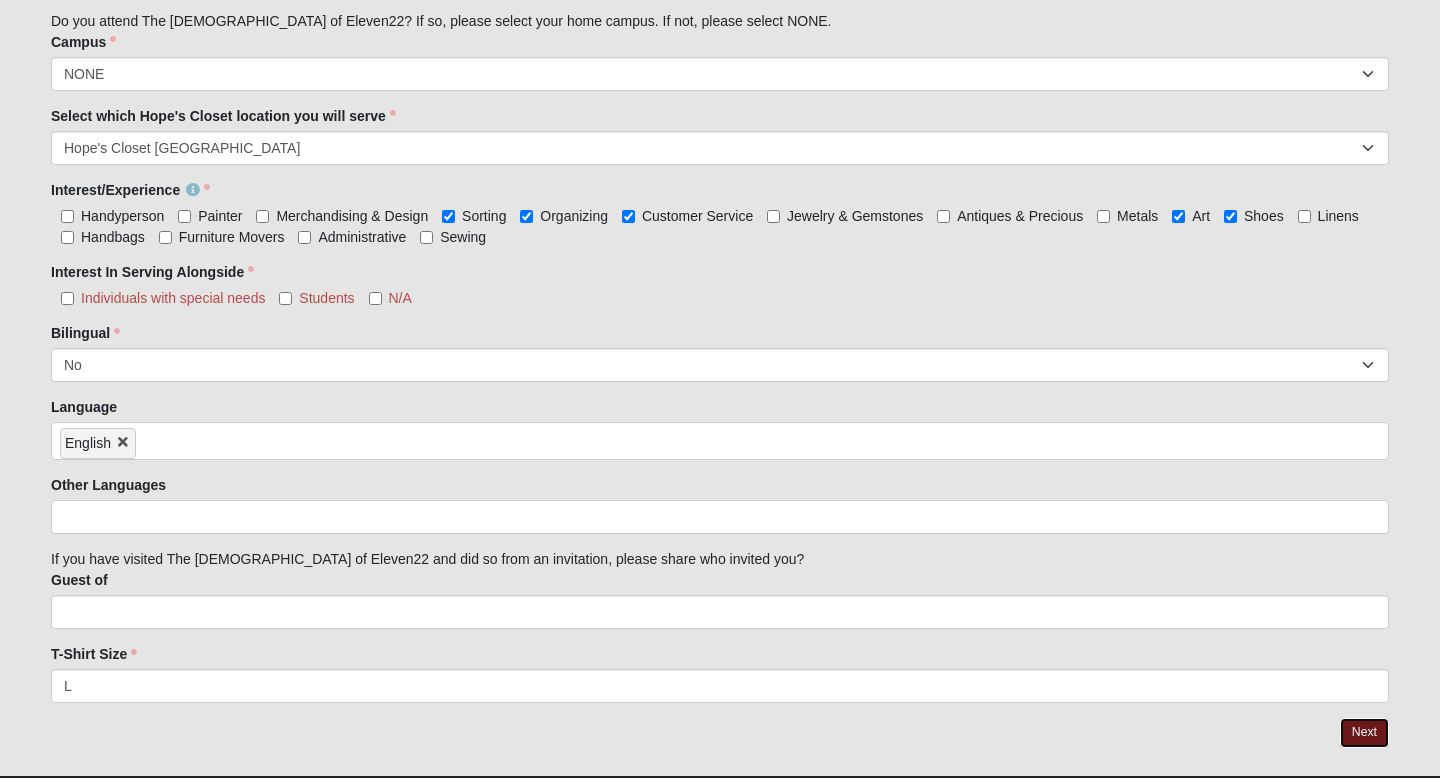 scroll, scrollTop: 631, scrollLeft: 0, axis: vertical 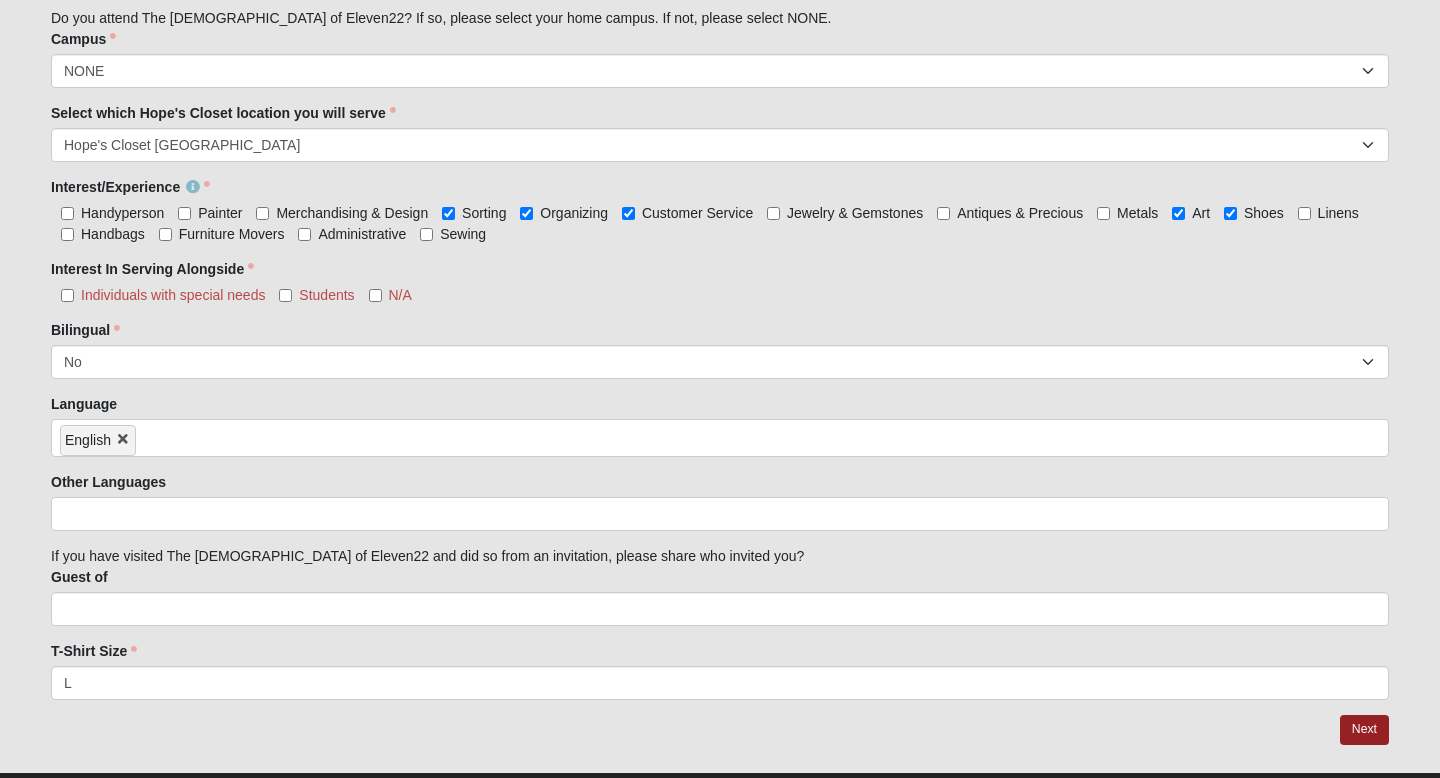click on "N/A" at bounding box center (390, 295) 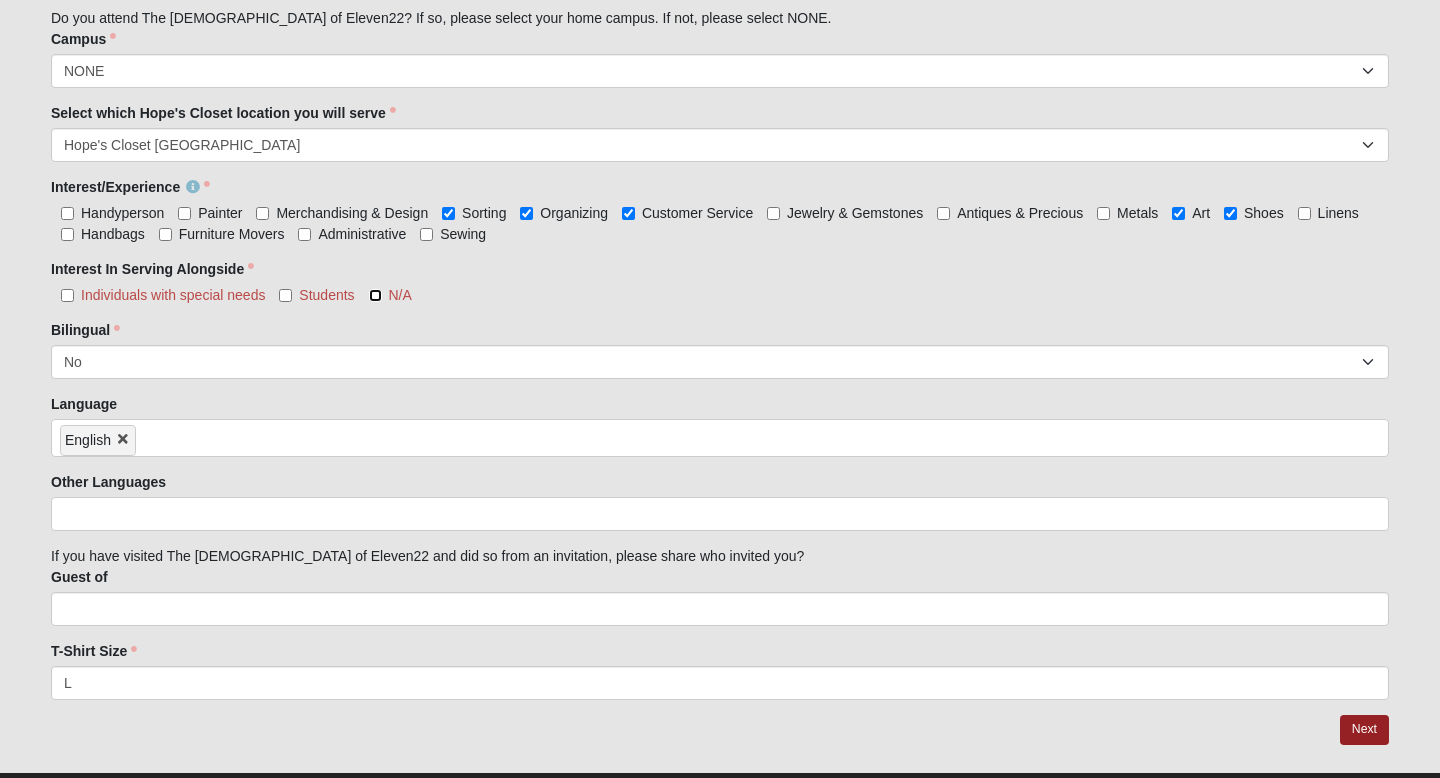 click on "N/A" at bounding box center (375, 295) 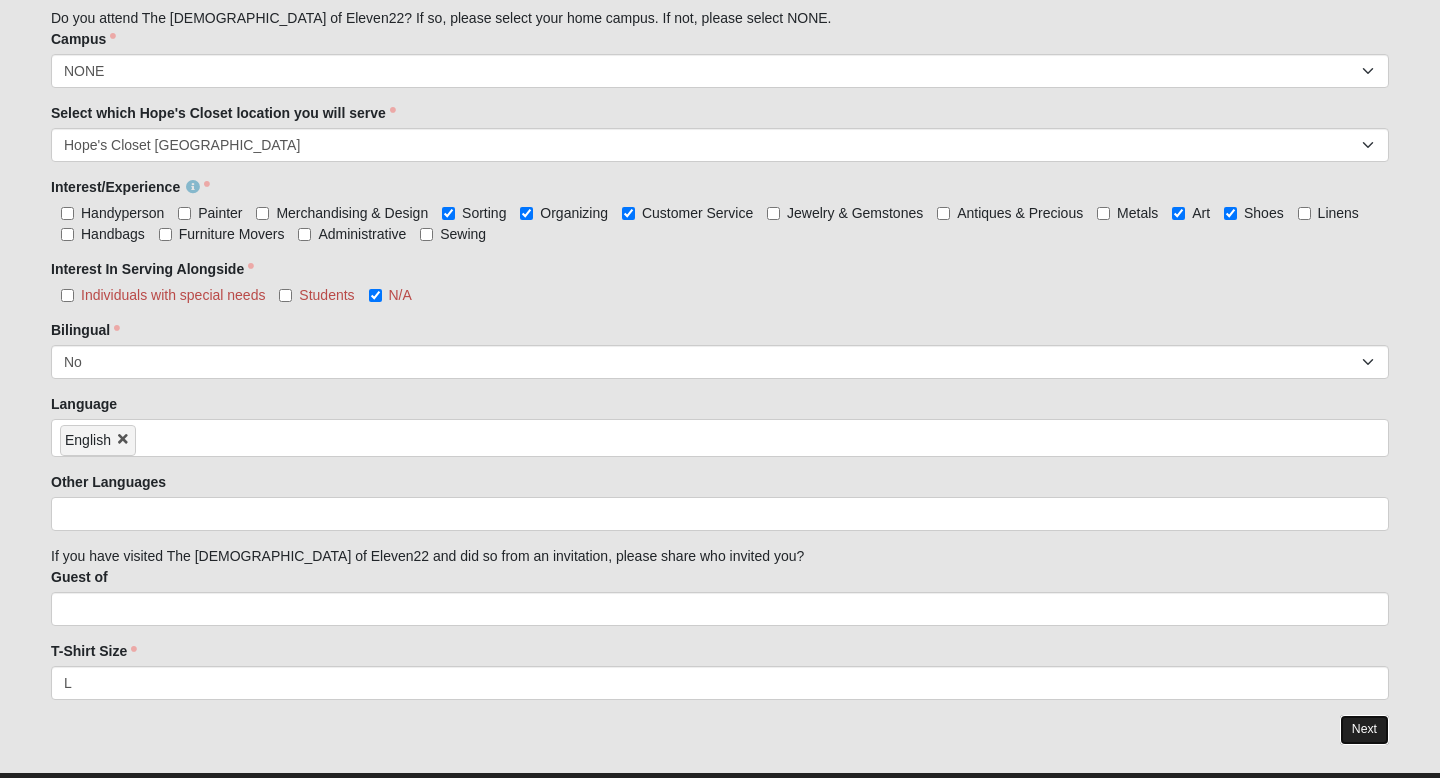 click on "Next" at bounding box center (1364, 729) 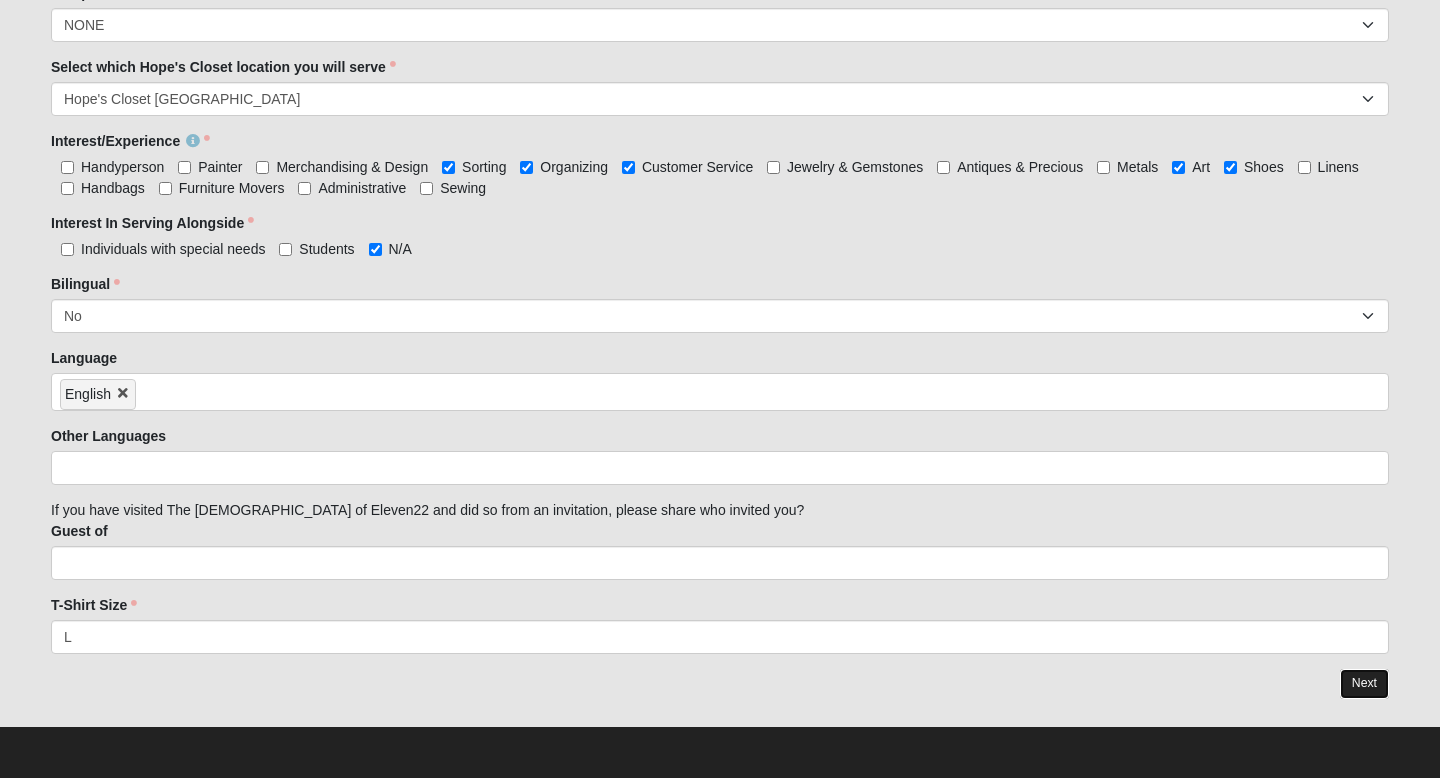 scroll, scrollTop: 552, scrollLeft: 0, axis: vertical 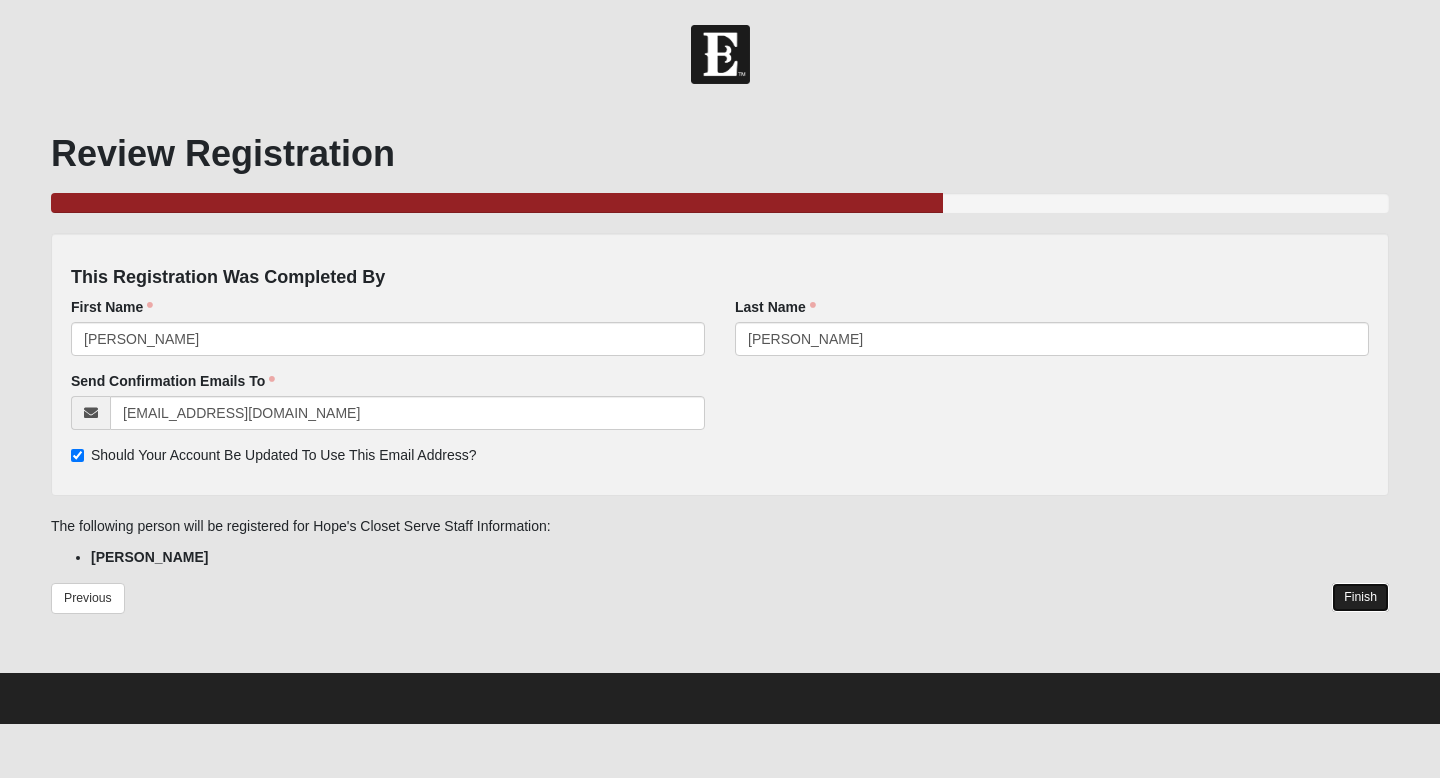 click on "Finish" at bounding box center (1360, 597) 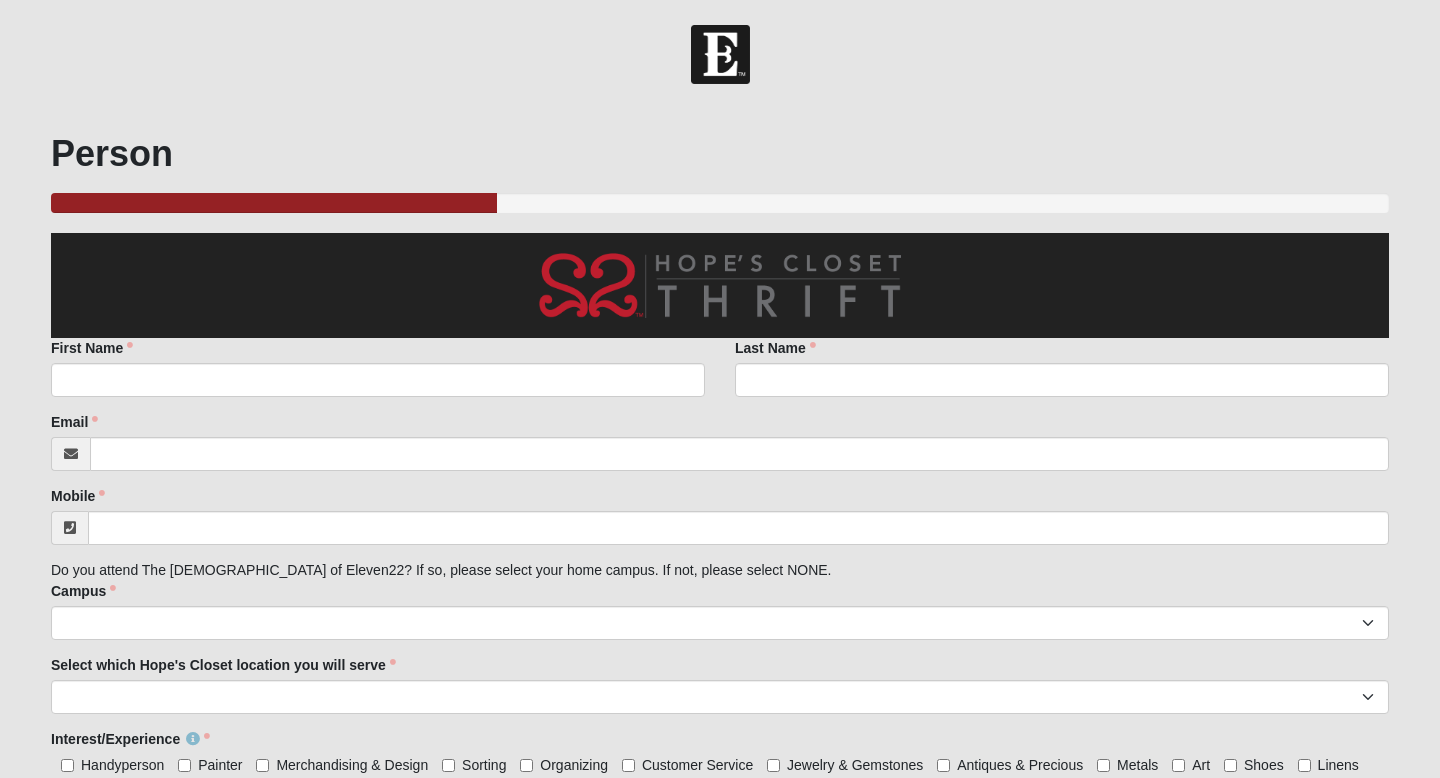 scroll, scrollTop: 0, scrollLeft: 0, axis: both 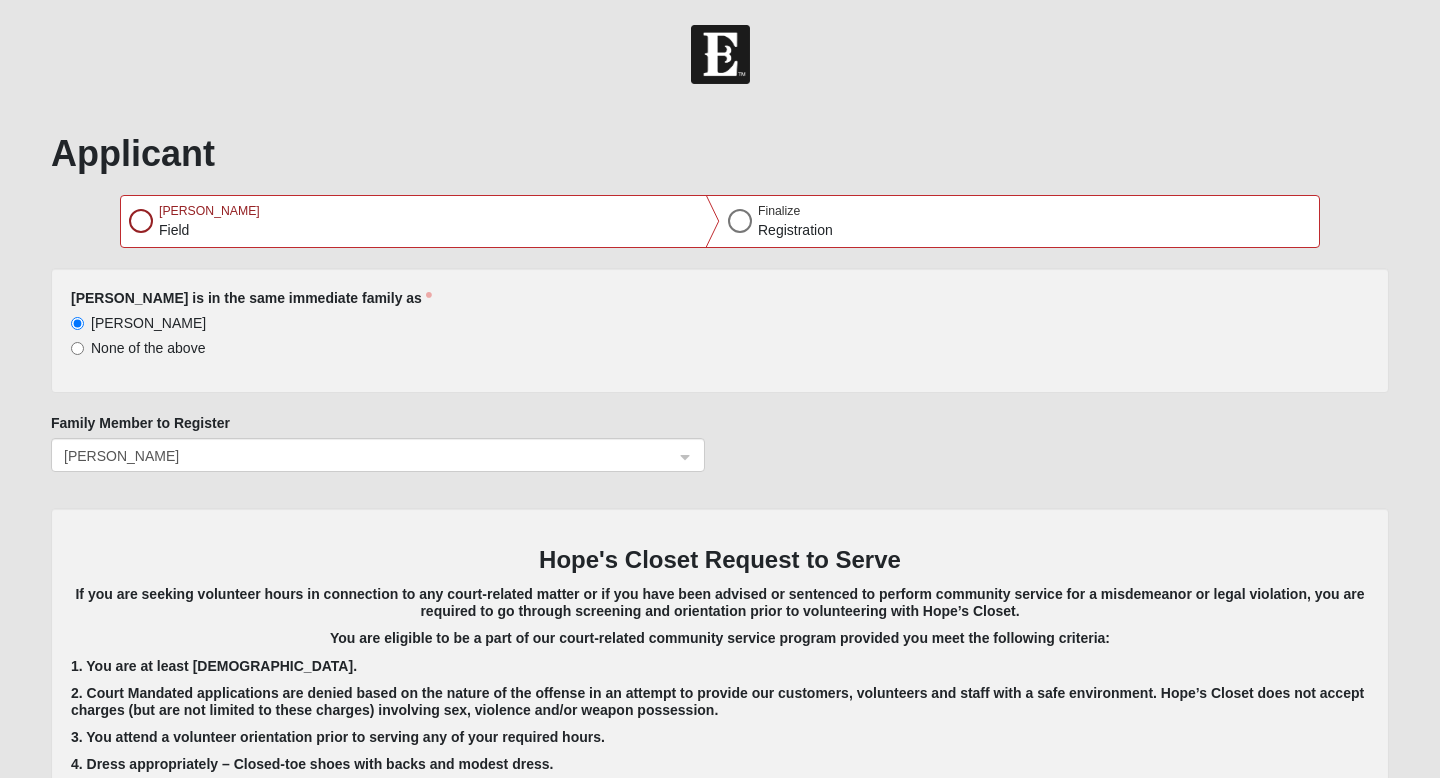 select on "5" 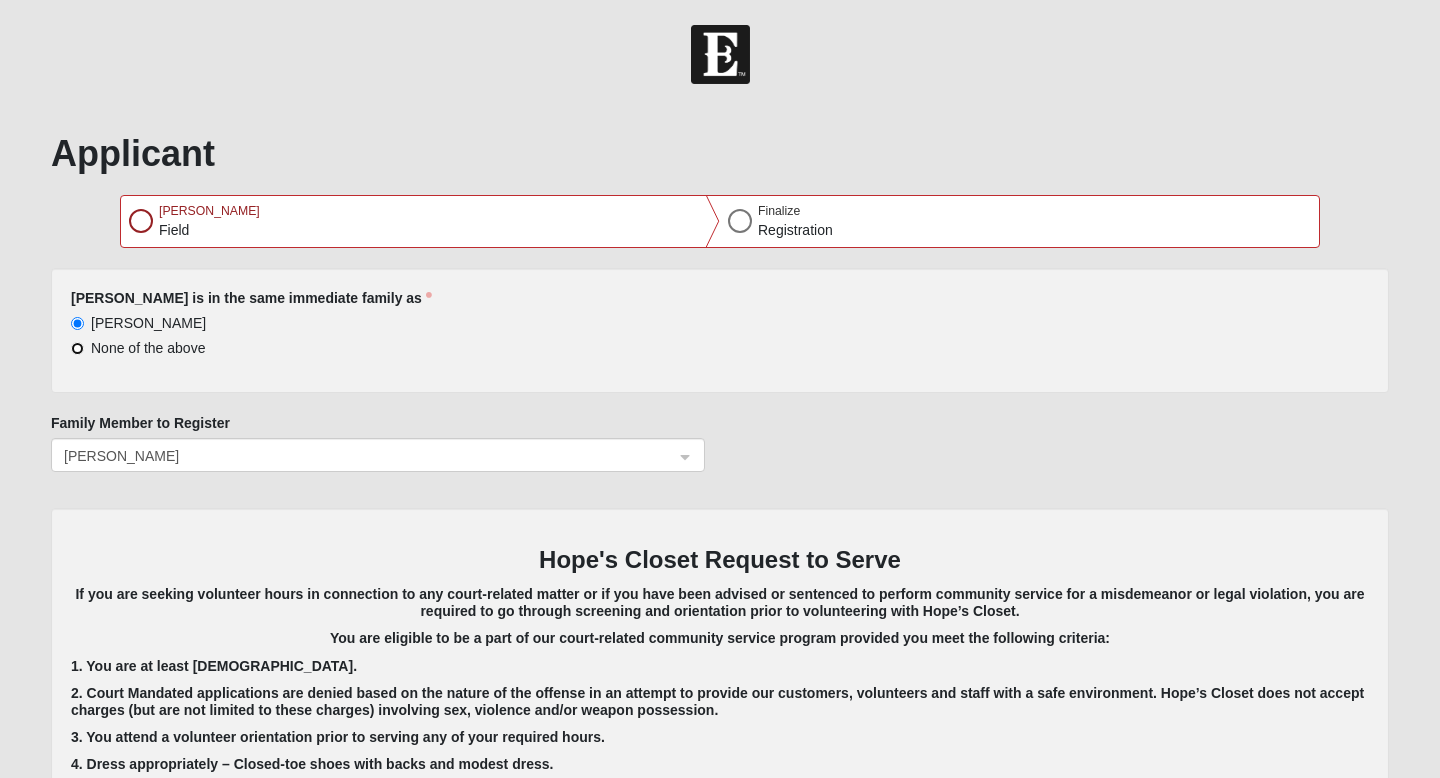 click on "None of the above" at bounding box center (77, 348) 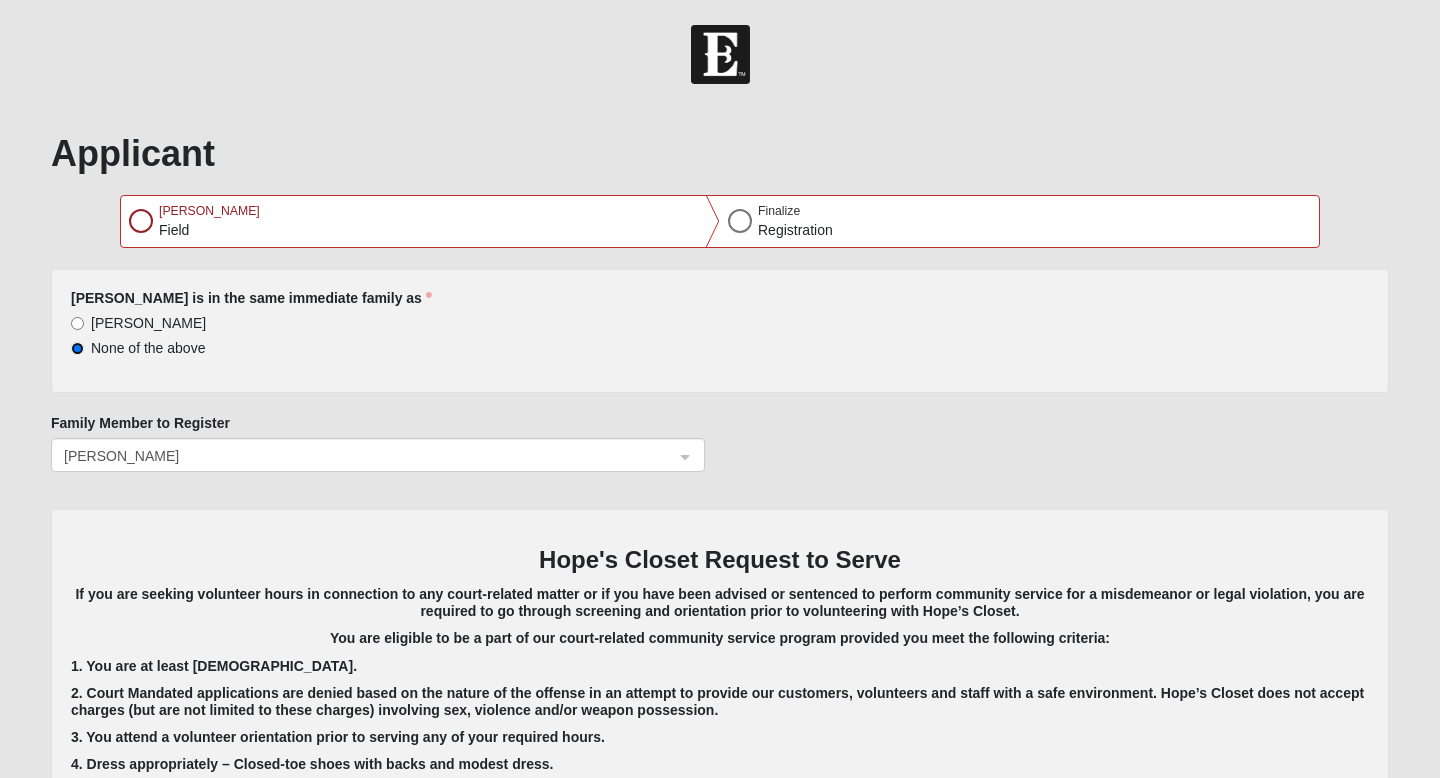 type 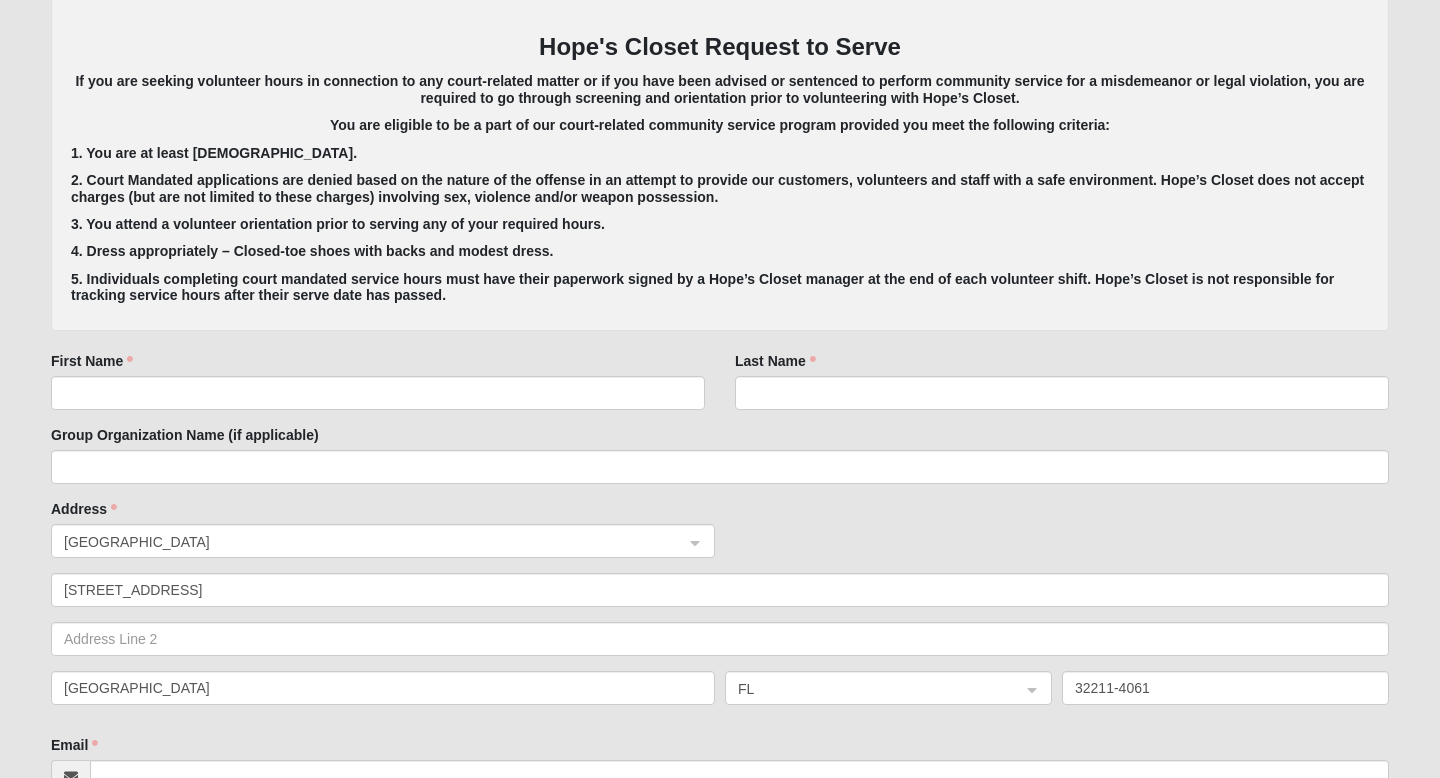 scroll, scrollTop: 531, scrollLeft: 0, axis: vertical 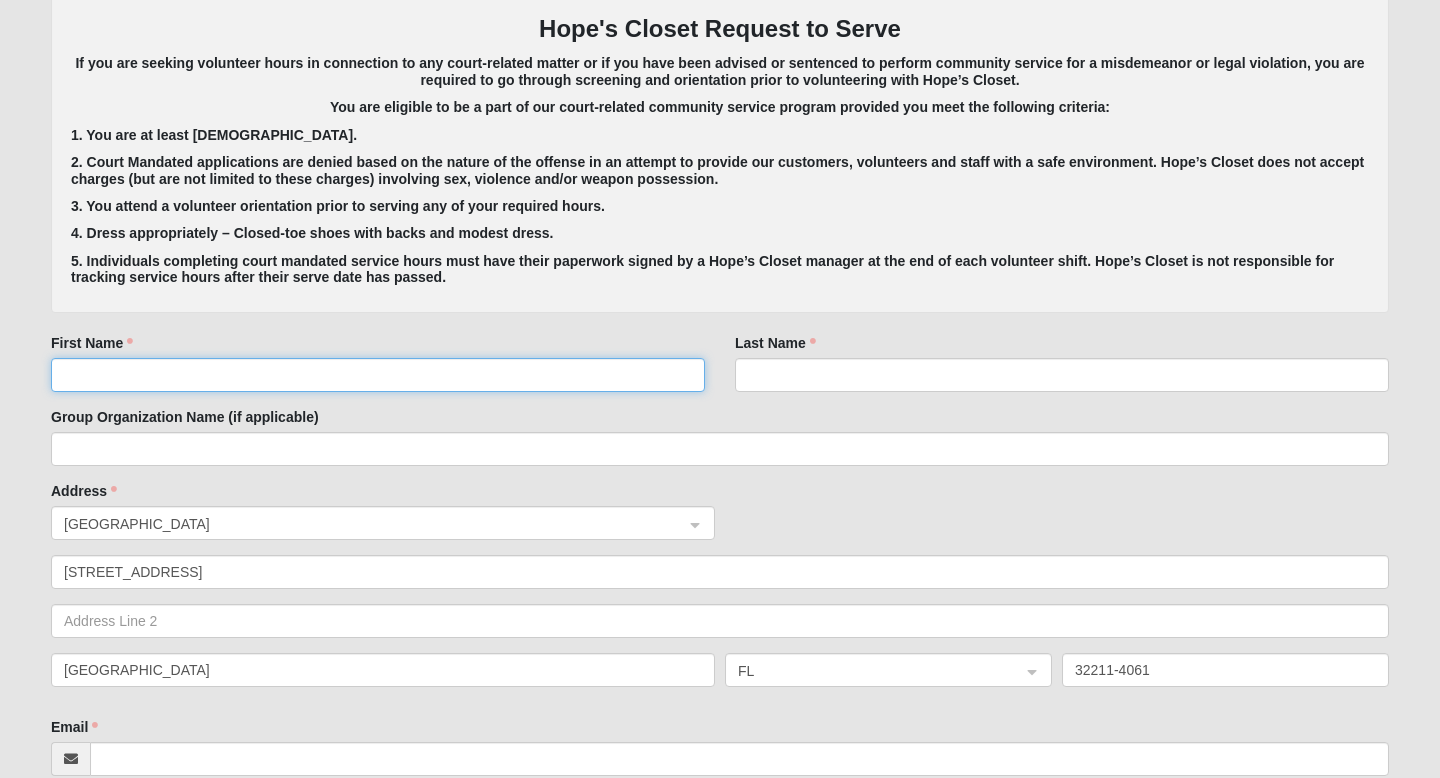 click on "First Name" 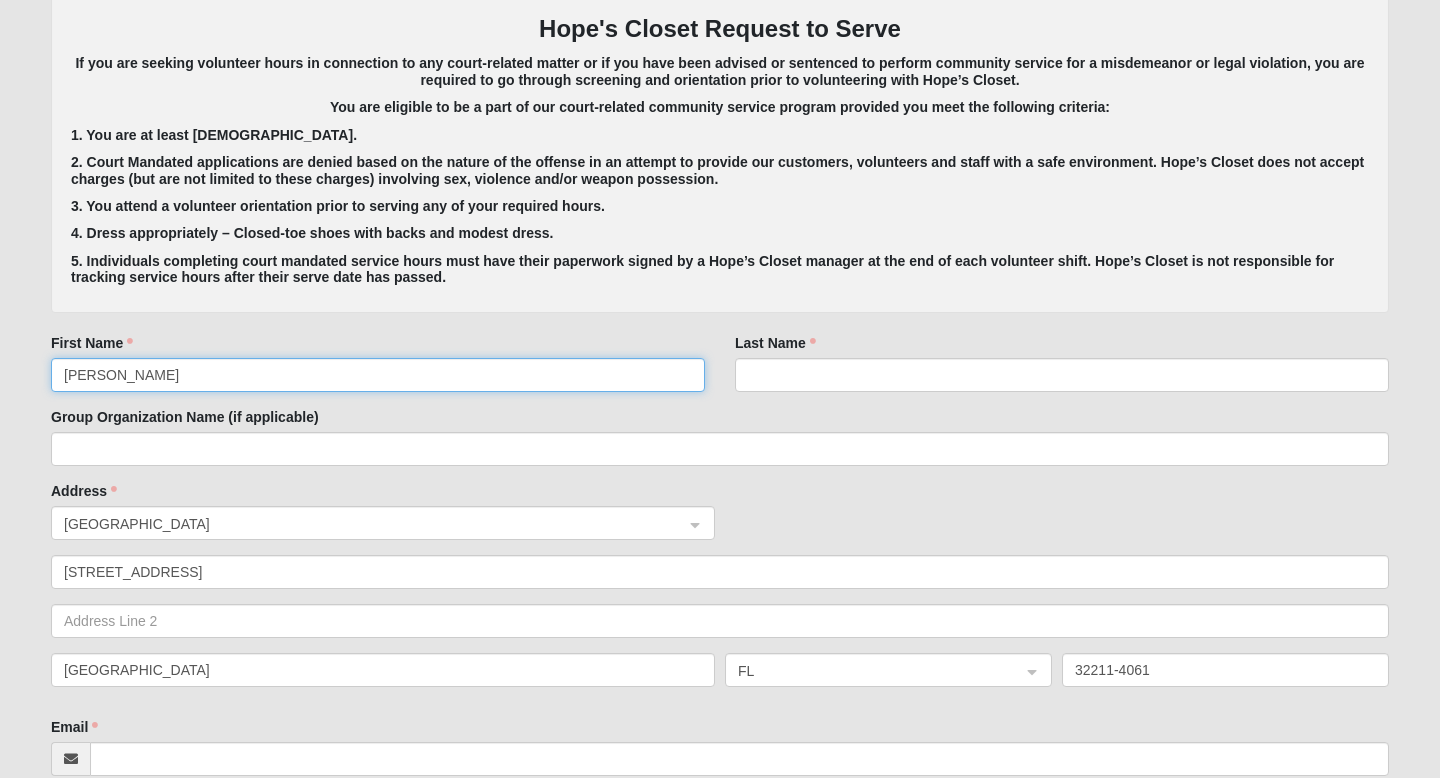 type on "[PERSON_NAME]" 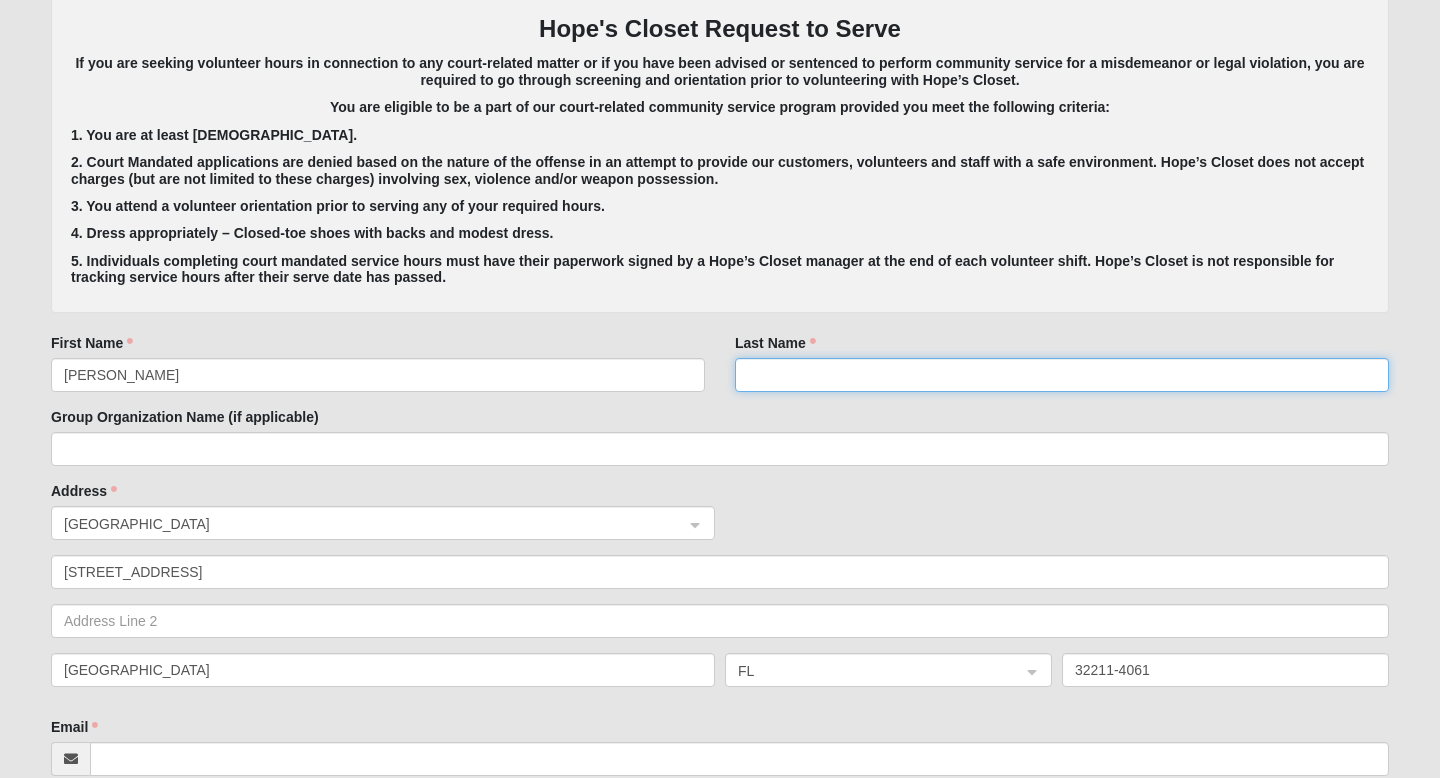 click on "Last Name" 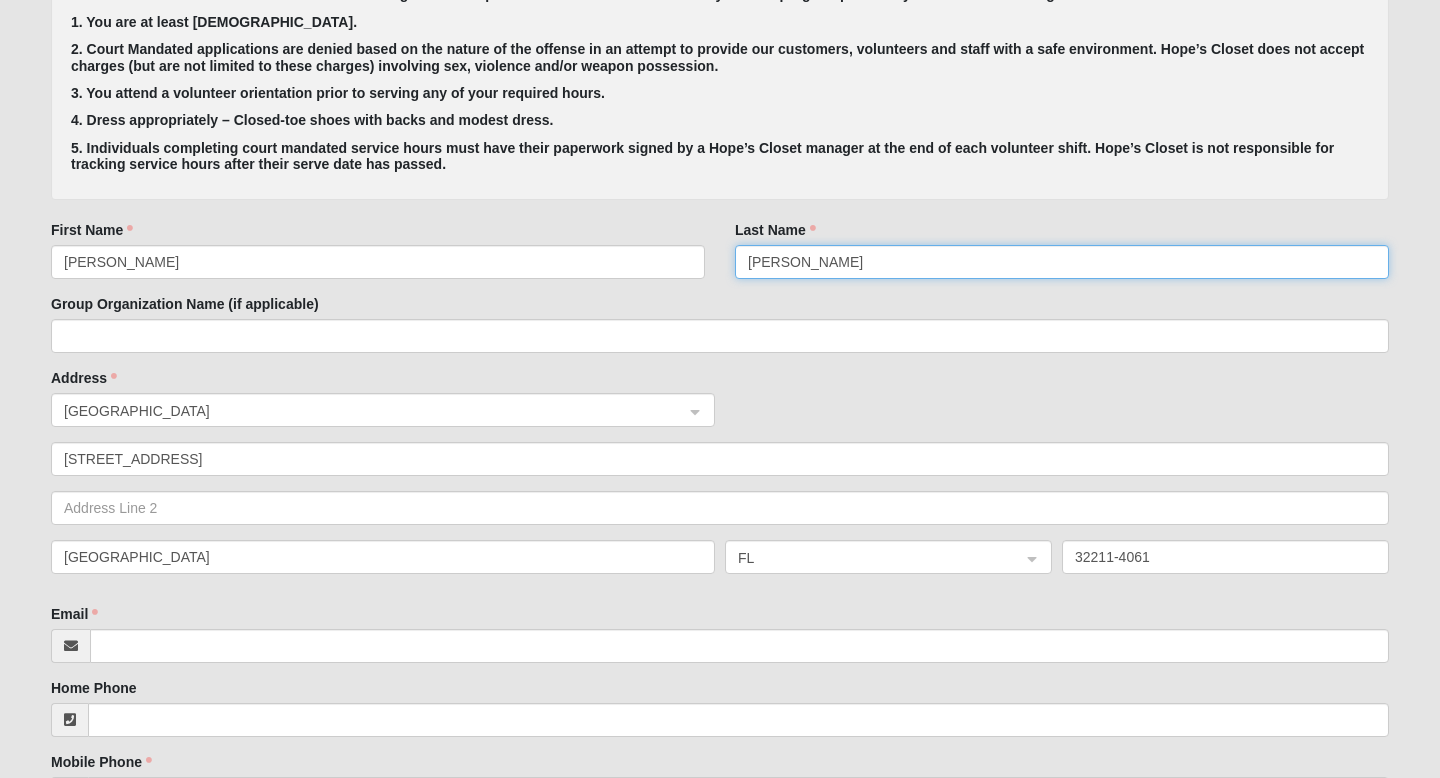 scroll, scrollTop: 651, scrollLeft: 0, axis: vertical 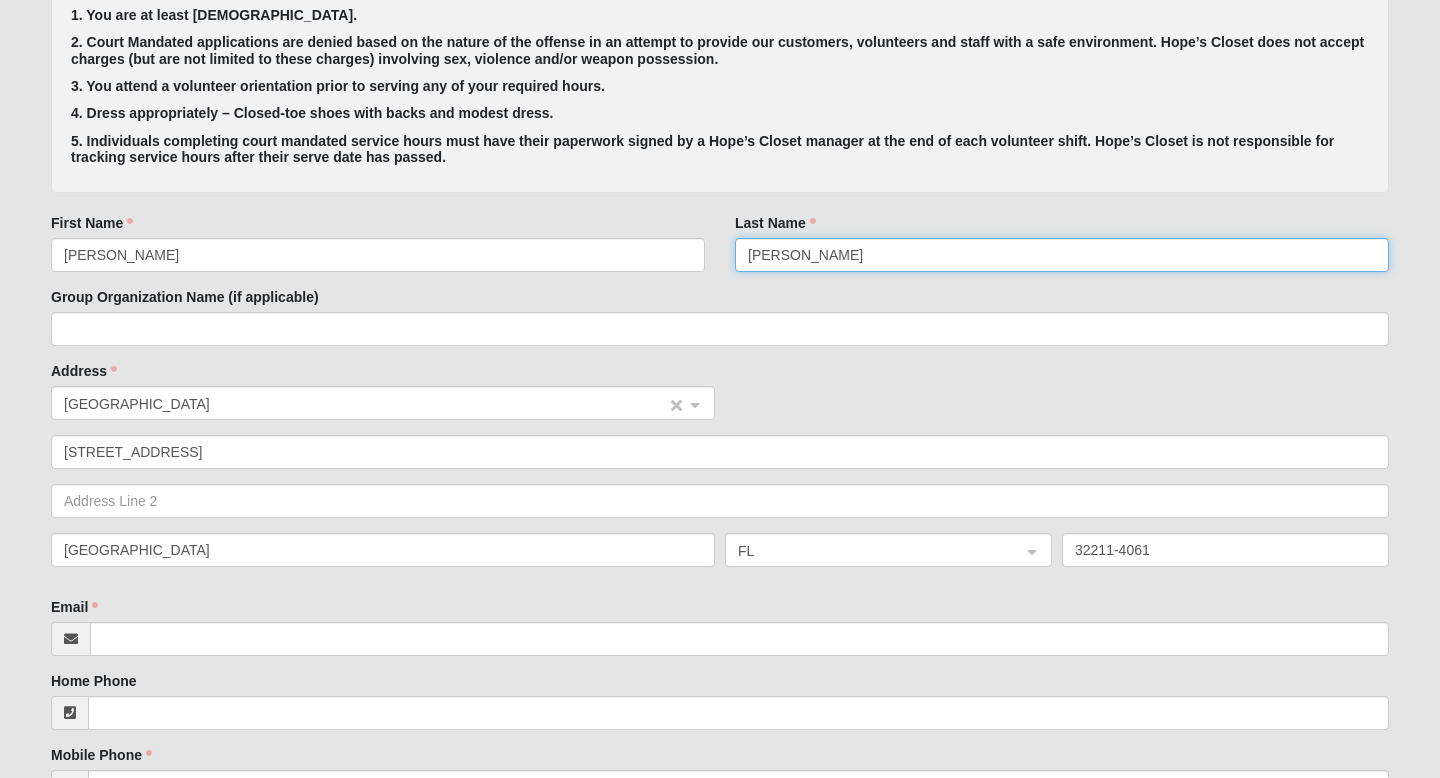 click on "[GEOGRAPHIC_DATA]" 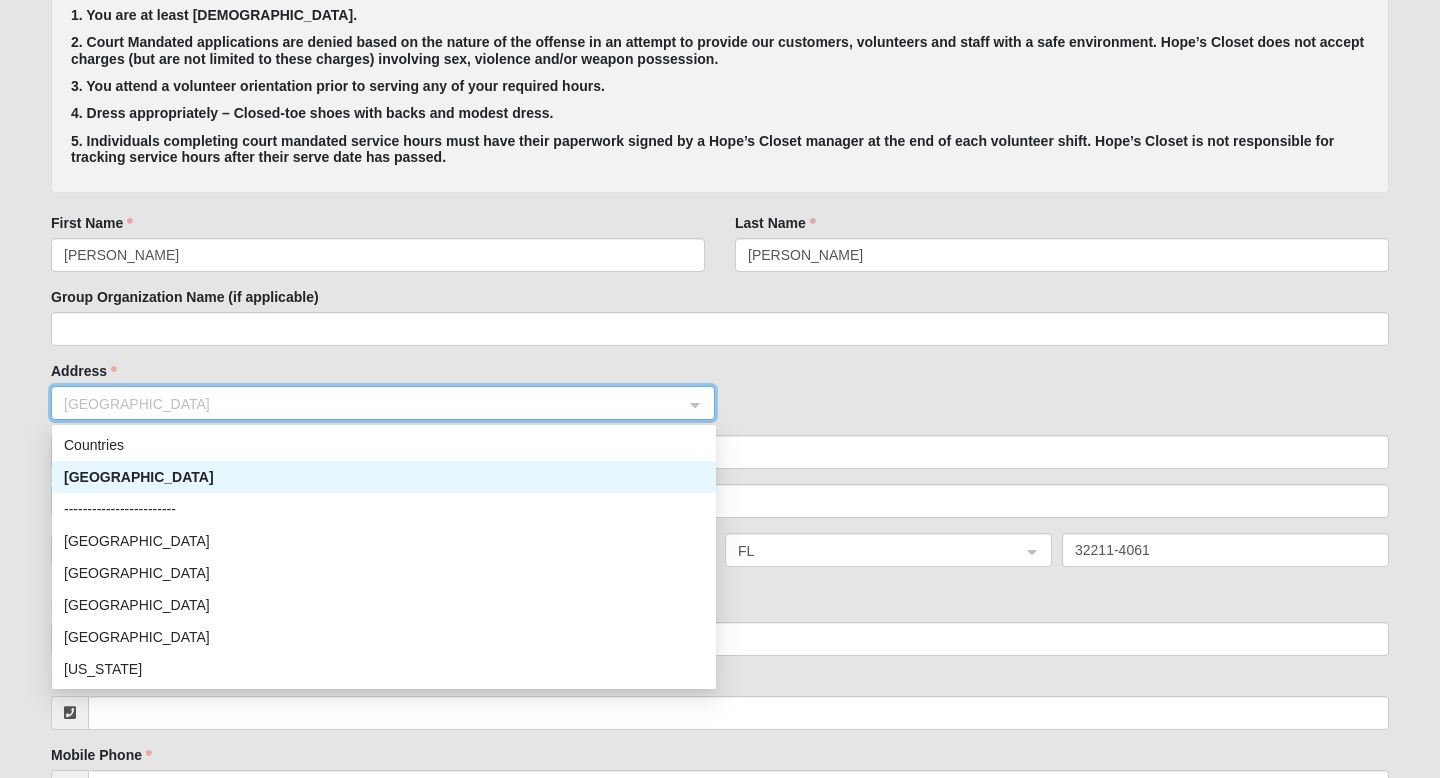 click on "[GEOGRAPHIC_DATA]" at bounding box center (384, 477) 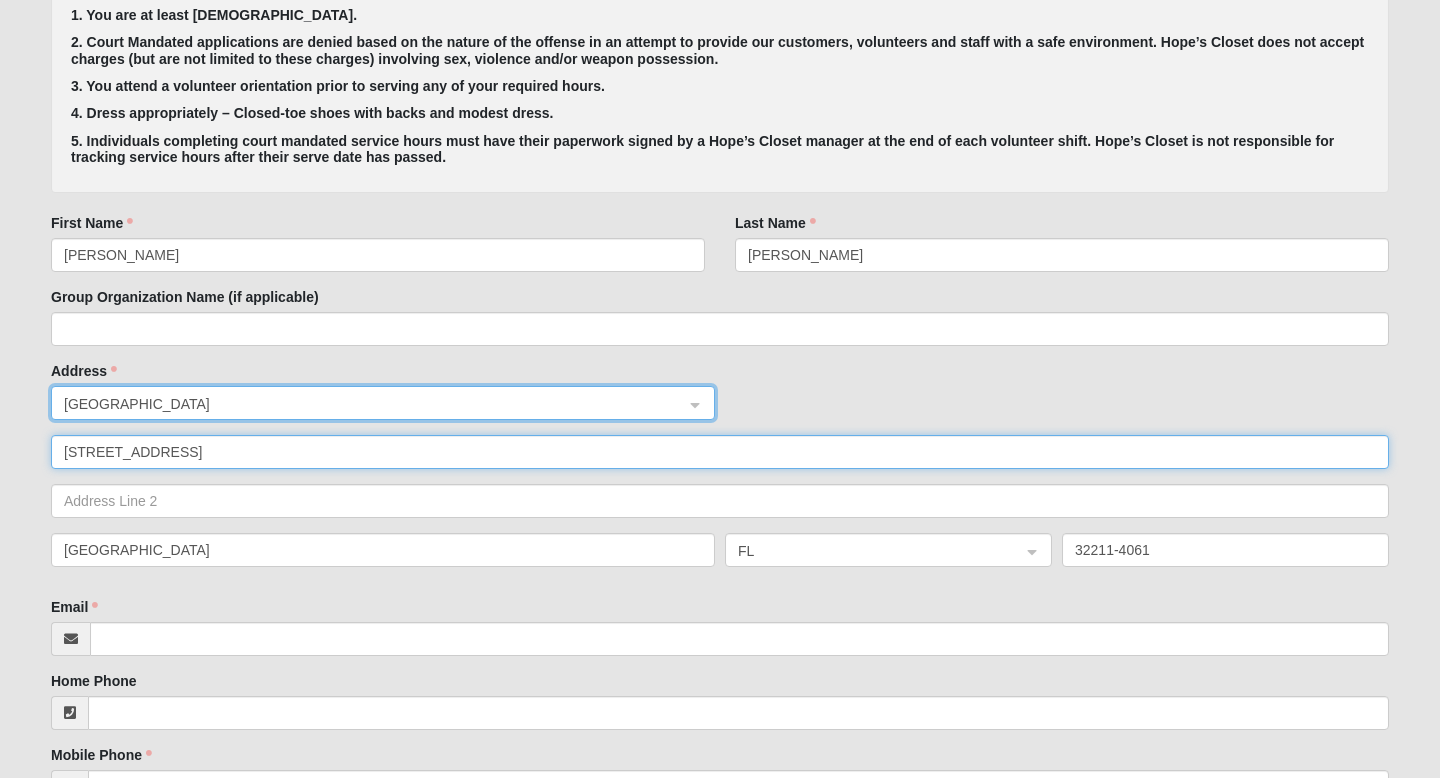 click on "[STREET_ADDRESS]" 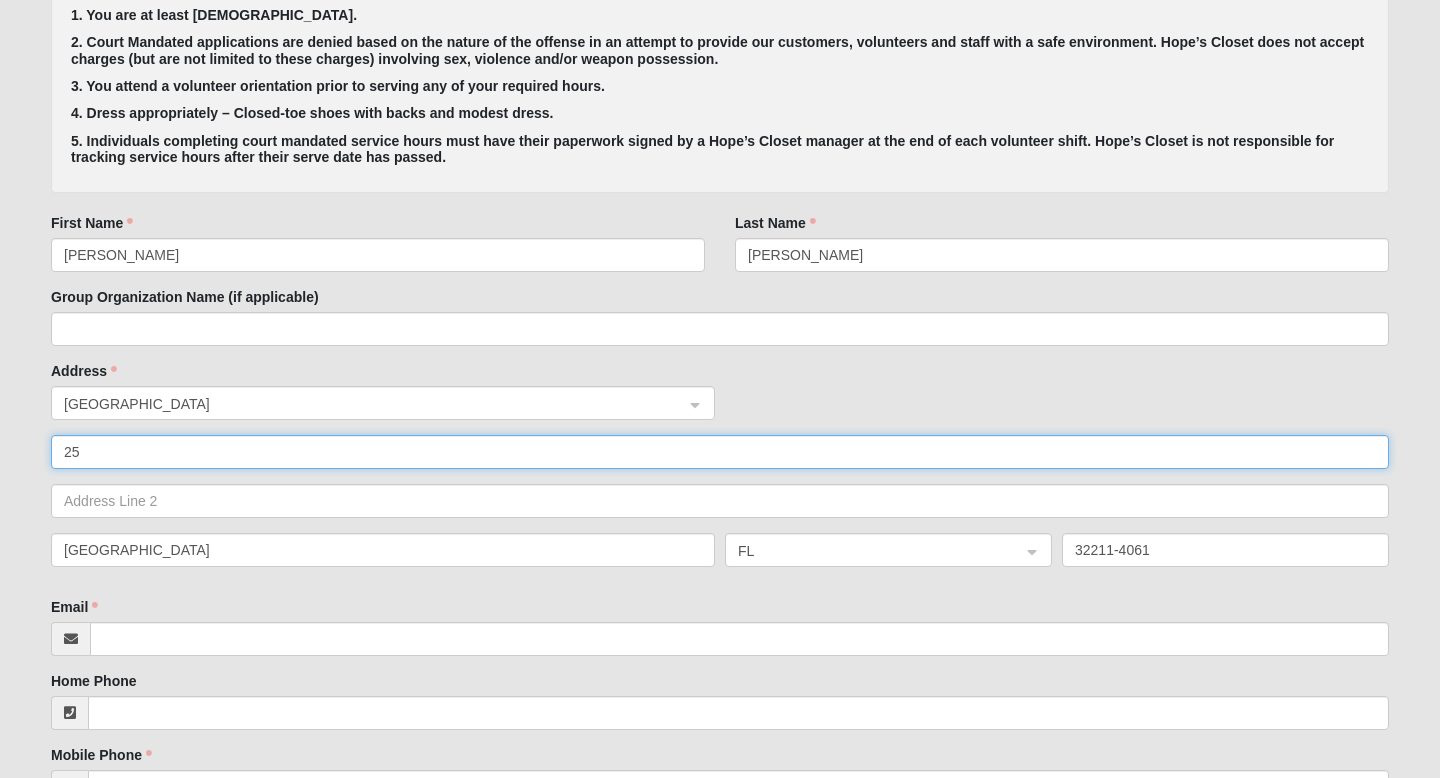 type on "2" 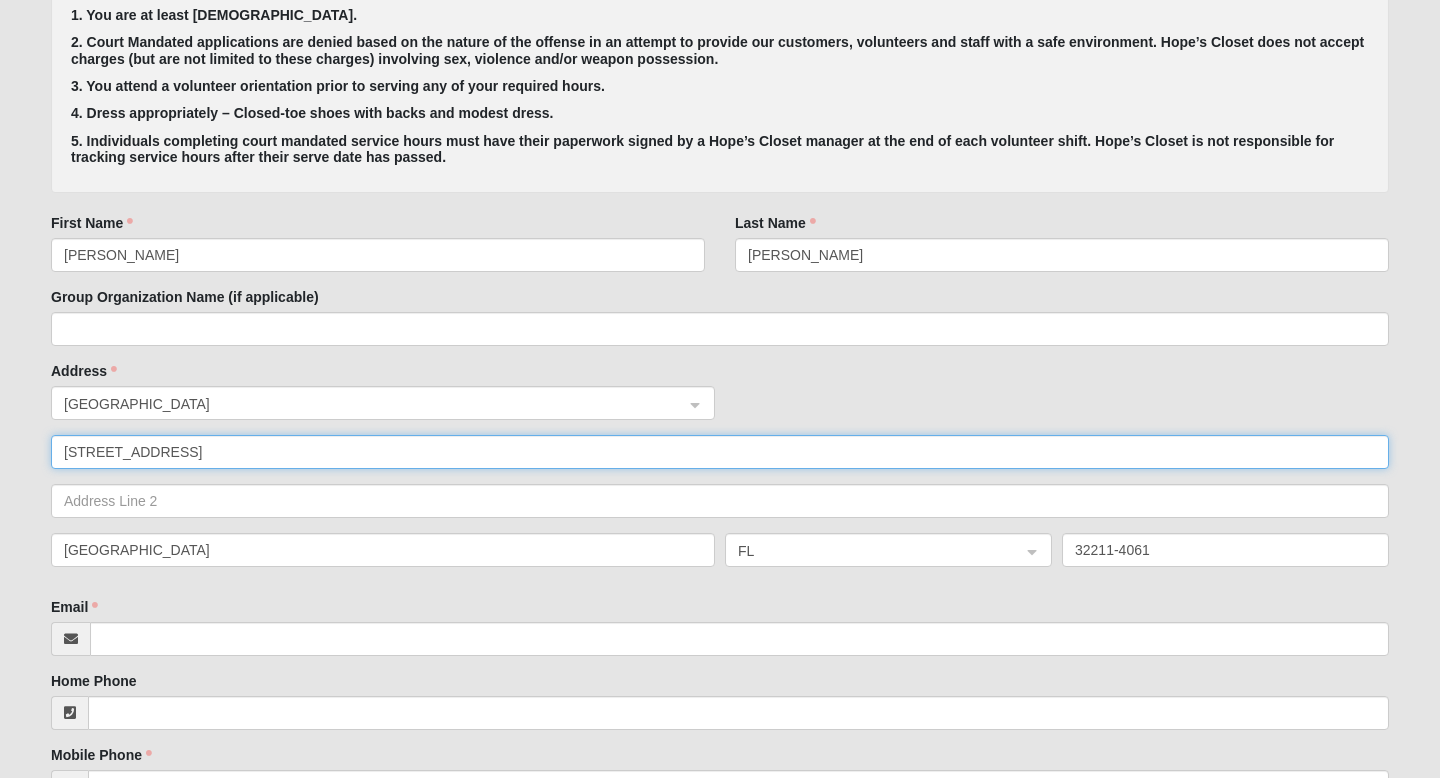 type on "[STREET_ADDRESS]" 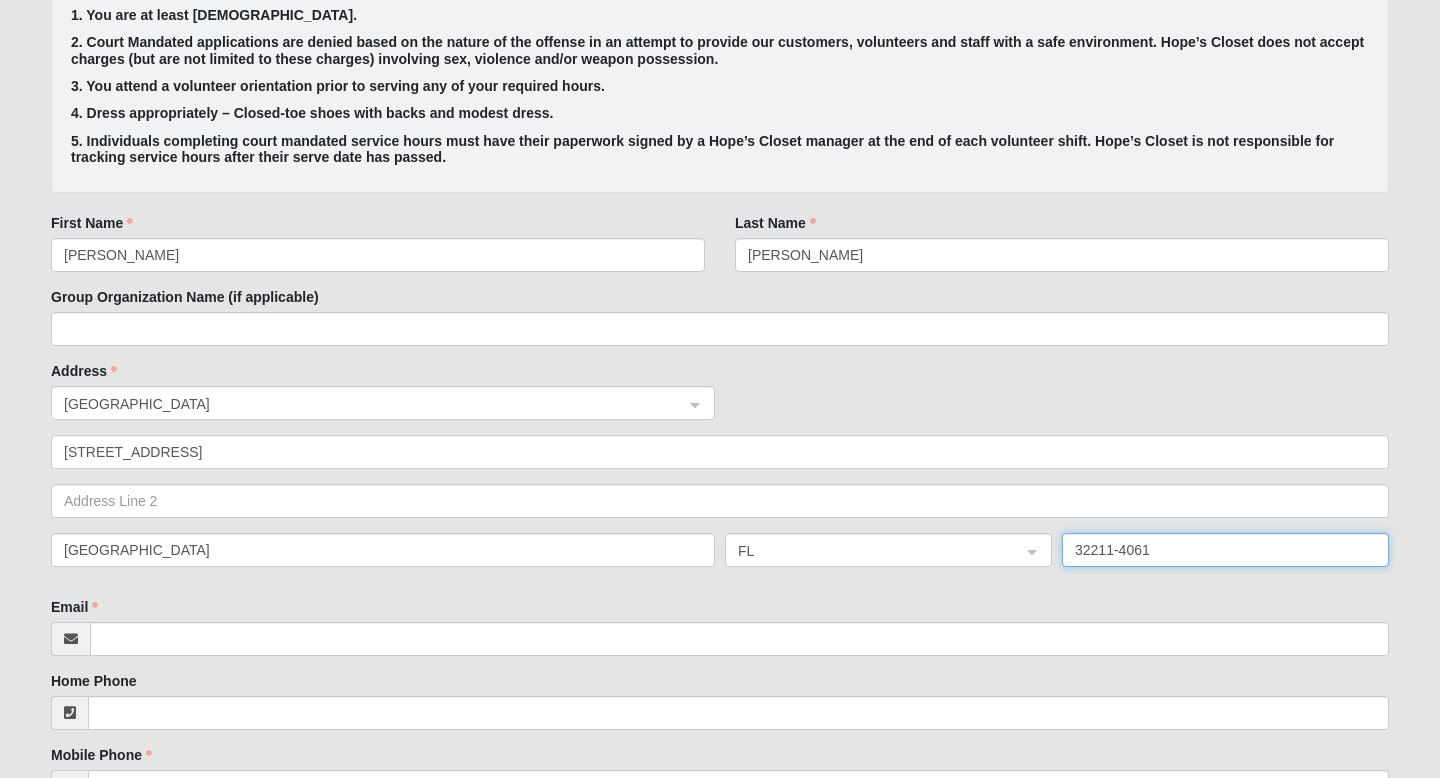 click on "32211-4061" 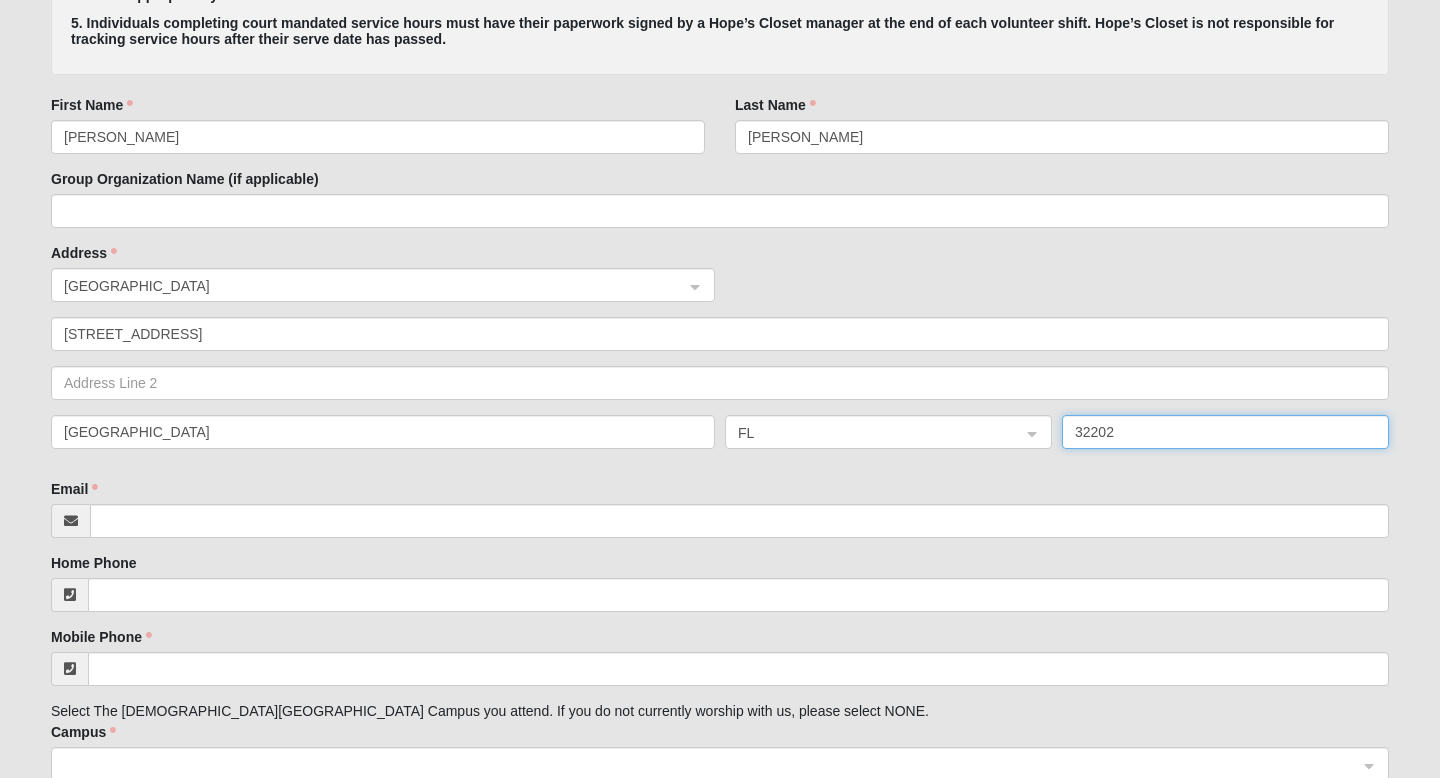scroll, scrollTop: 785, scrollLeft: 0, axis: vertical 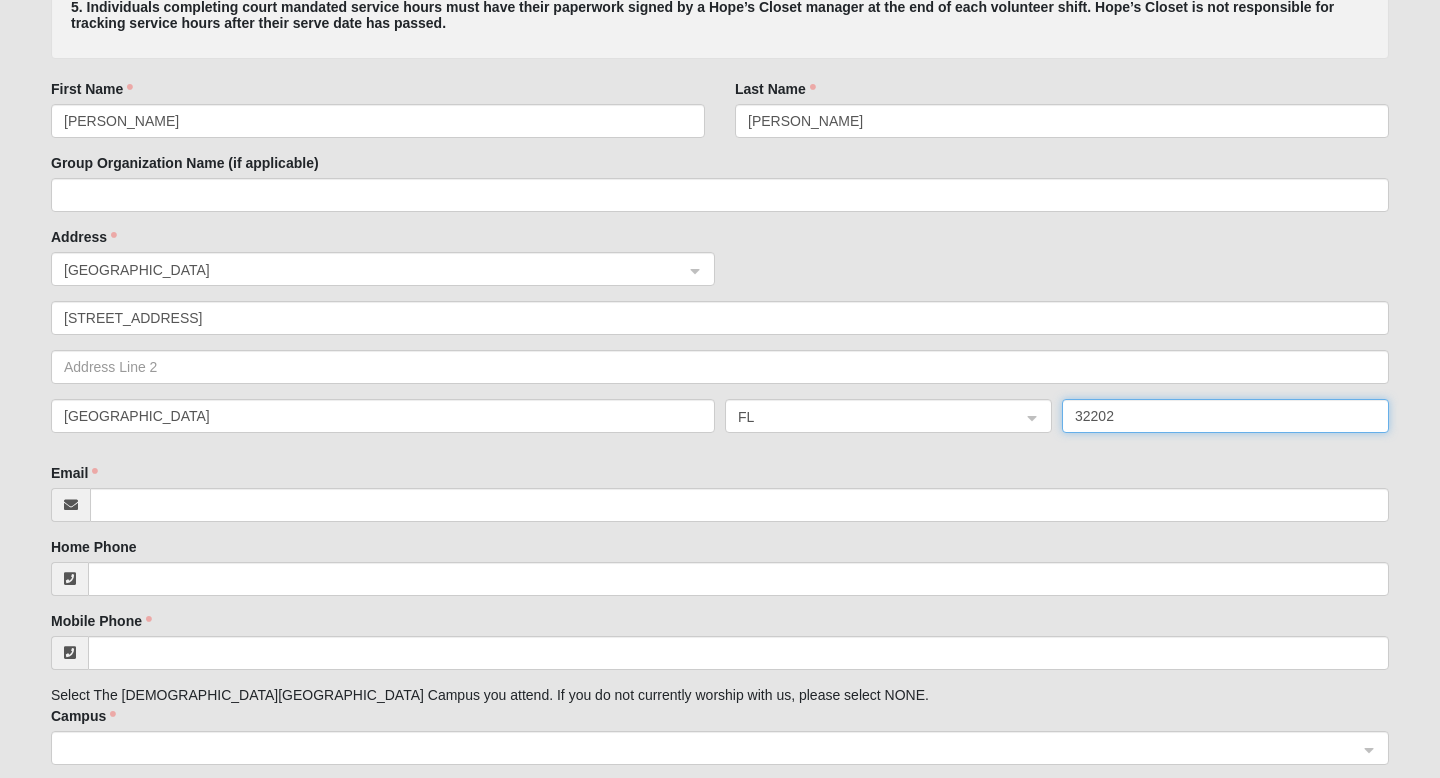 type on "32202" 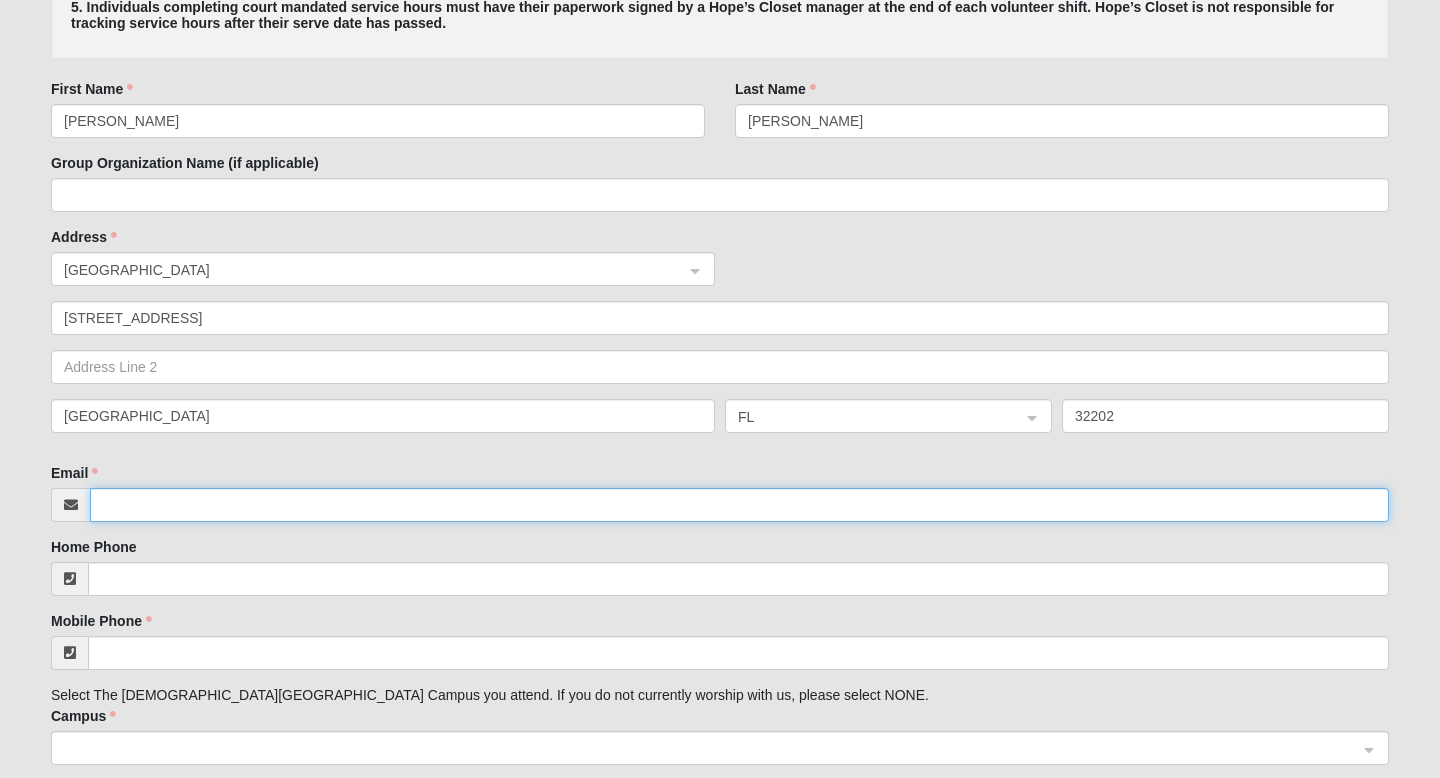 click on "Email" at bounding box center [739, 505] 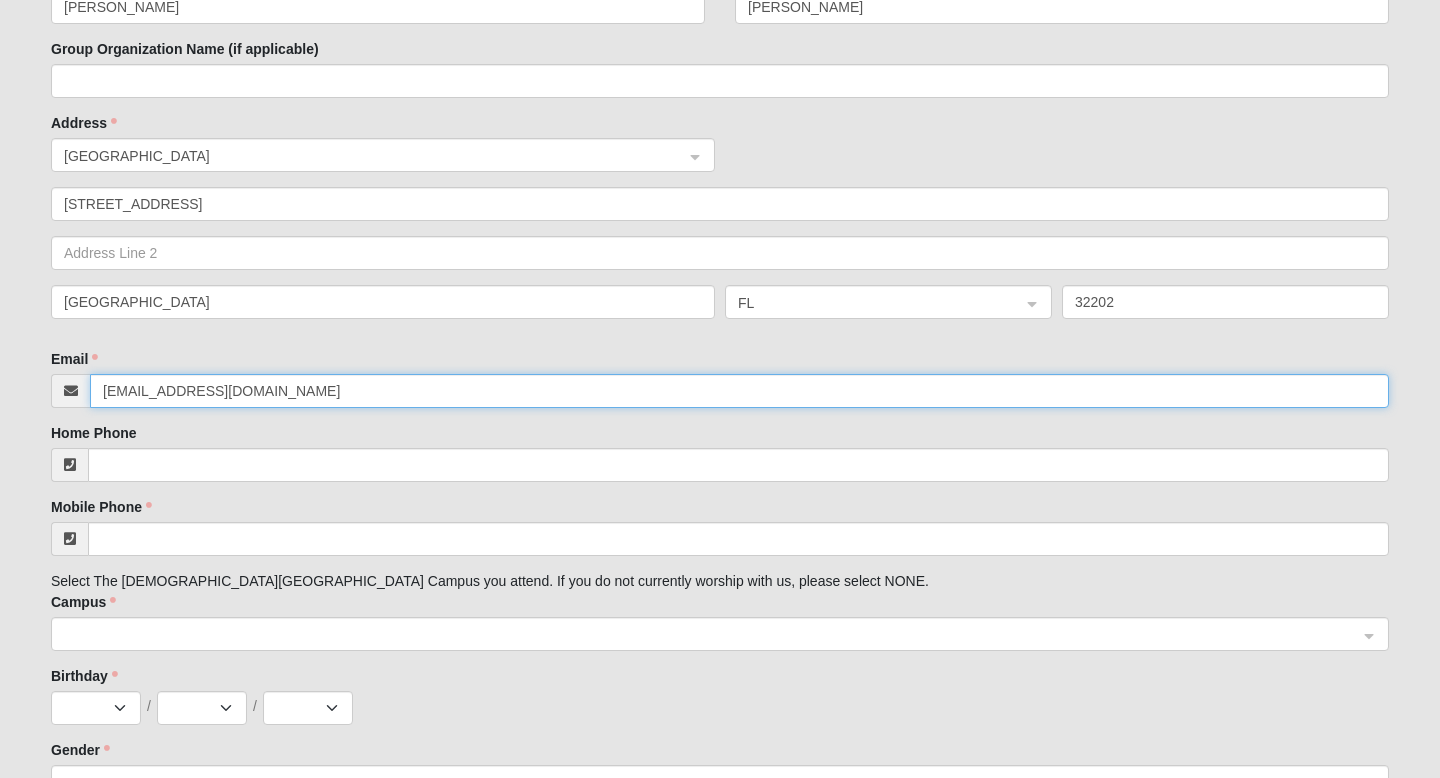 scroll, scrollTop: 905, scrollLeft: 0, axis: vertical 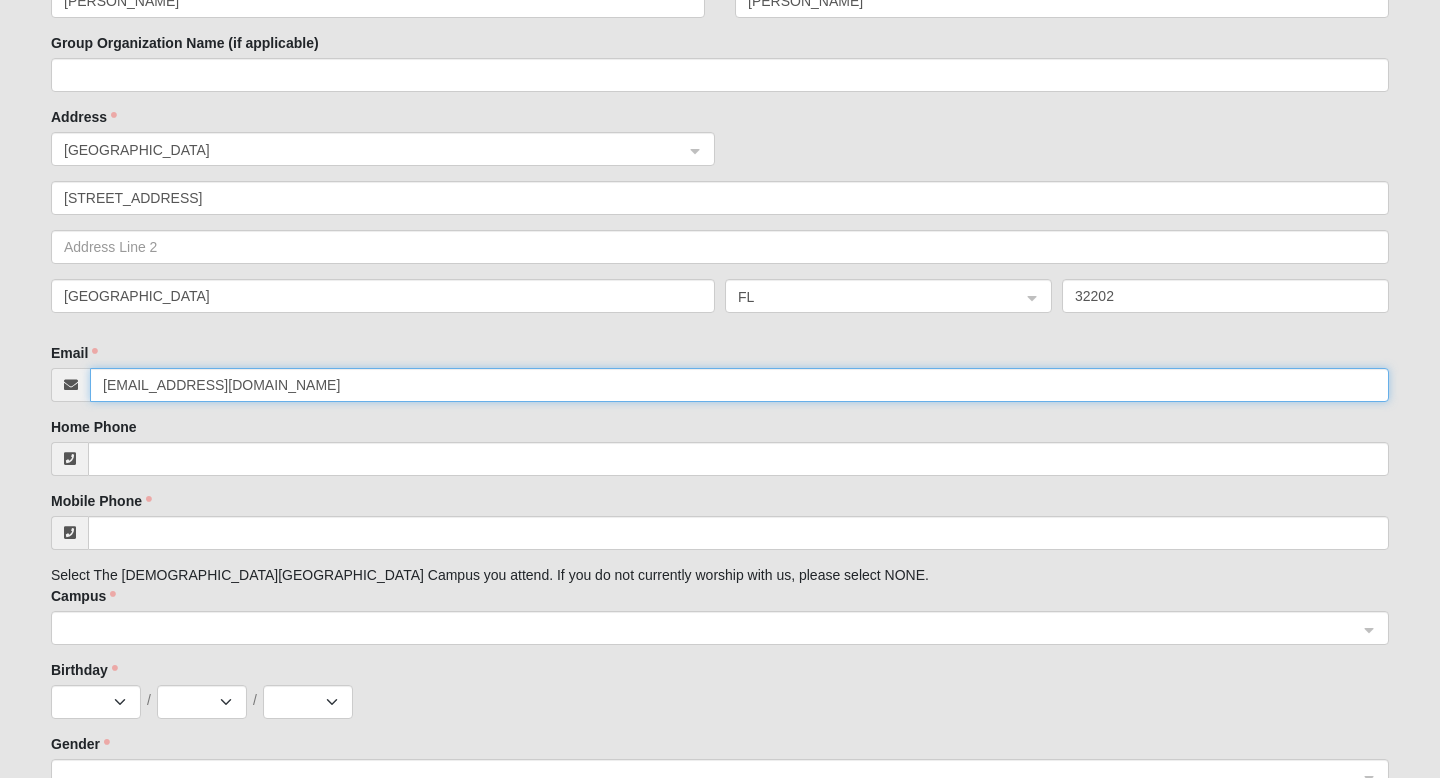 type on "[EMAIL_ADDRESS][DOMAIN_NAME]" 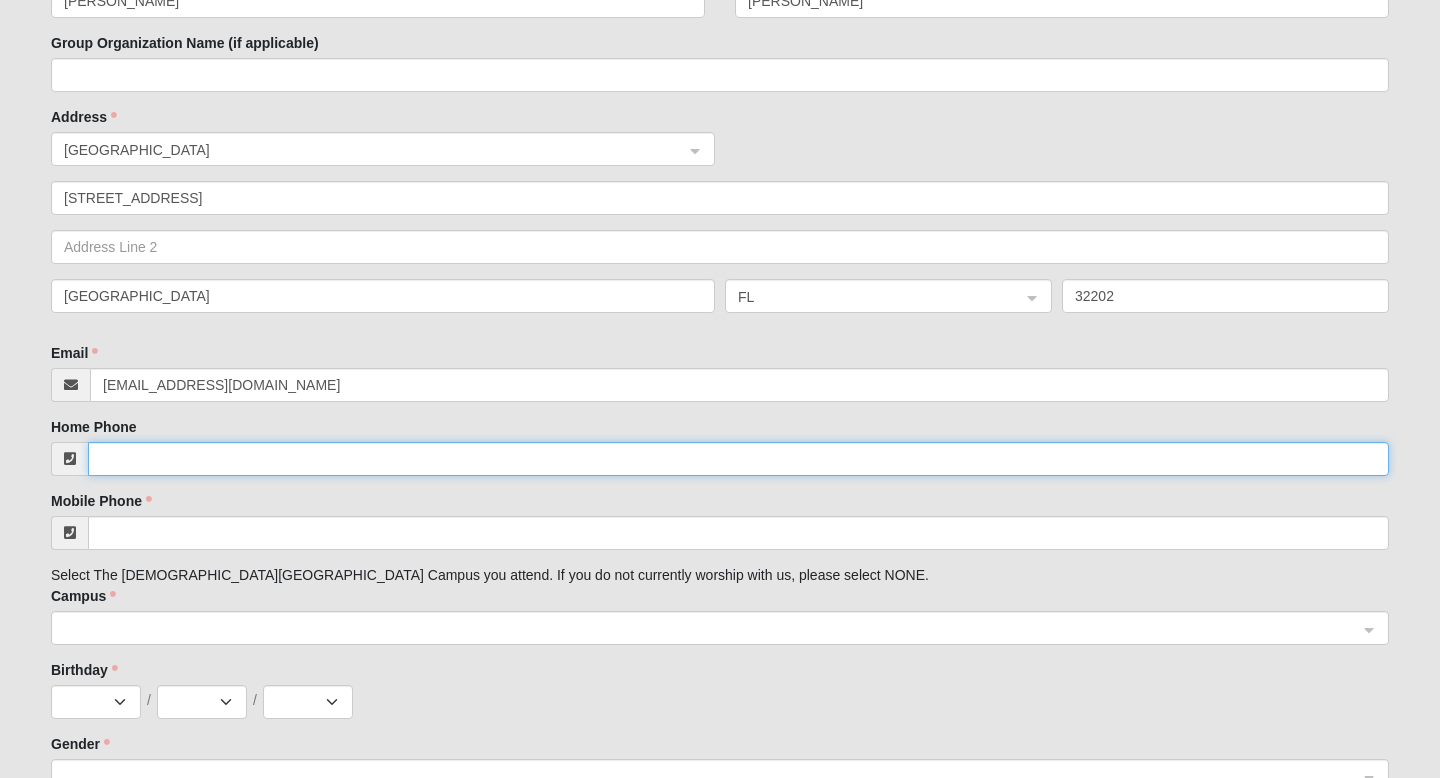 click on "Home Phone" at bounding box center [738, 459] 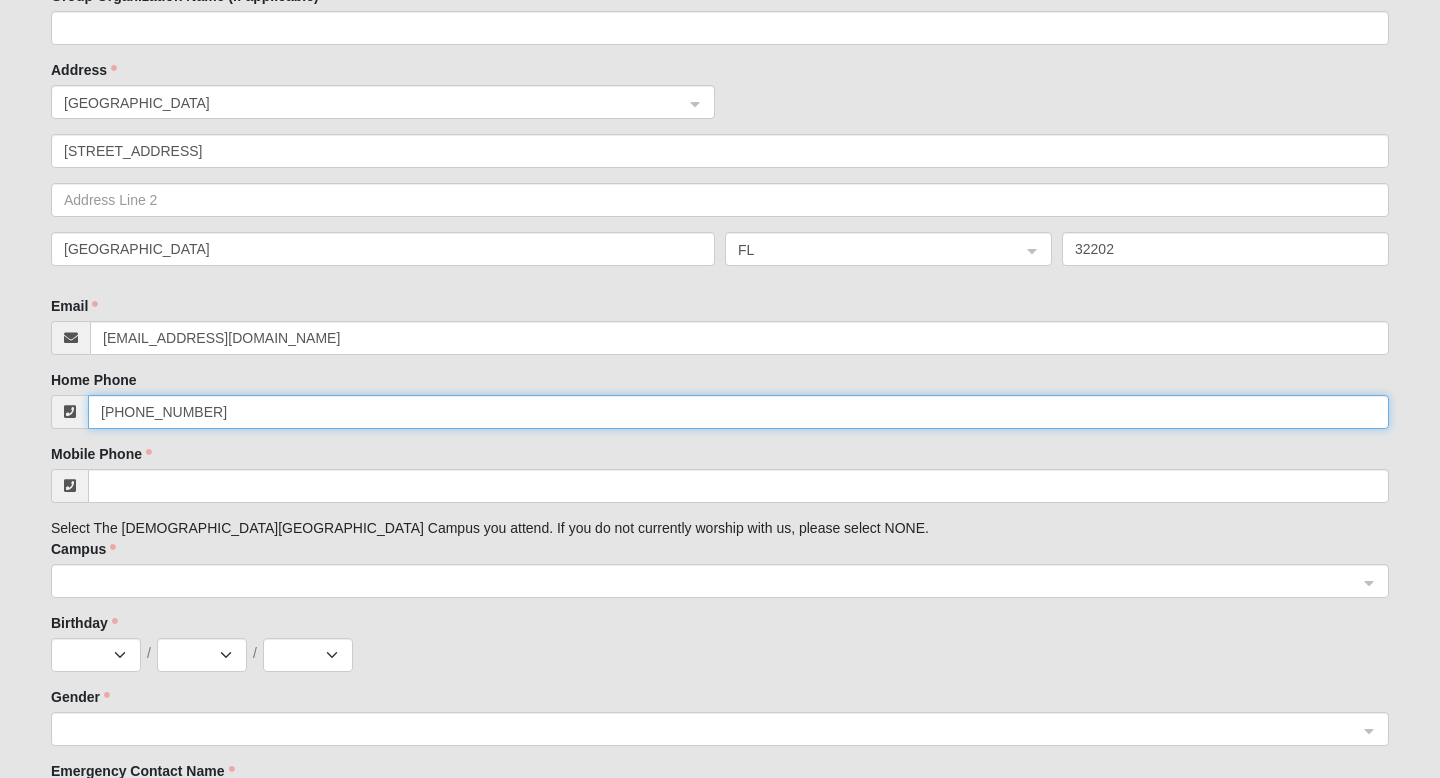 scroll, scrollTop: 954, scrollLeft: 0, axis: vertical 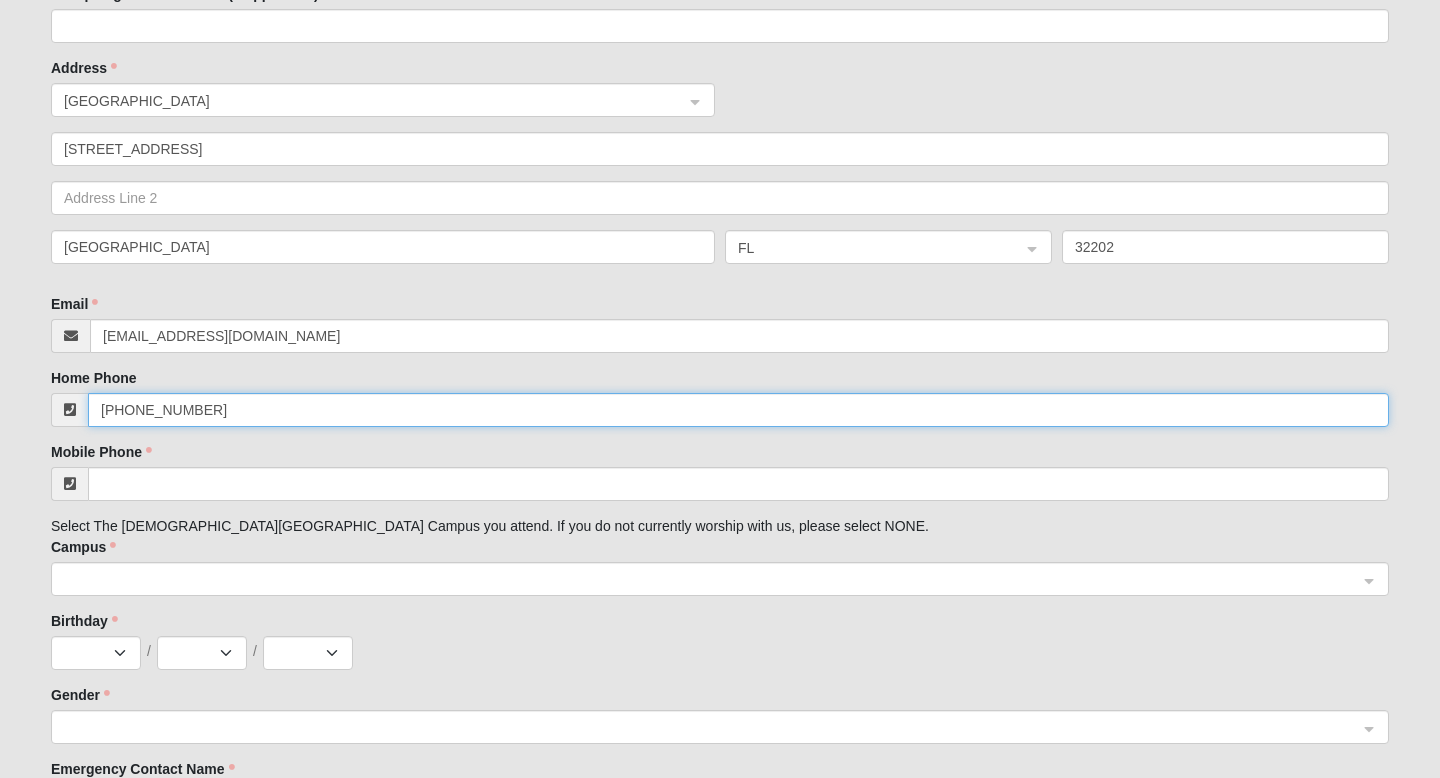 type on "[PHONE_NUMBER]" 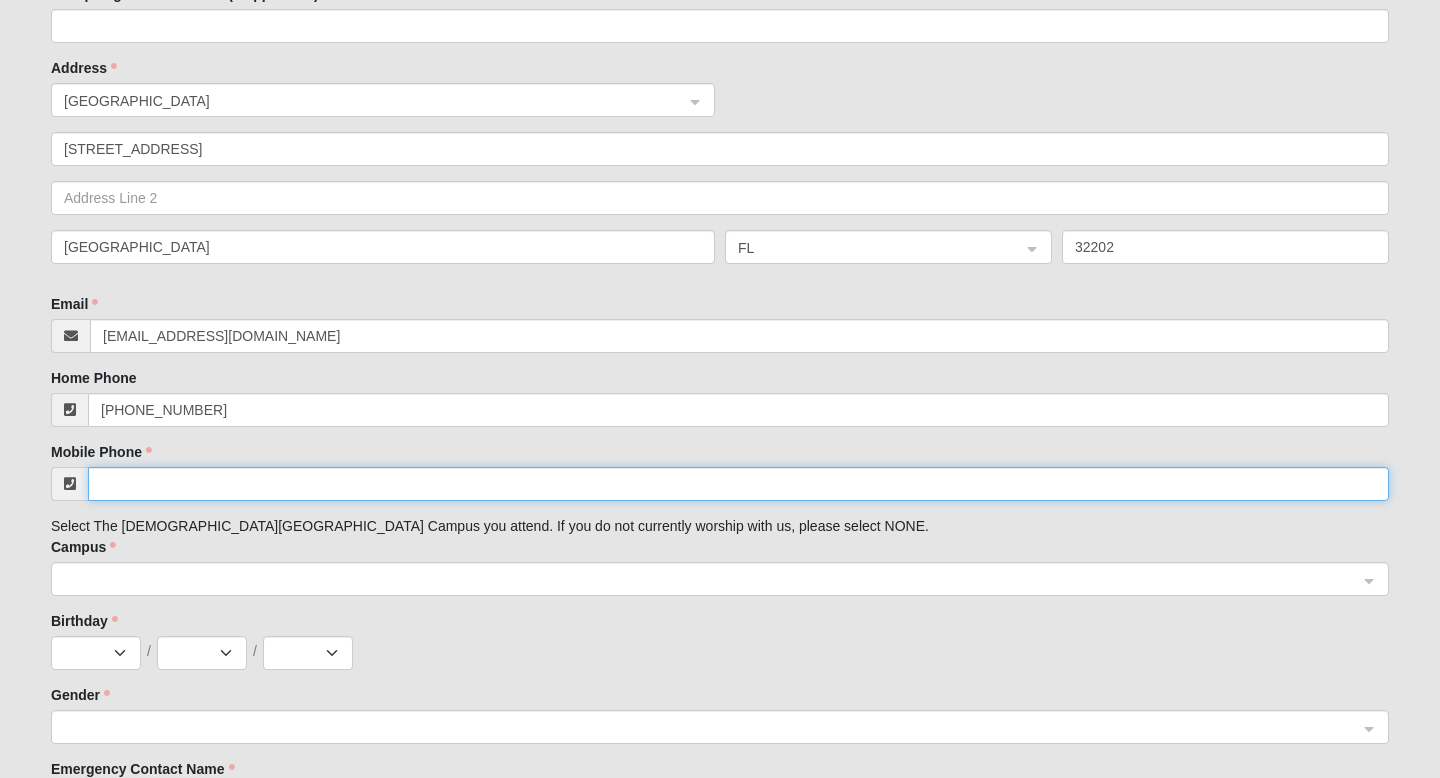 click on "Mobile Phone" at bounding box center (738, 484) 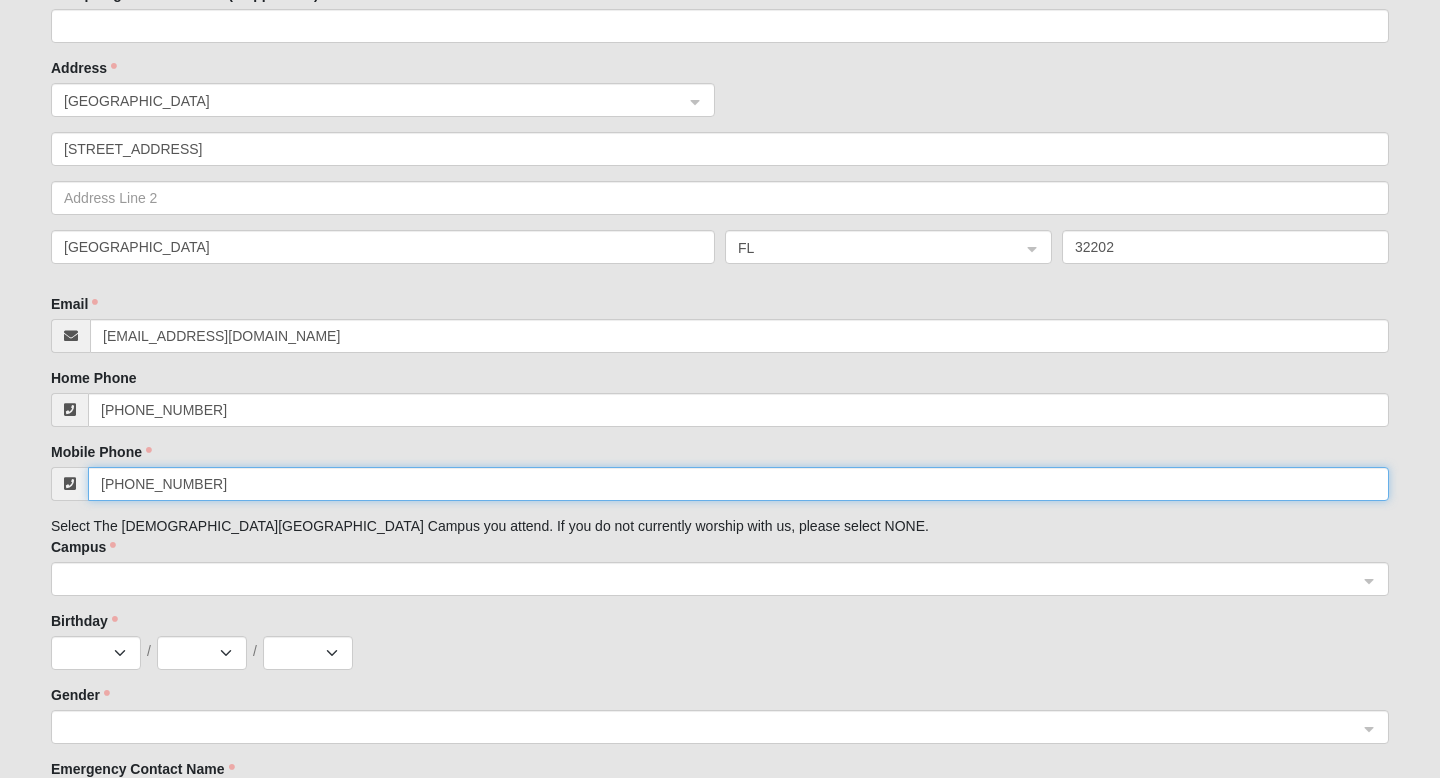 click 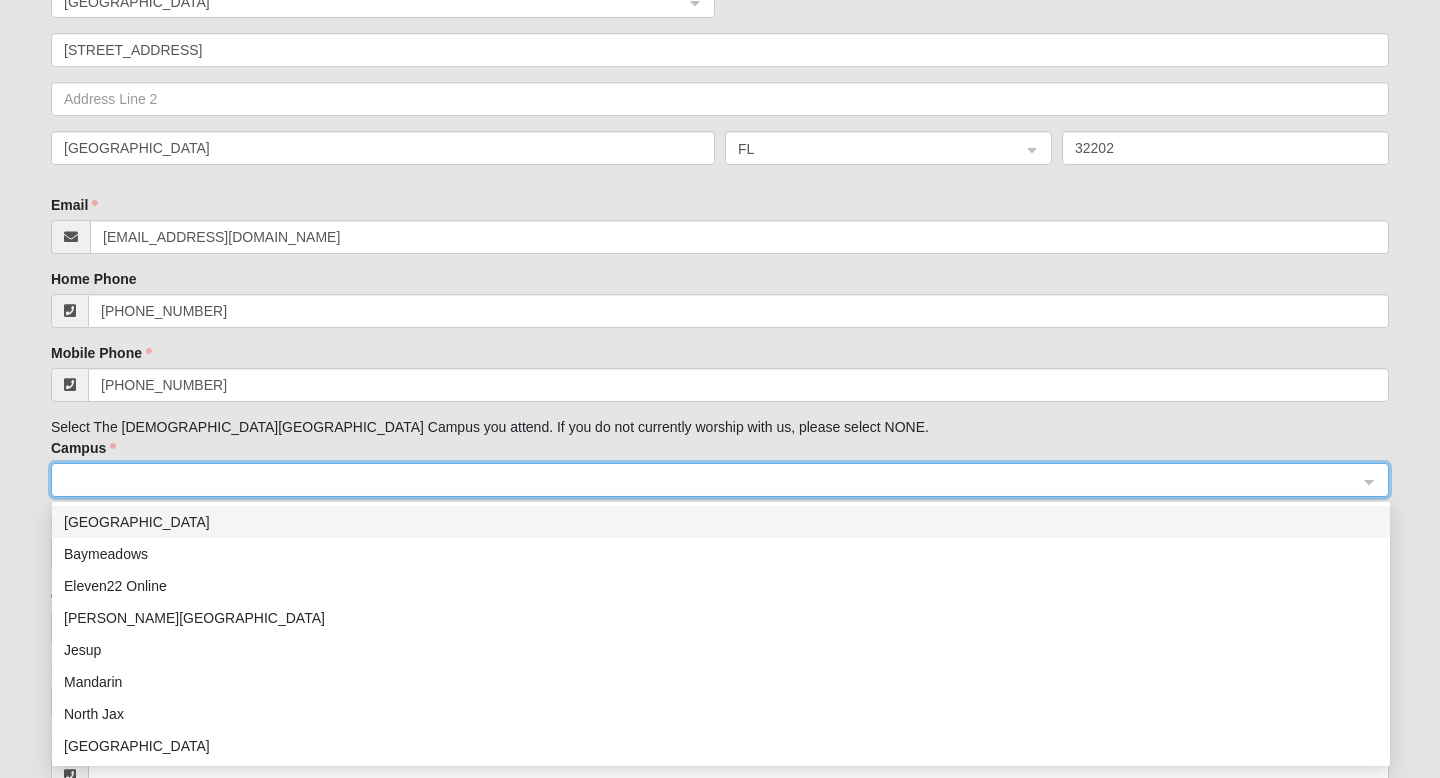 scroll, scrollTop: 1118, scrollLeft: 0, axis: vertical 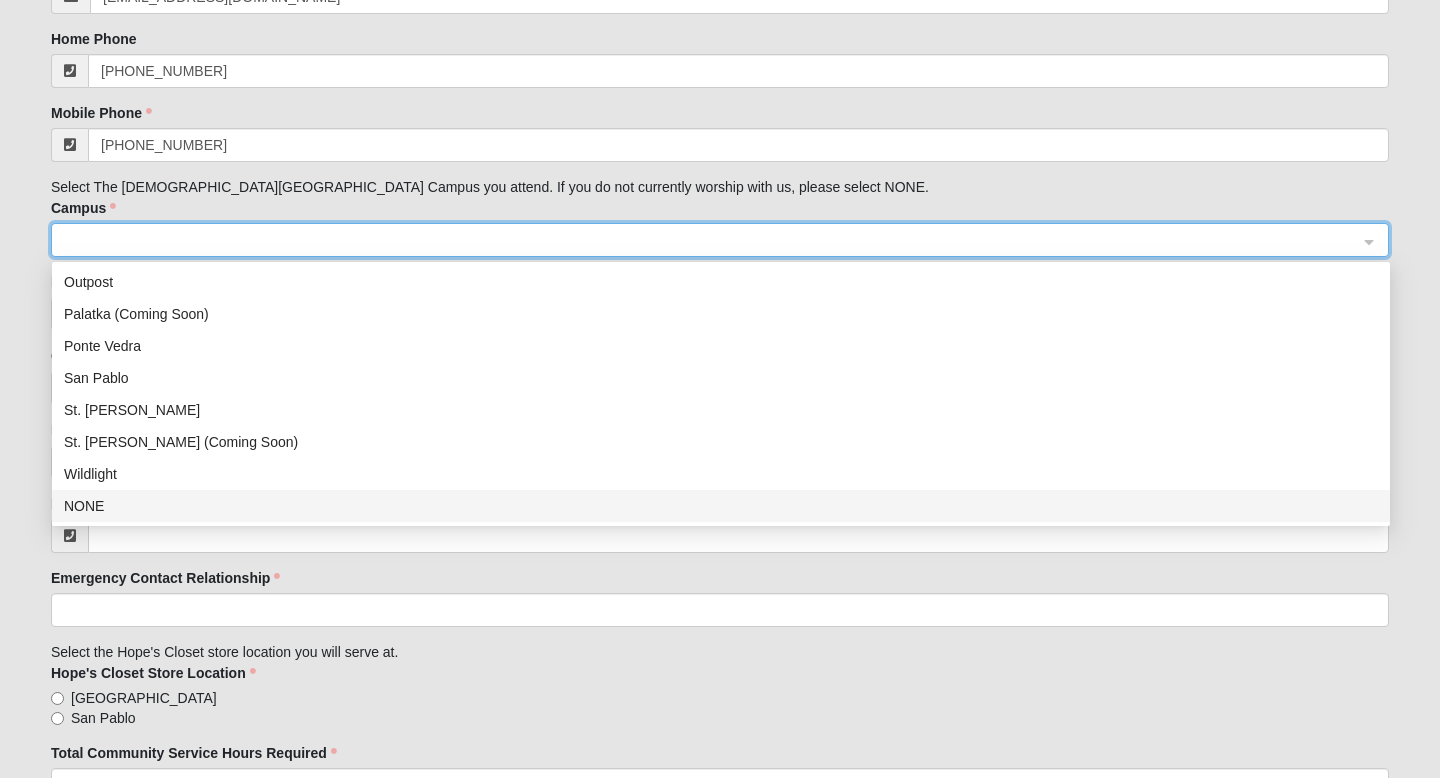 click on "NONE" at bounding box center [721, 506] 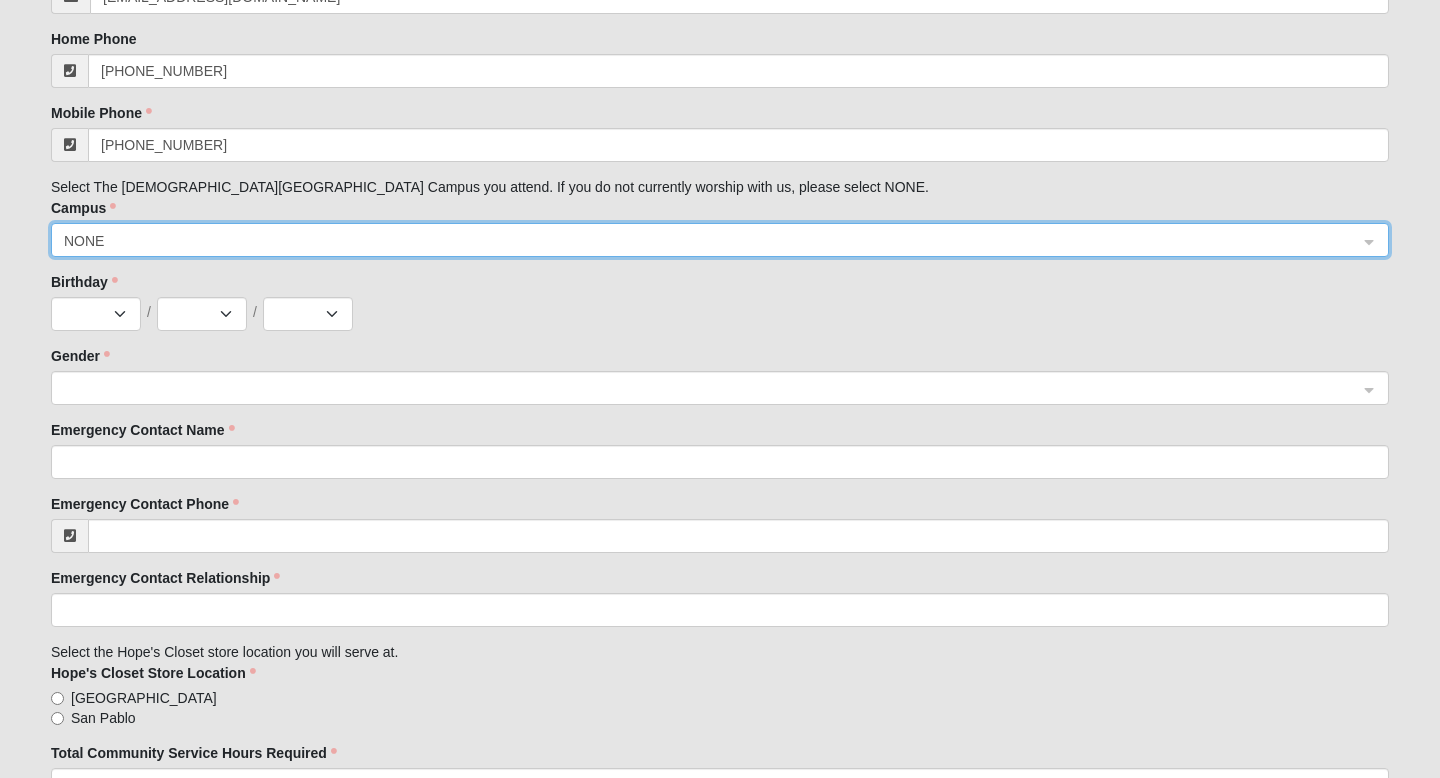 click 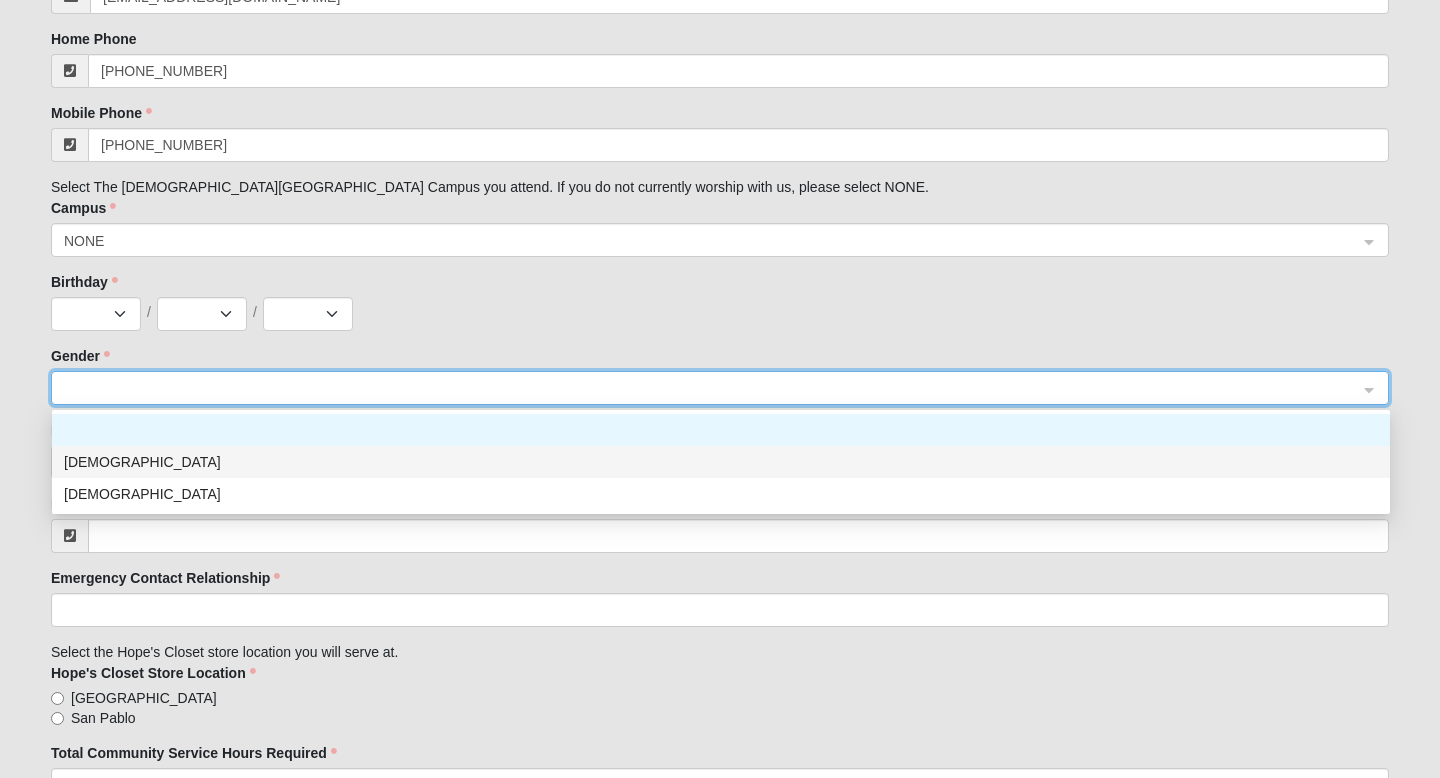 click on "[DEMOGRAPHIC_DATA]" at bounding box center [721, 462] 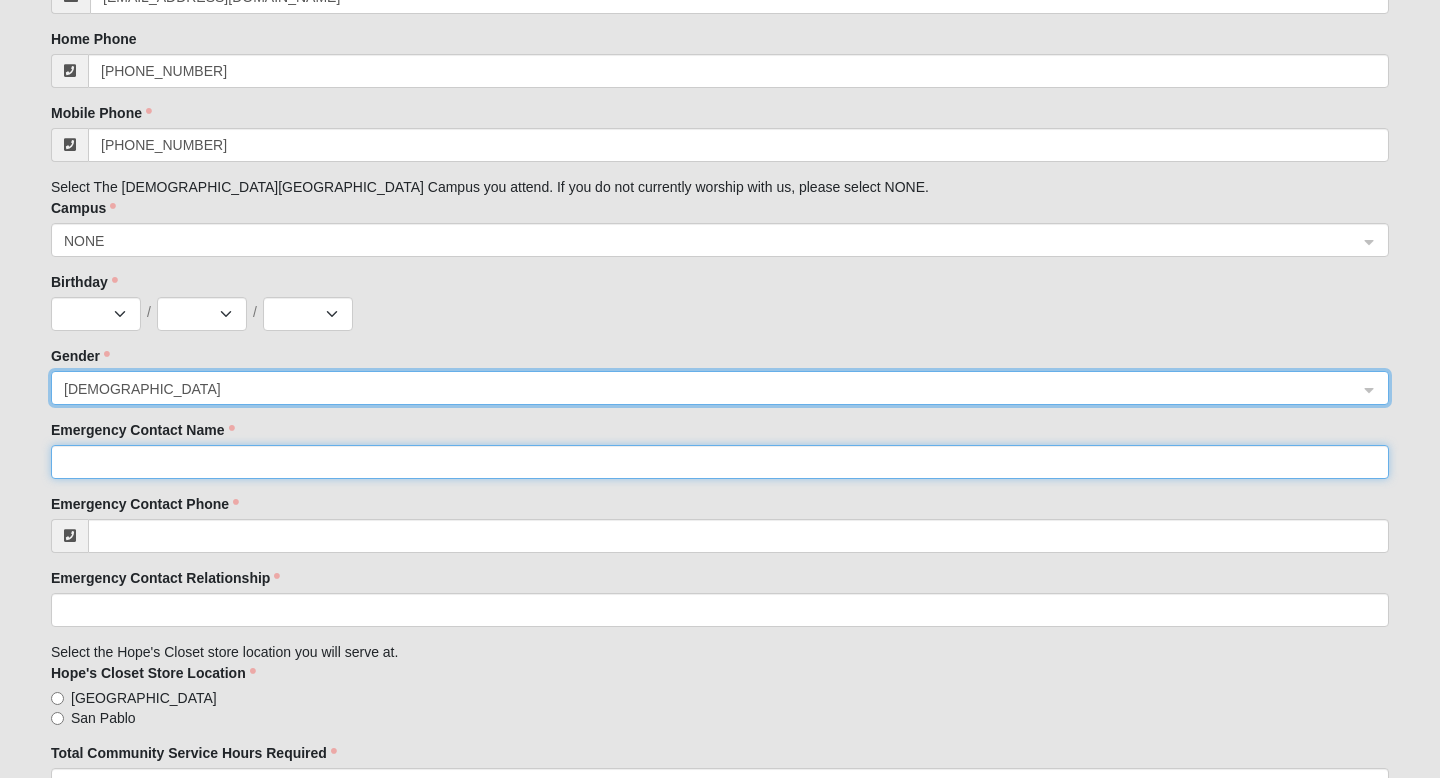 click on "Emergency Contact Name" 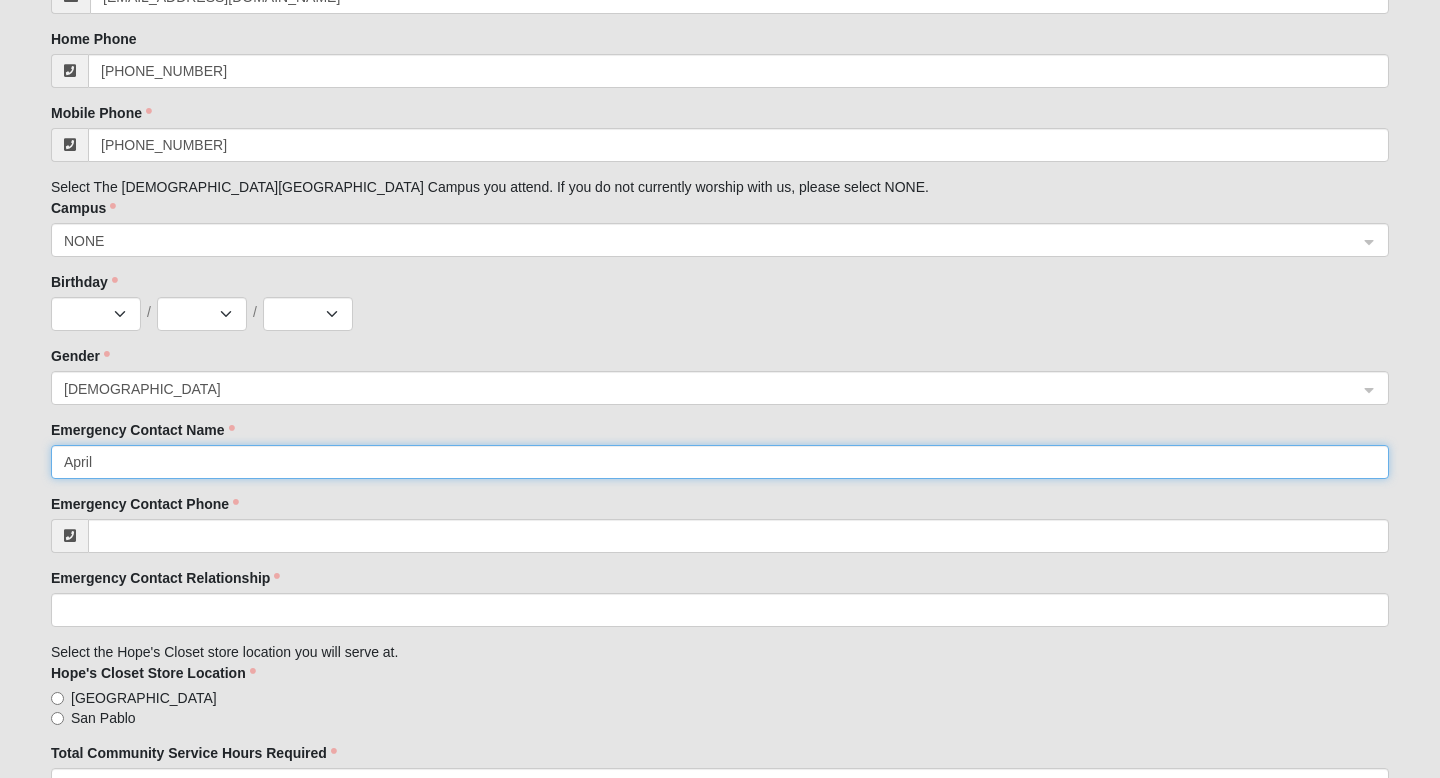 type on "April" 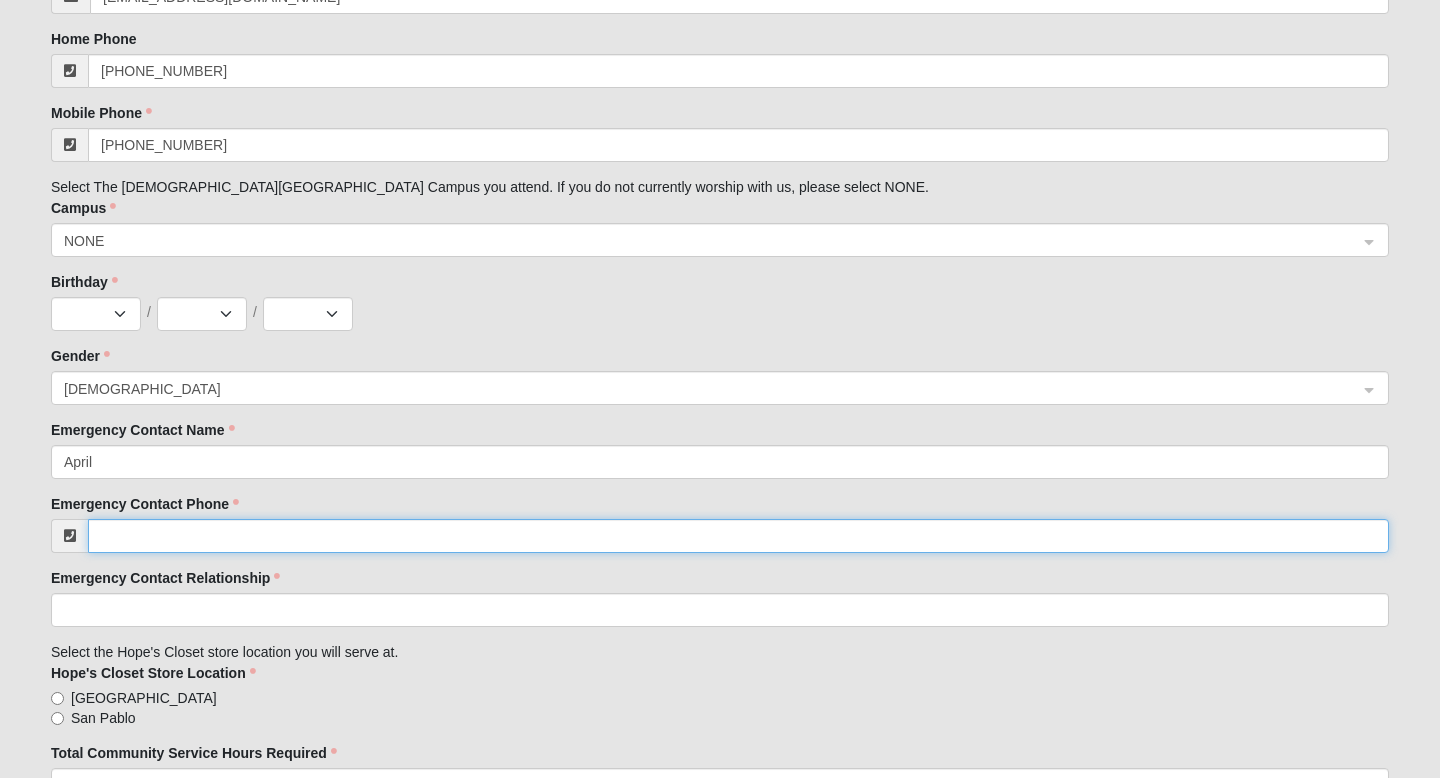 click on "Emergency Contact Phone" at bounding box center [738, 536] 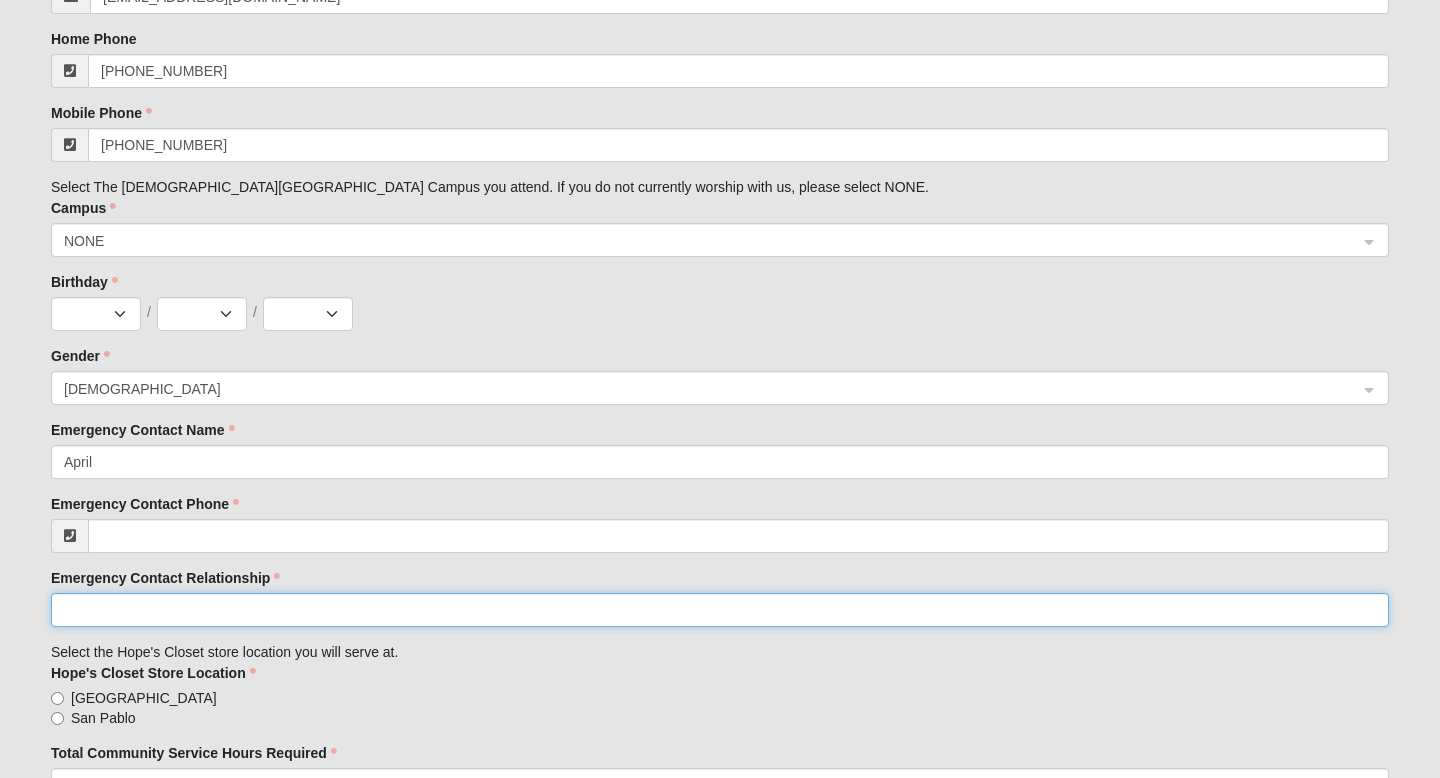 click on "Emergency Contact Relationship" 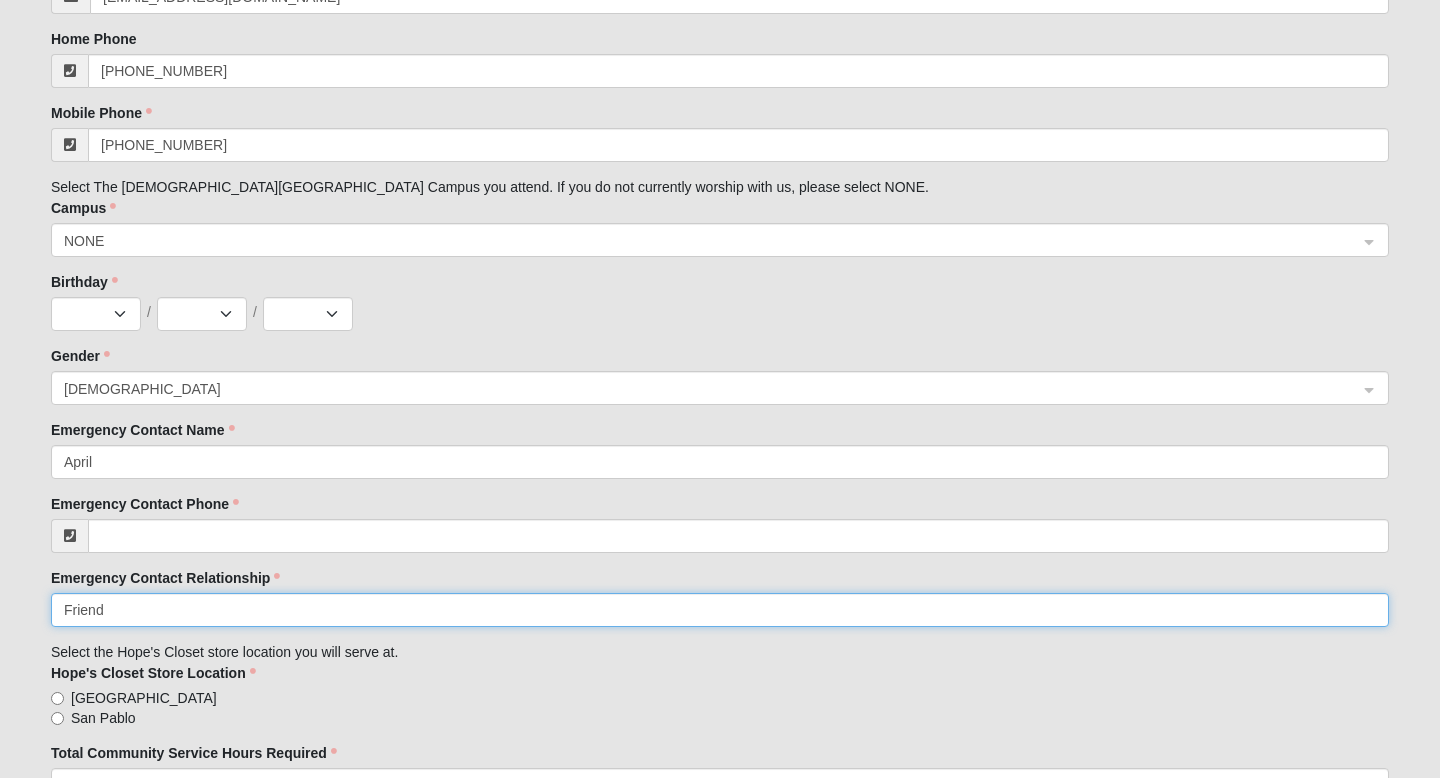 type on "Friend" 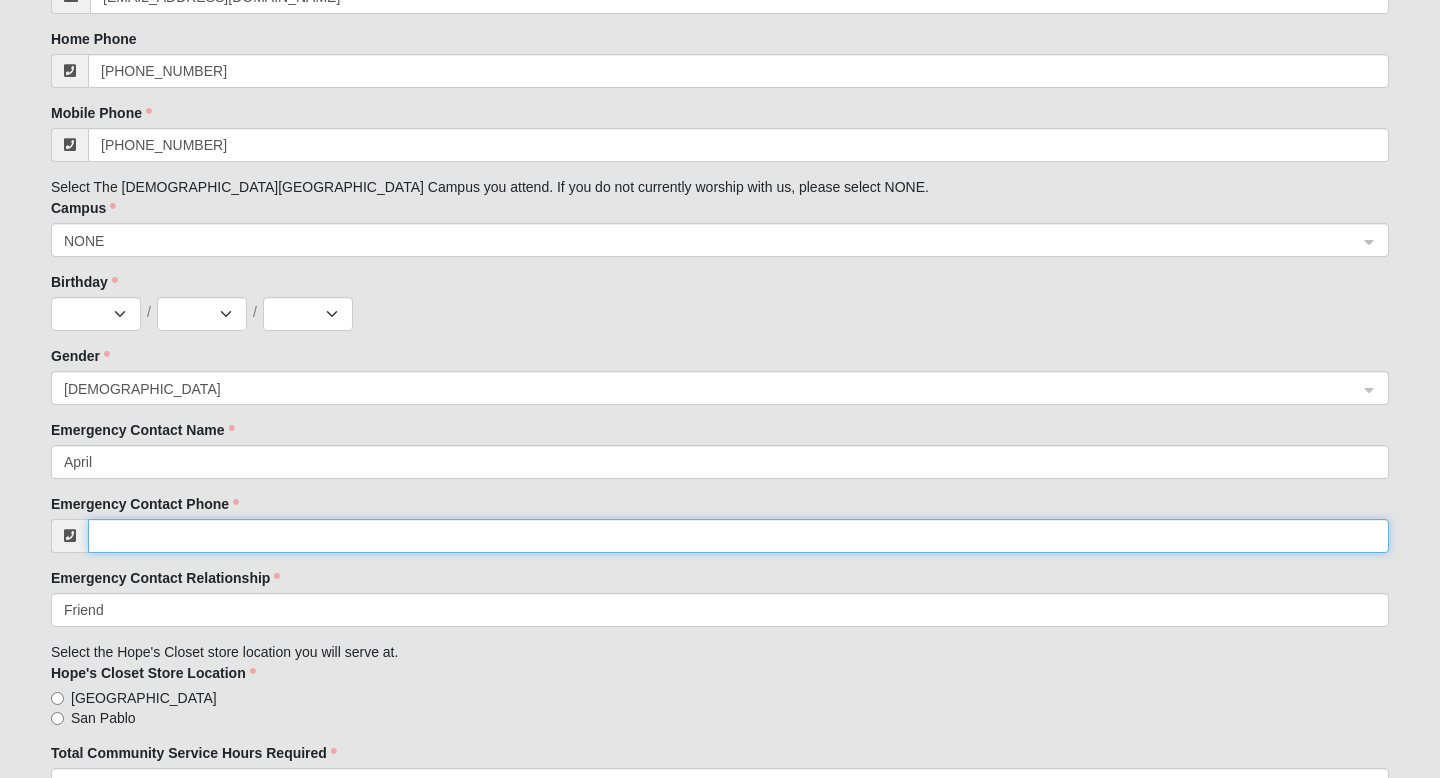 click on "Emergency Contact Phone" at bounding box center [738, 536] 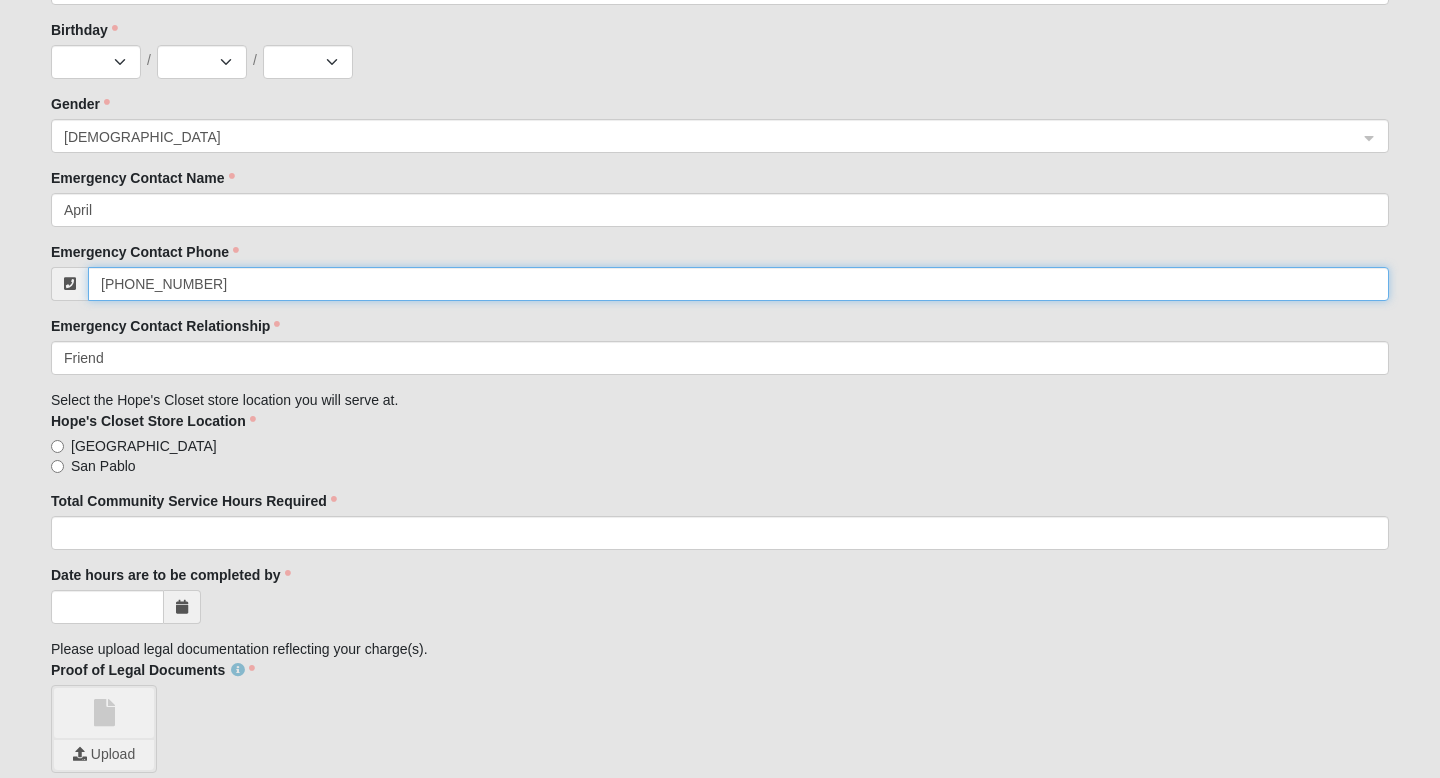 scroll, scrollTop: 1558, scrollLeft: 0, axis: vertical 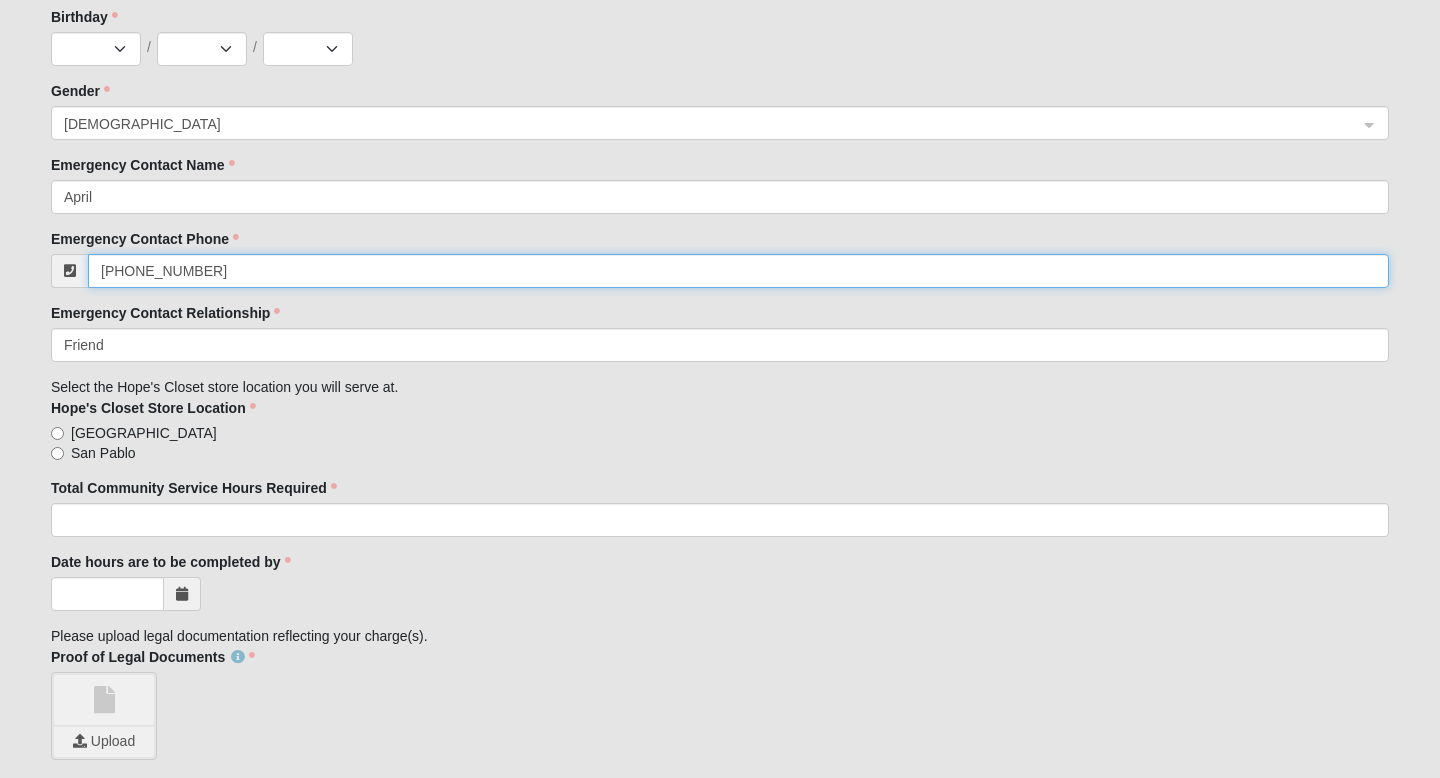 type on "[PHONE_NUMBER]" 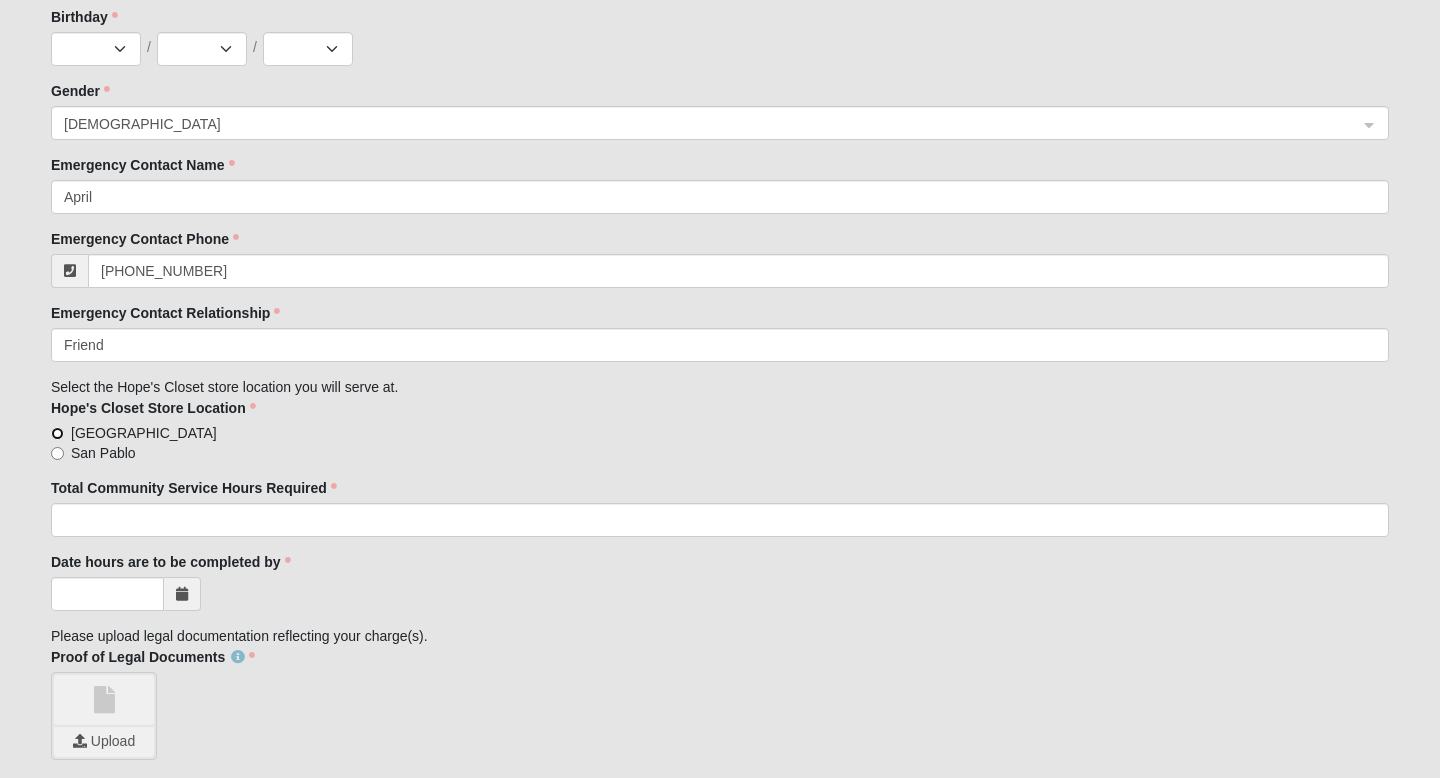 click on "[GEOGRAPHIC_DATA]" at bounding box center (57, 433) 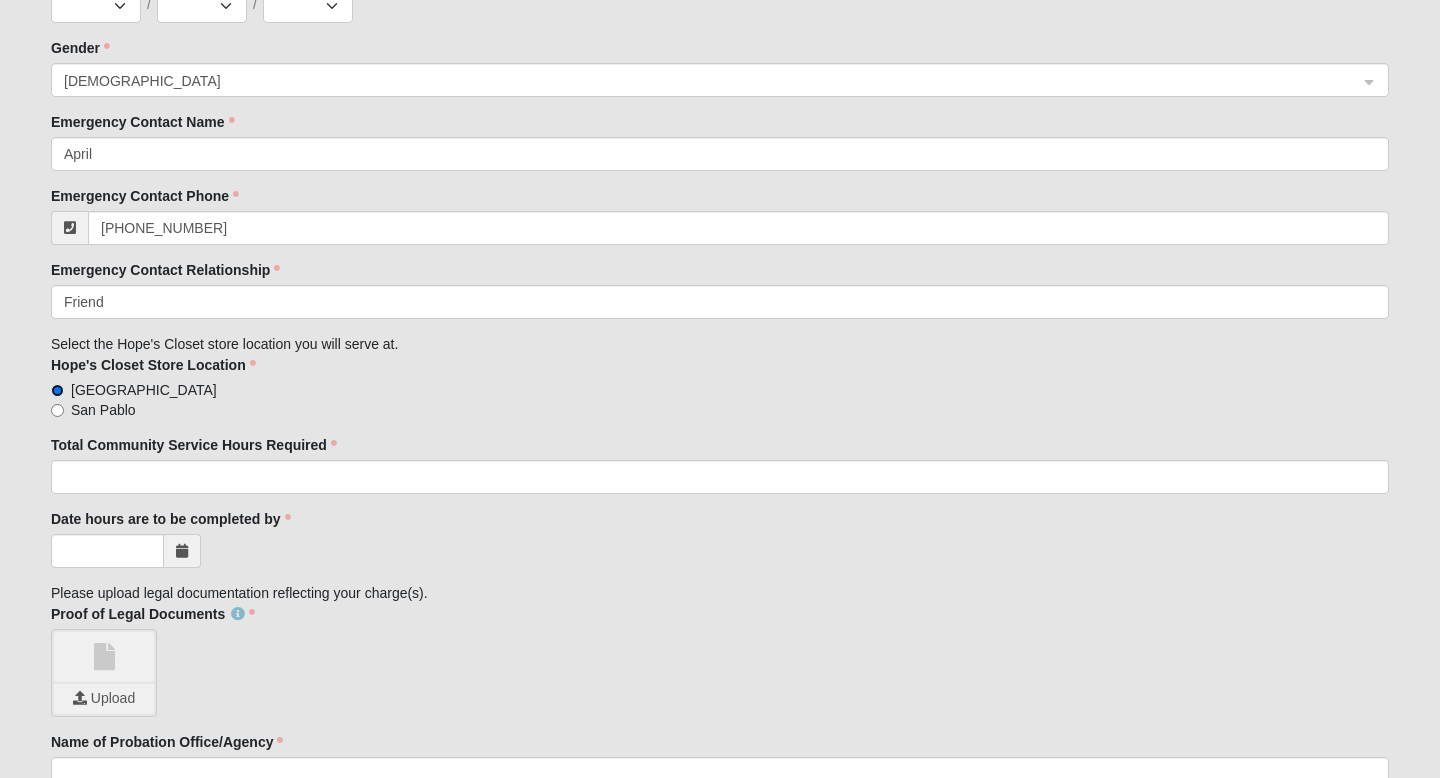 scroll, scrollTop: 1602, scrollLeft: 0, axis: vertical 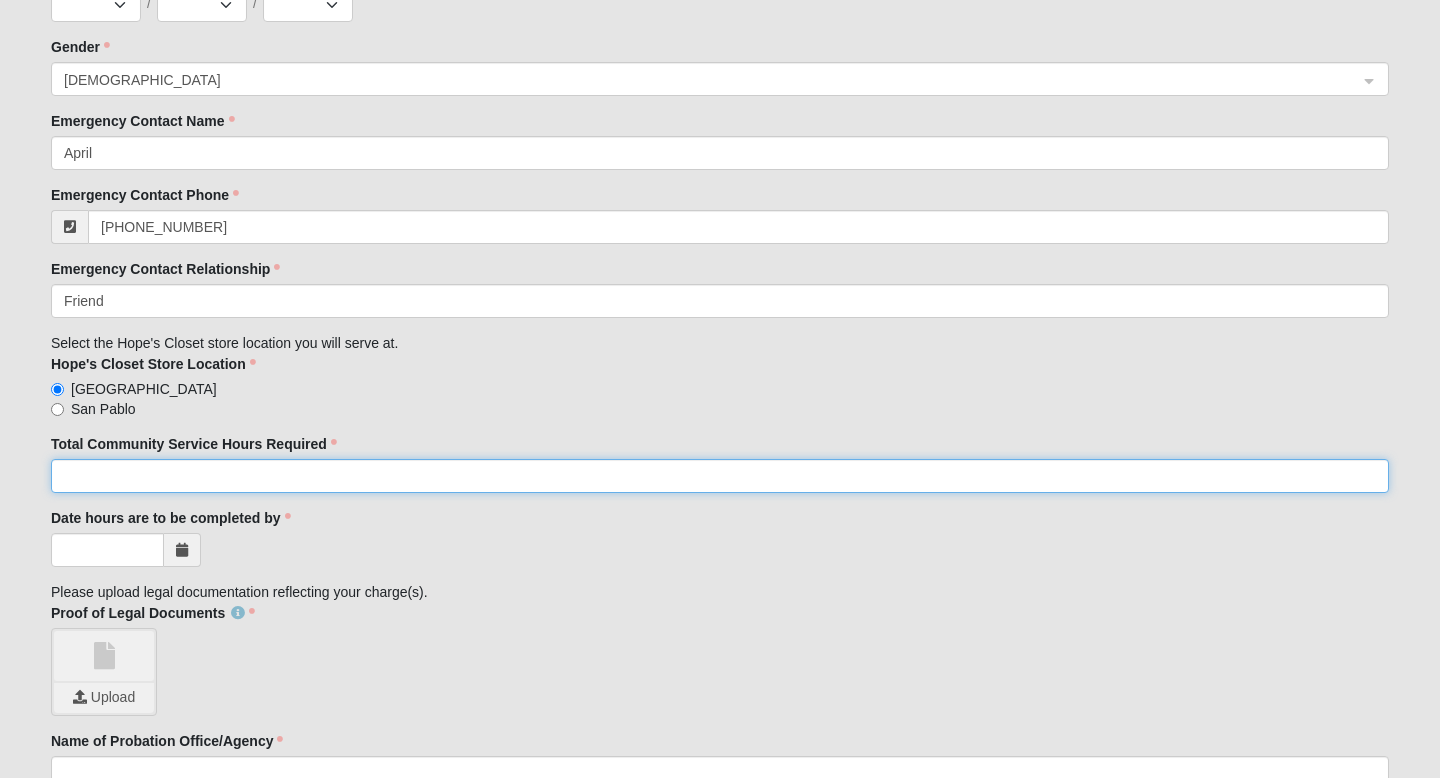 click on "Total Community Service Hours Required" 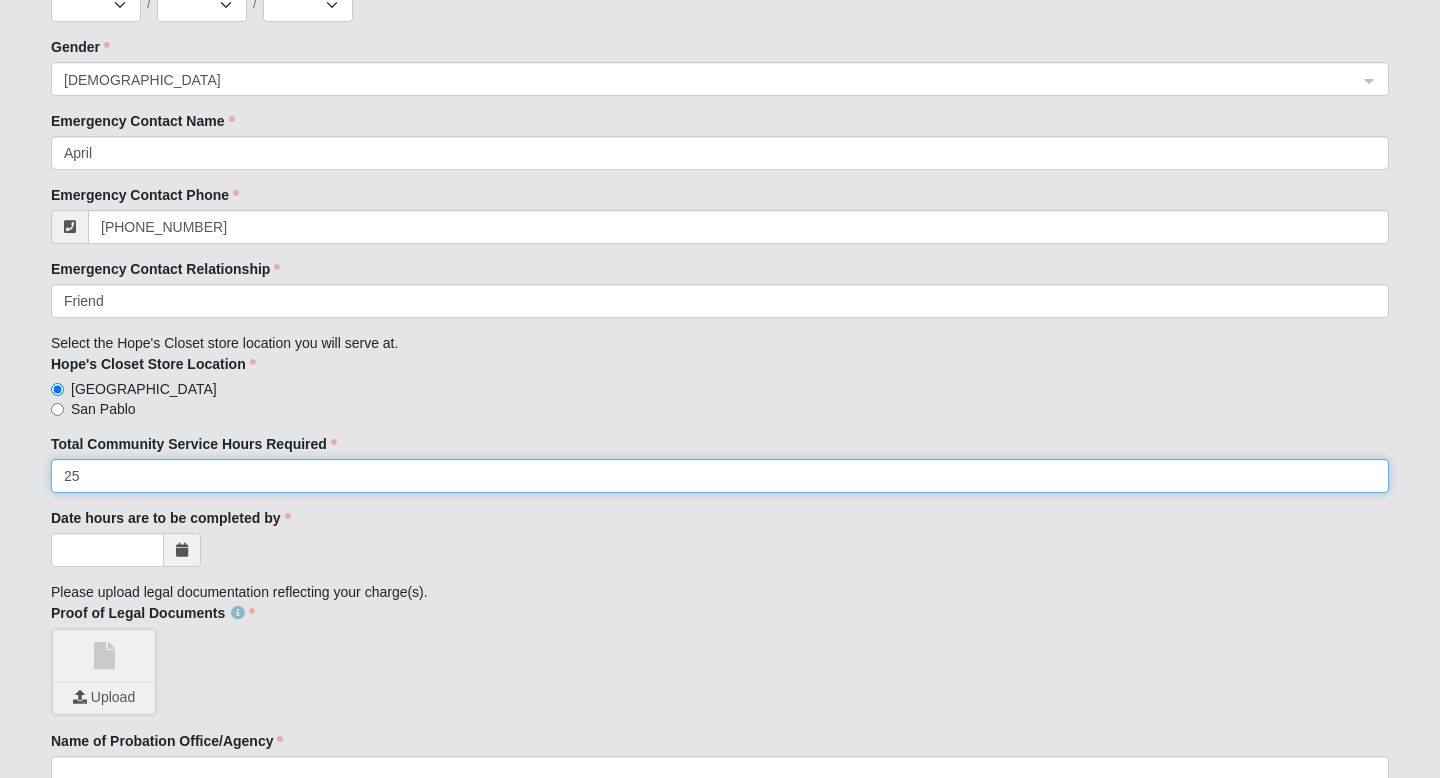 type on "25" 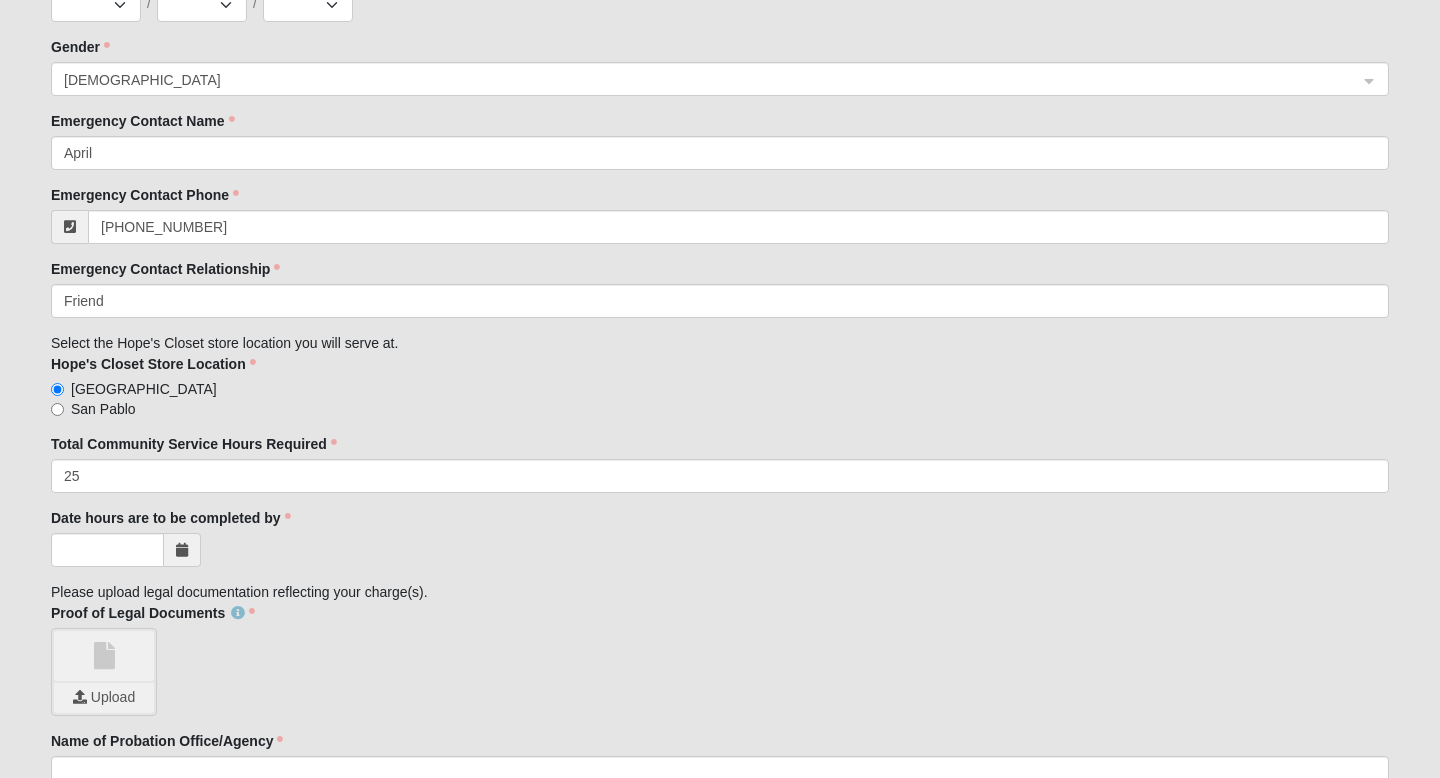 click at bounding box center [182, 550] 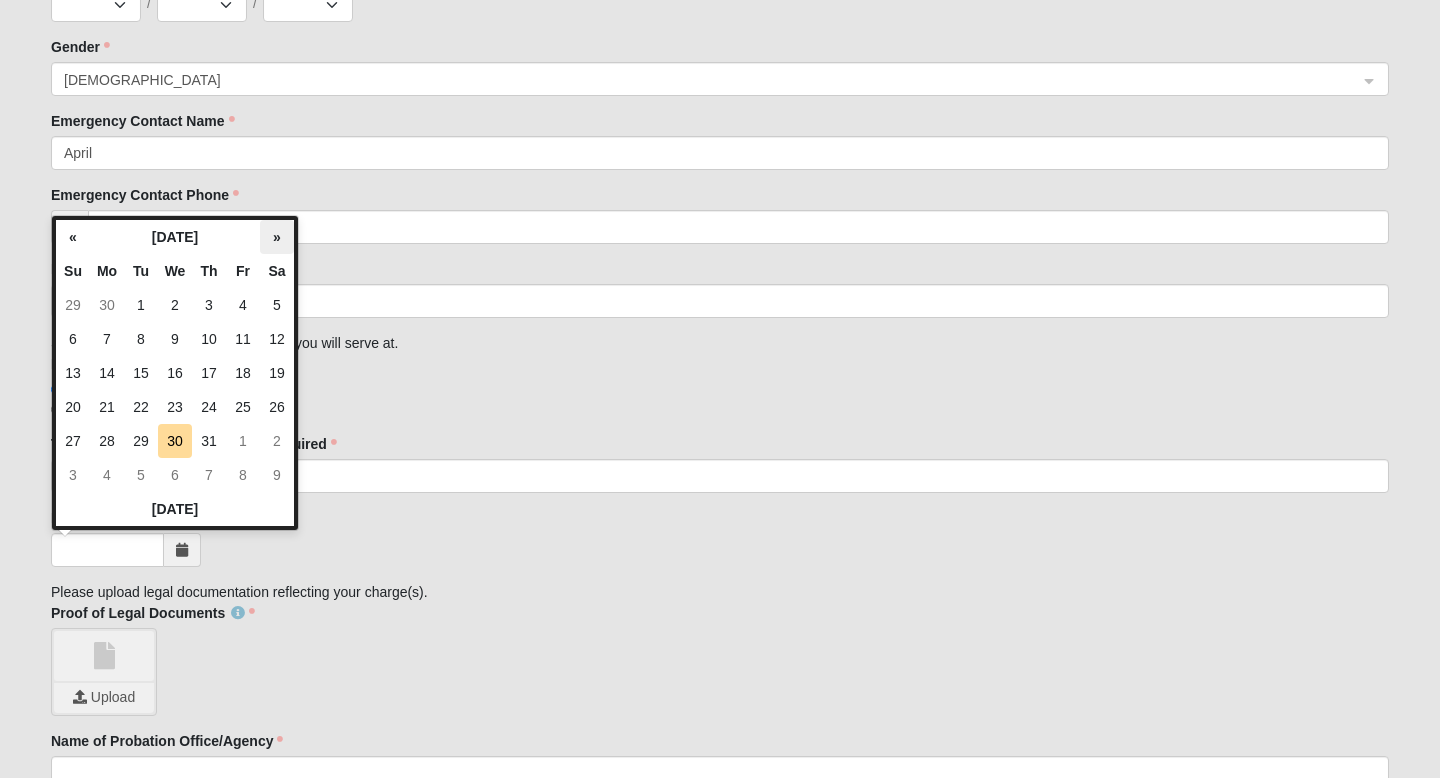 click on "»" at bounding box center (277, 237) 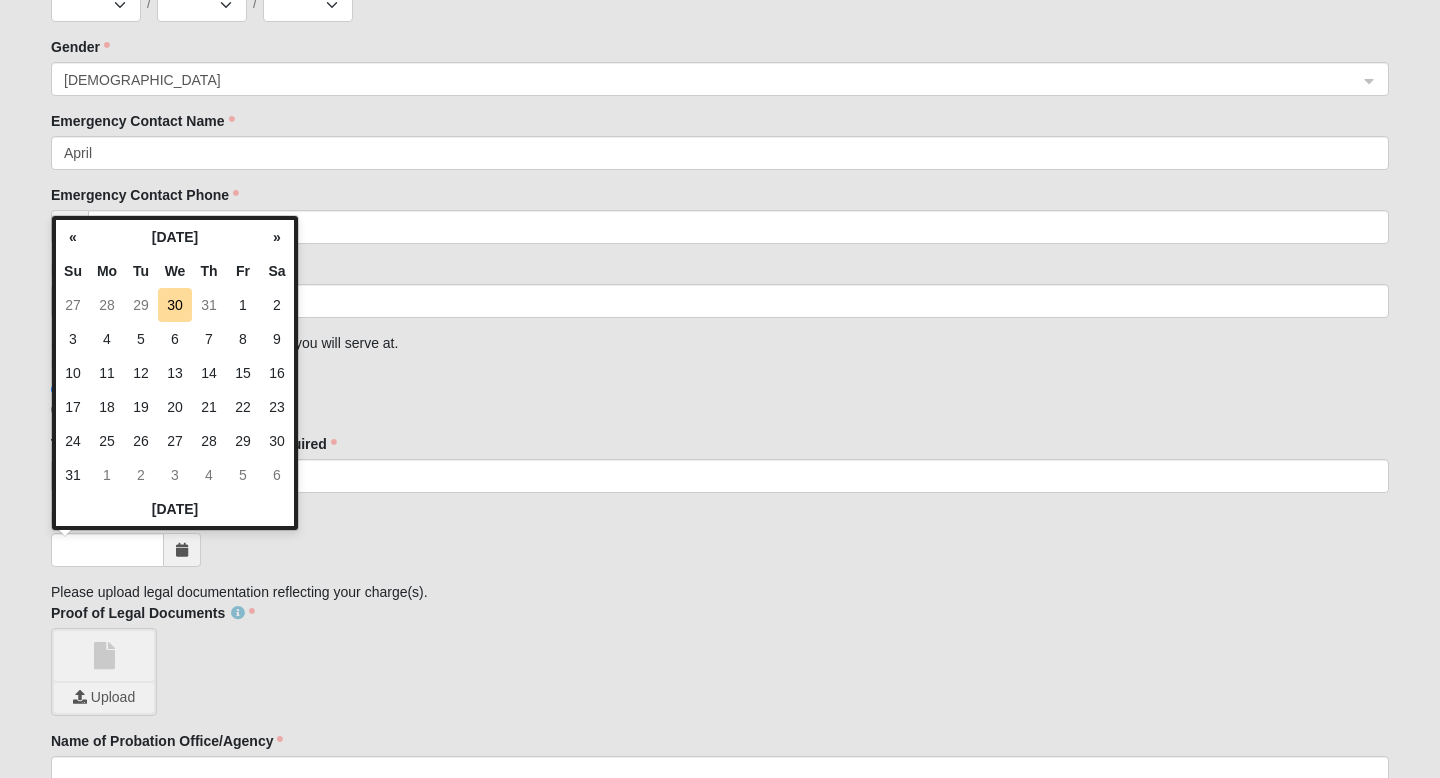 click on "»" at bounding box center [277, 237] 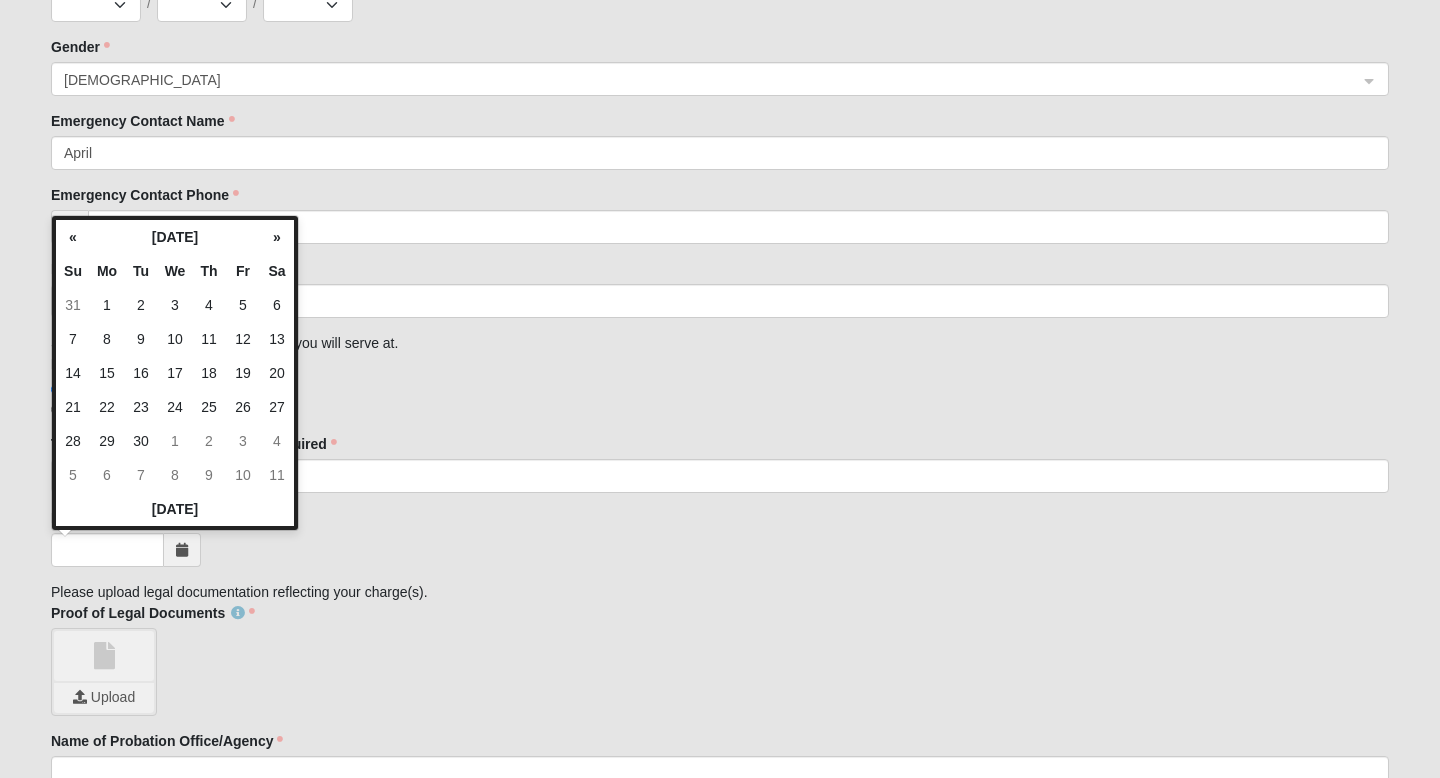 click on "»" at bounding box center [277, 237] 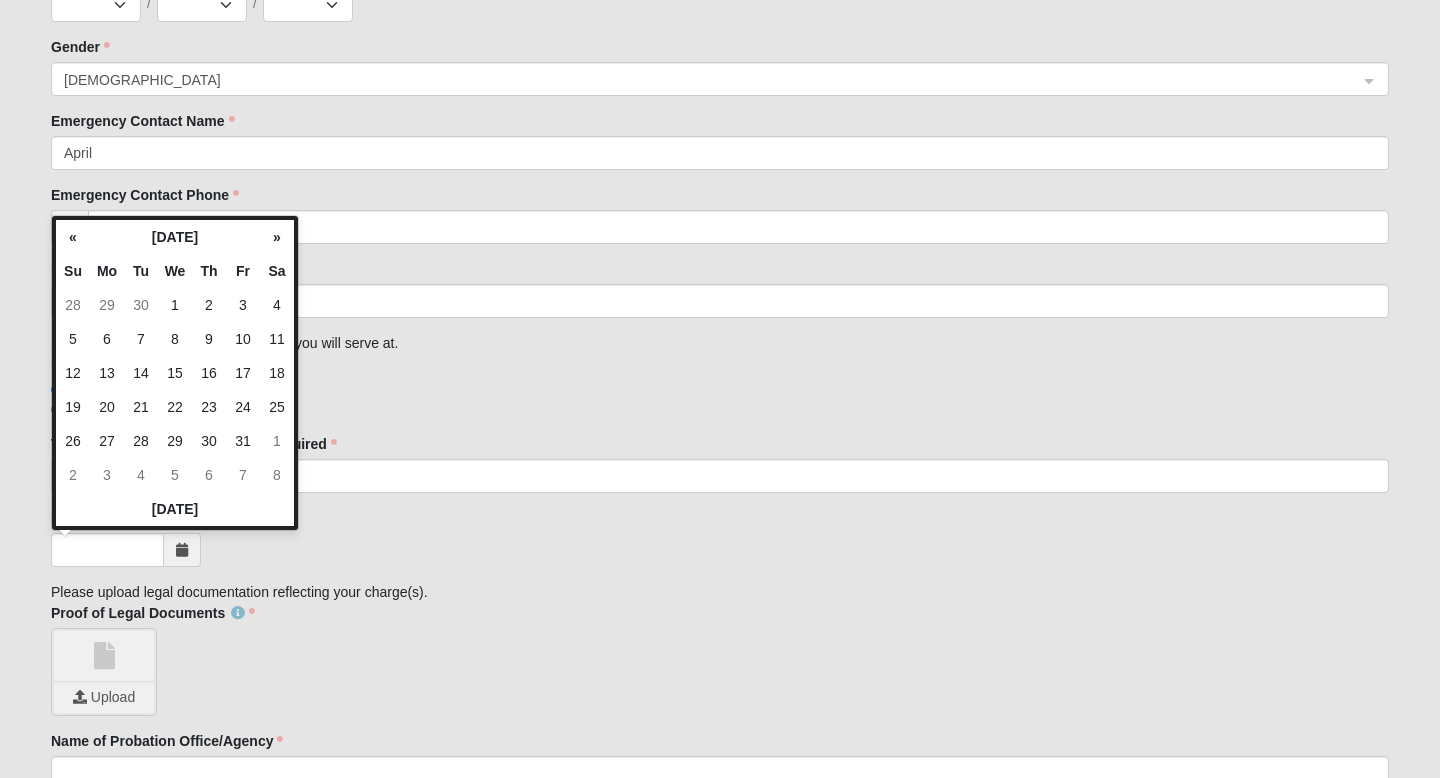 click on "»" at bounding box center [277, 237] 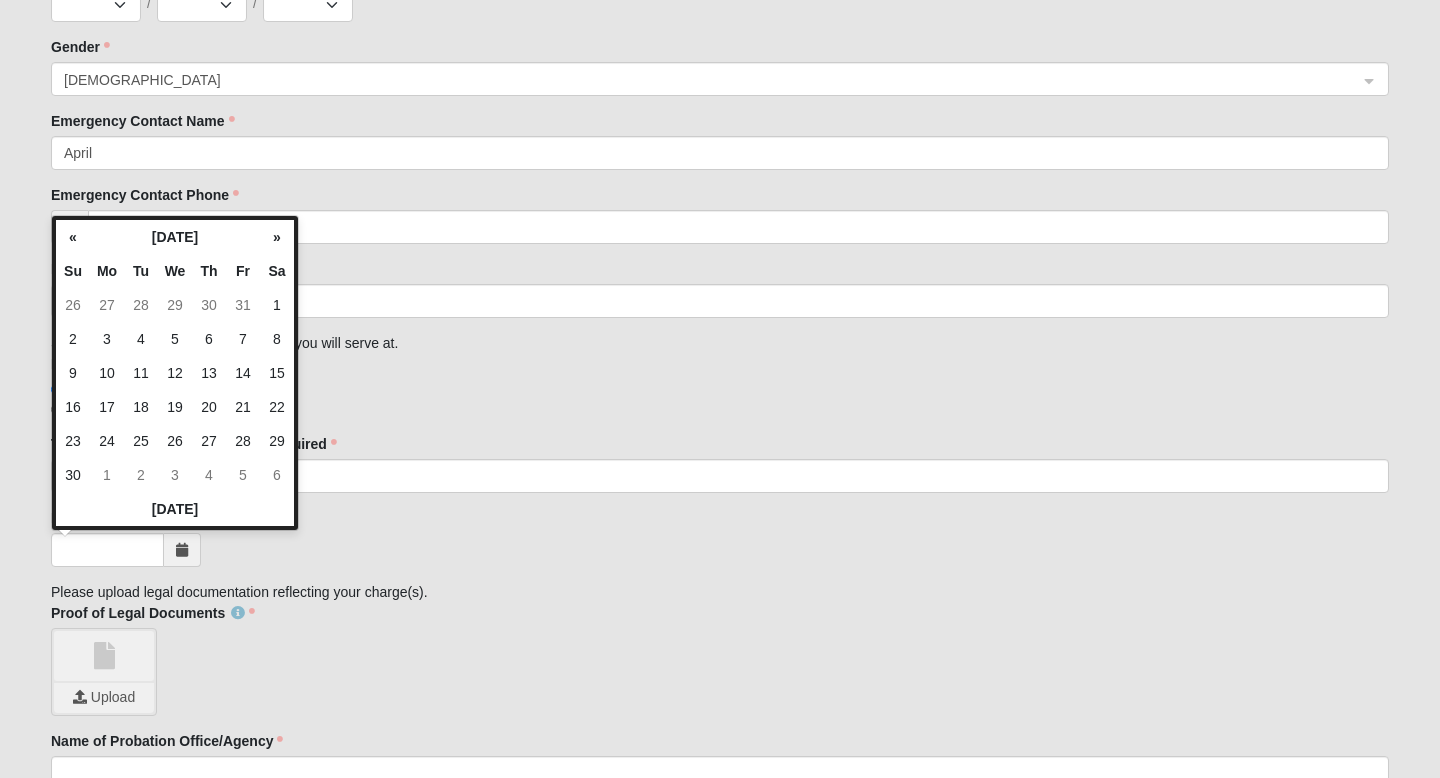 click on "»" at bounding box center [277, 237] 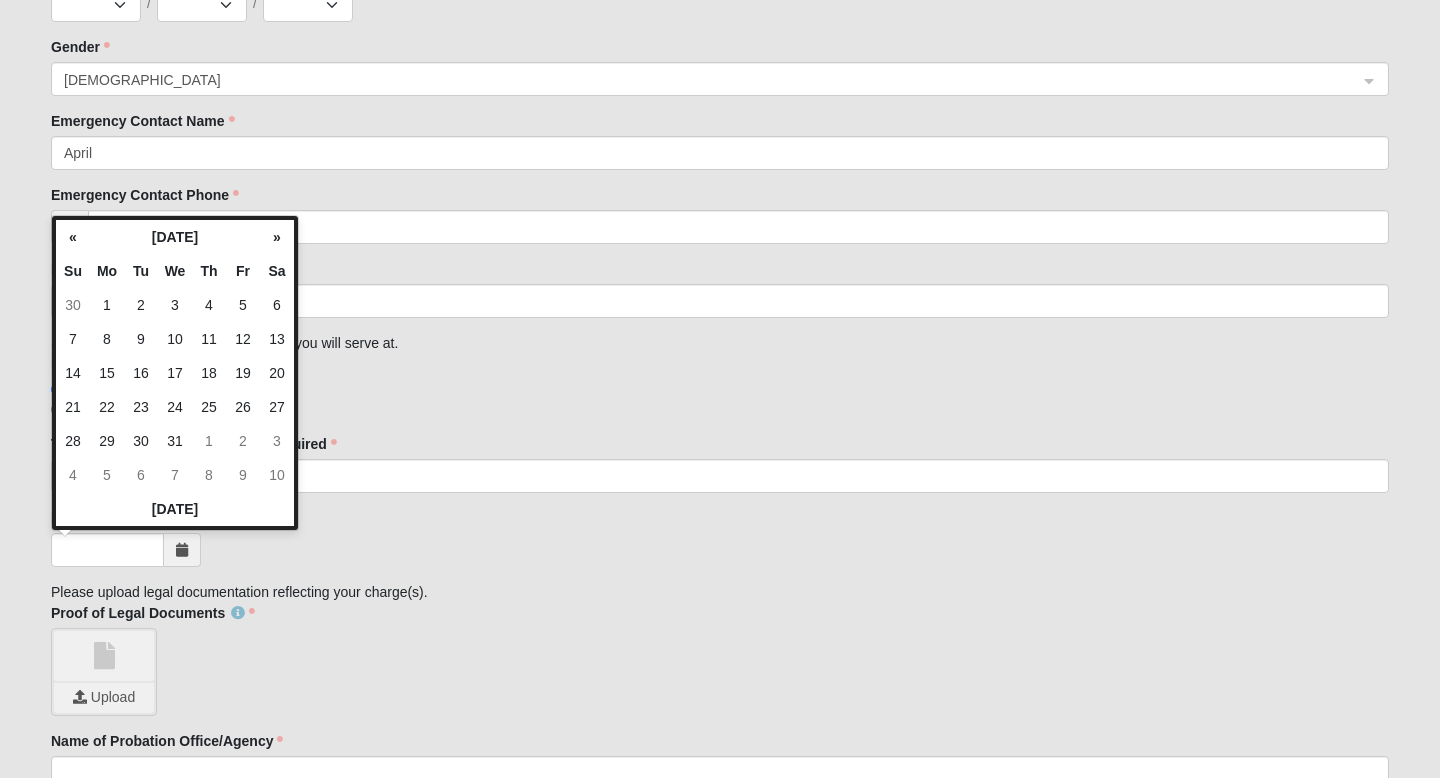 click on "»" at bounding box center (277, 237) 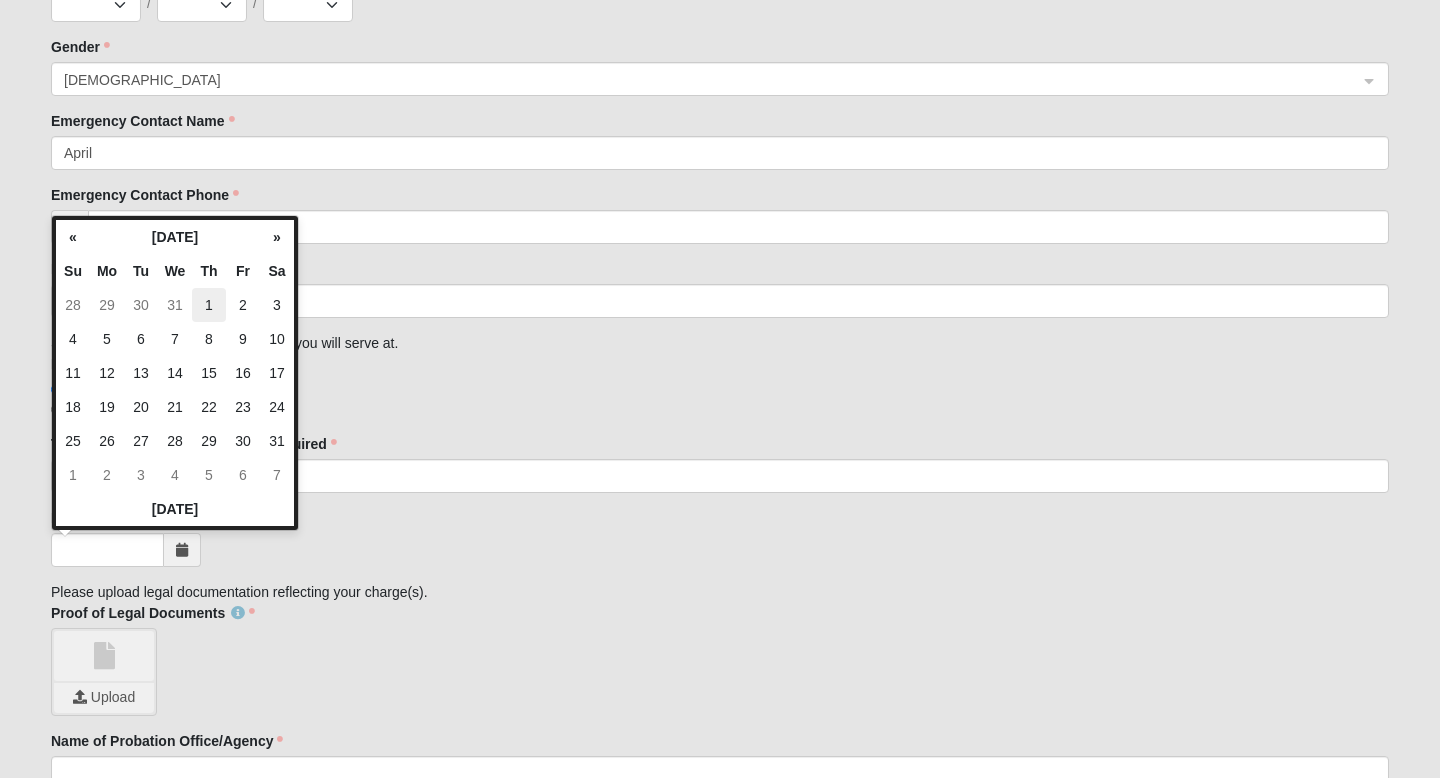 click on "1" at bounding box center (209, 305) 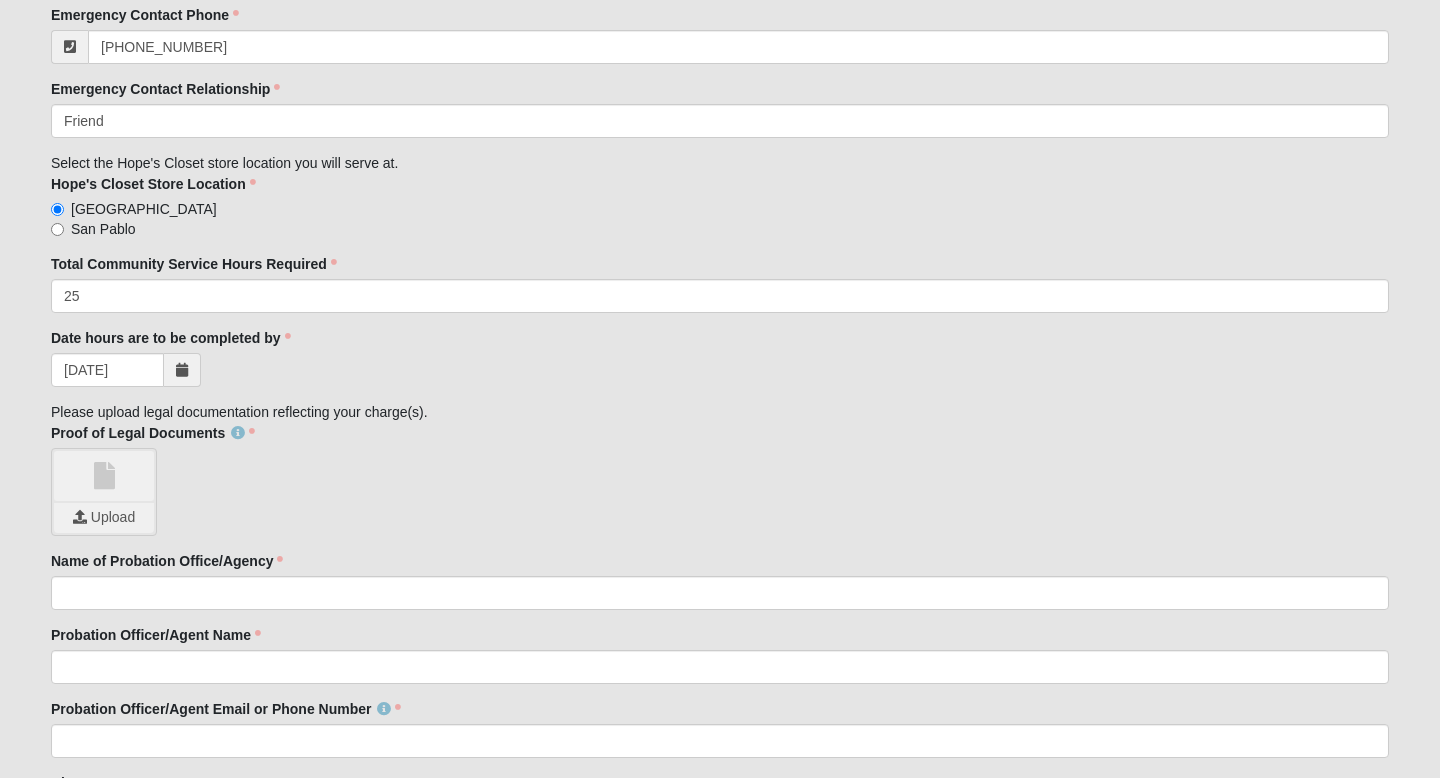 scroll, scrollTop: 1784, scrollLeft: 0, axis: vertical 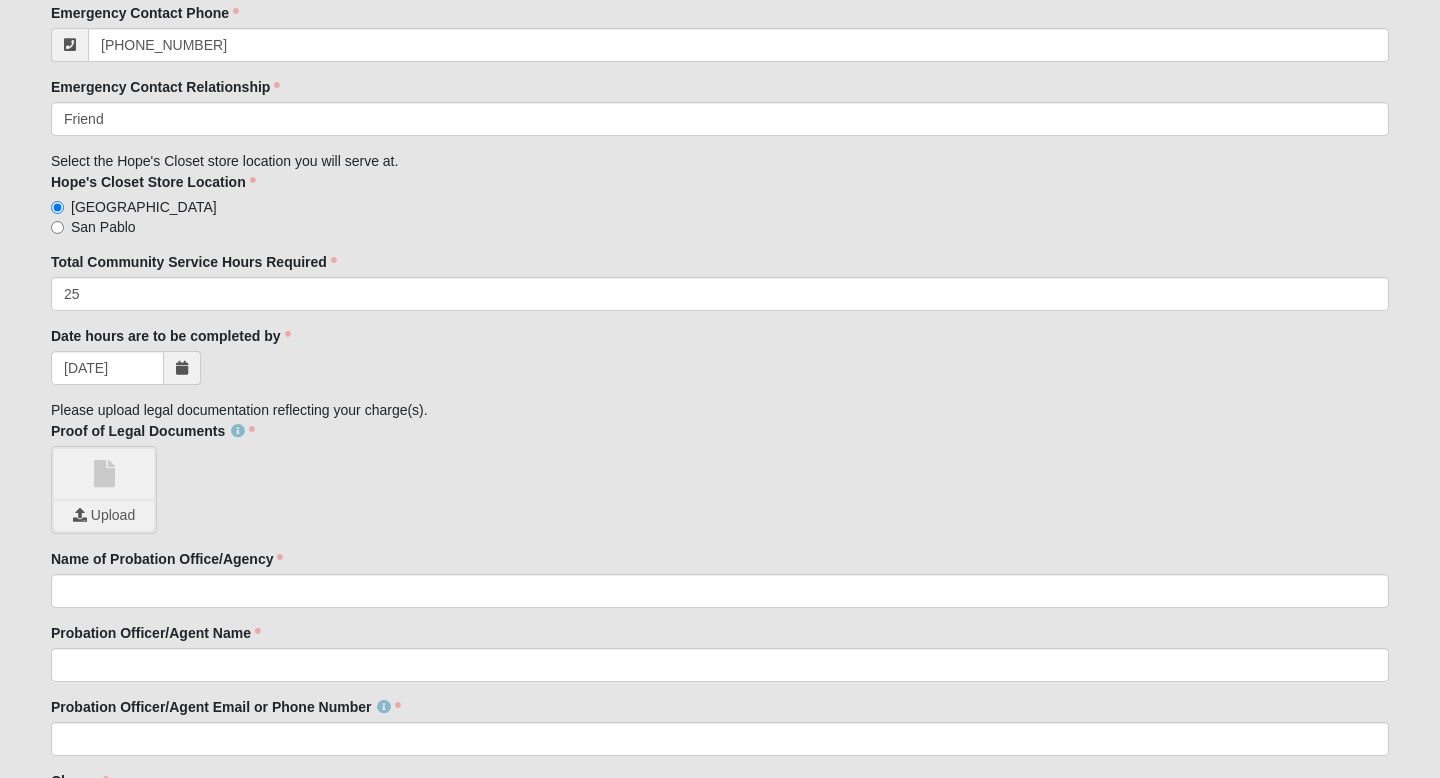 click at bounding box center [104, 474] 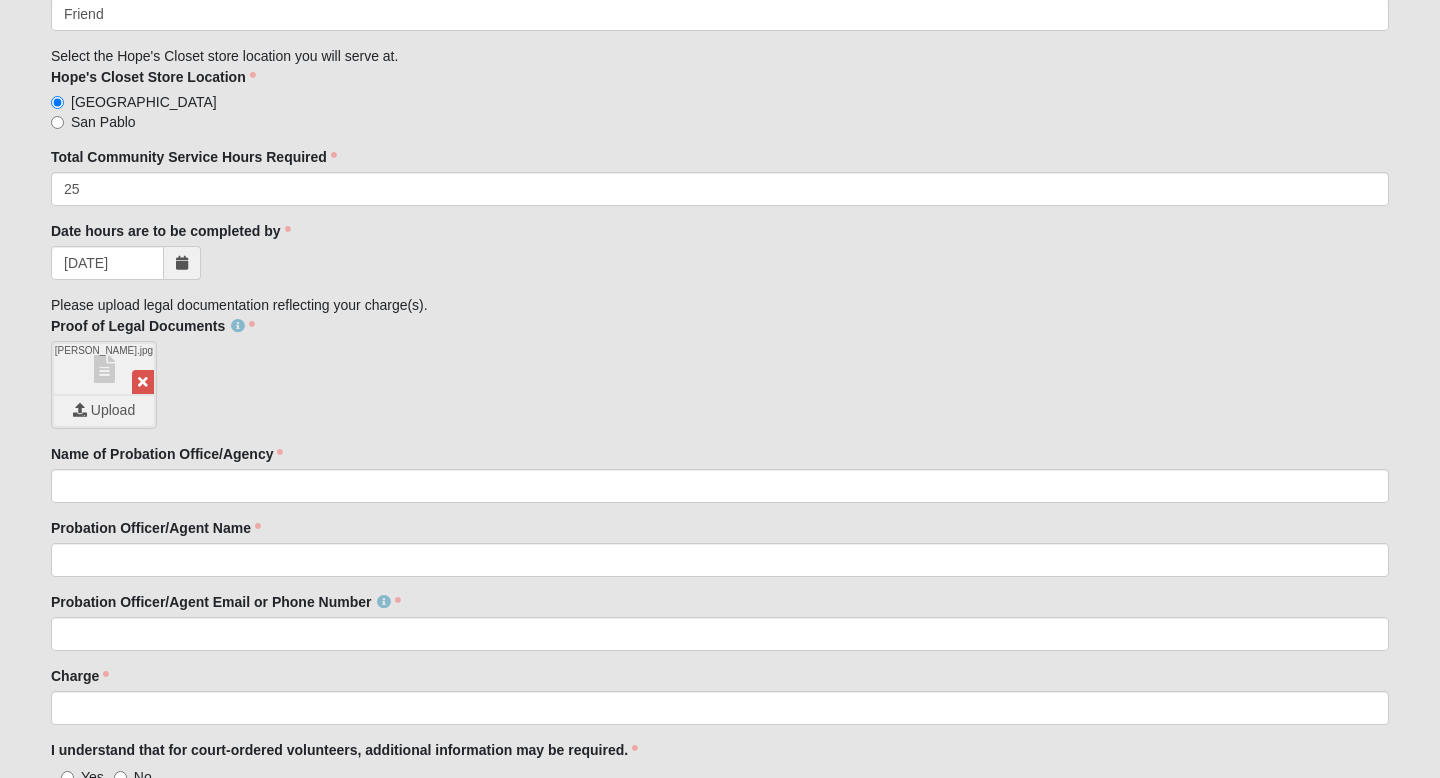 scroll, scrollTop: 1902, scrollLeft: 0, axis: vertical 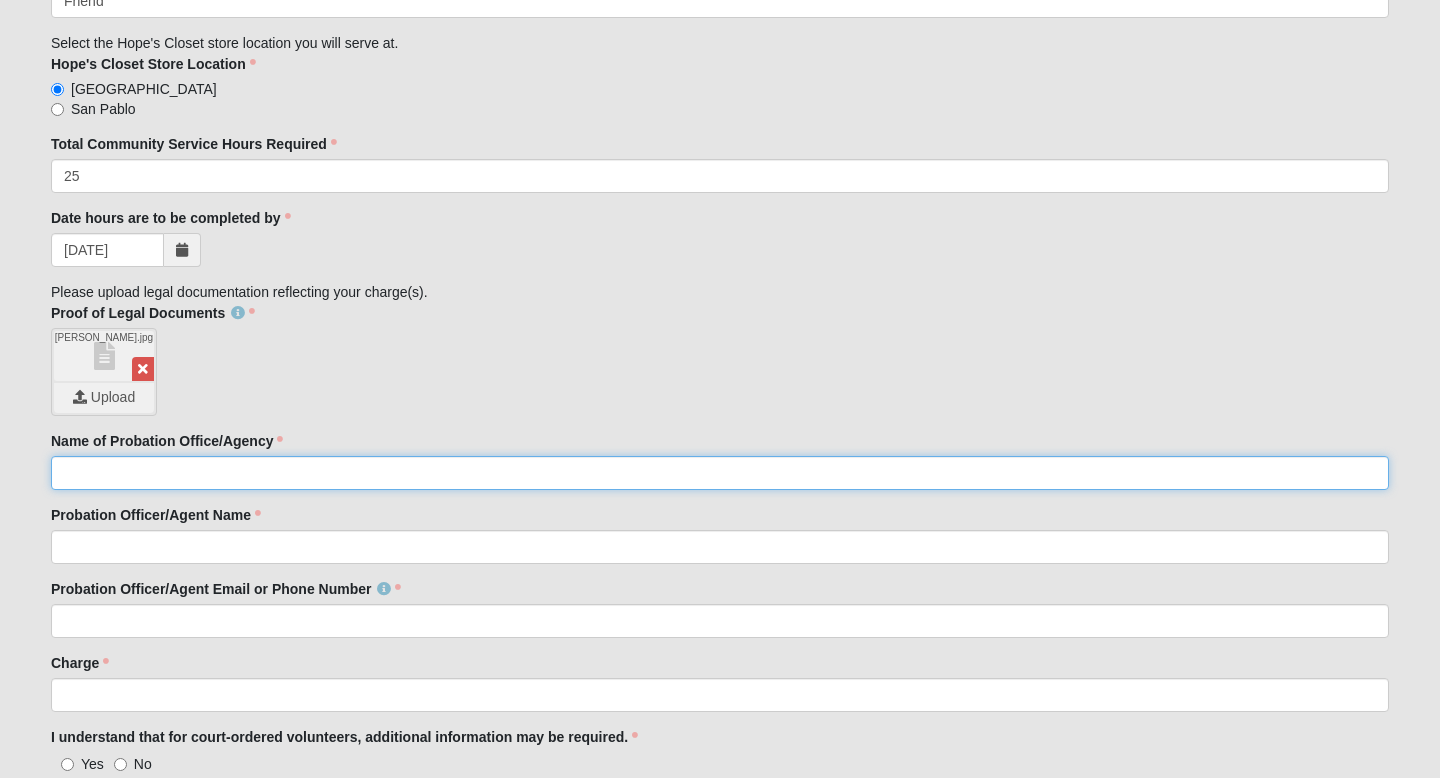 click on "Name of Probation Office/Agency" 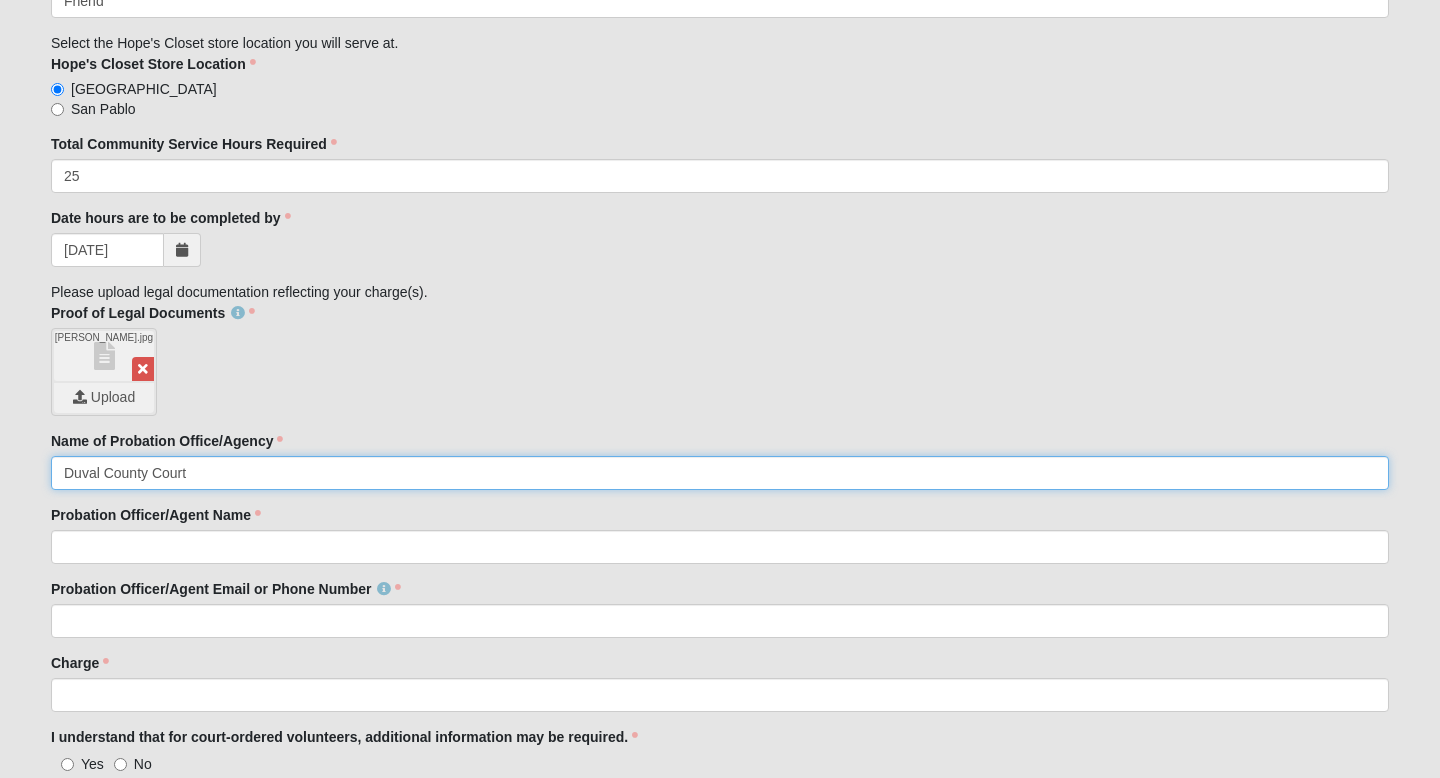 type on "Duval County Court" 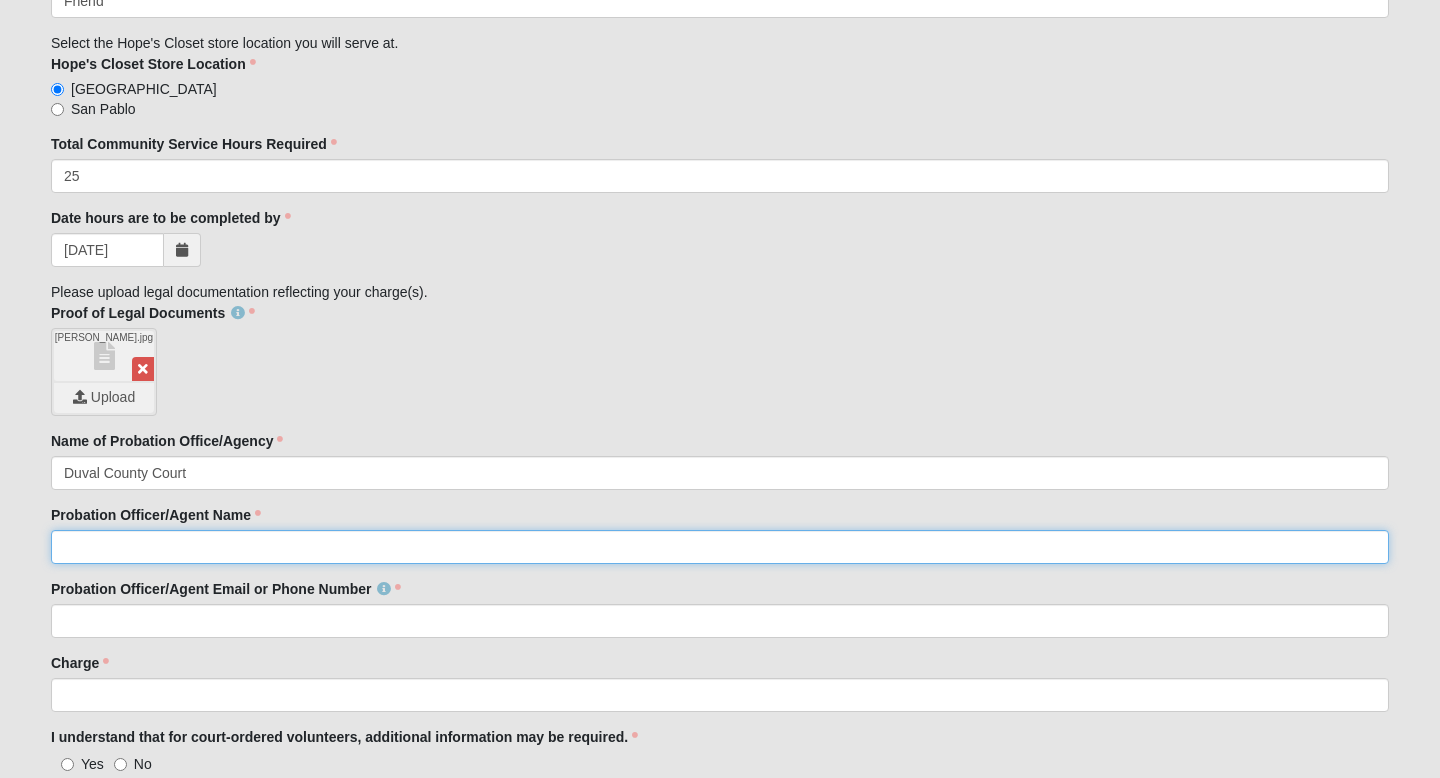 click on "Probation Officer/Agent Name" 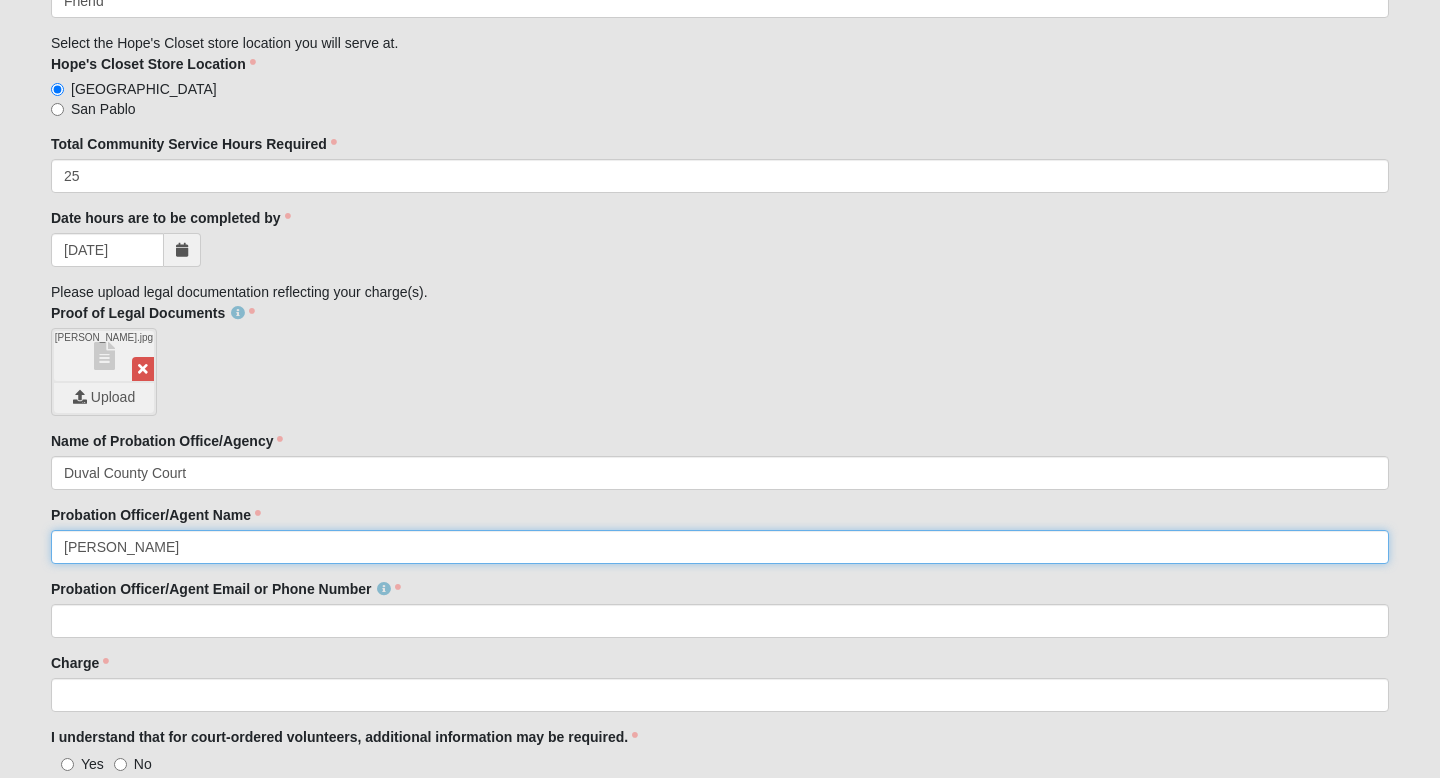 type on "[PERSON_NAME]" 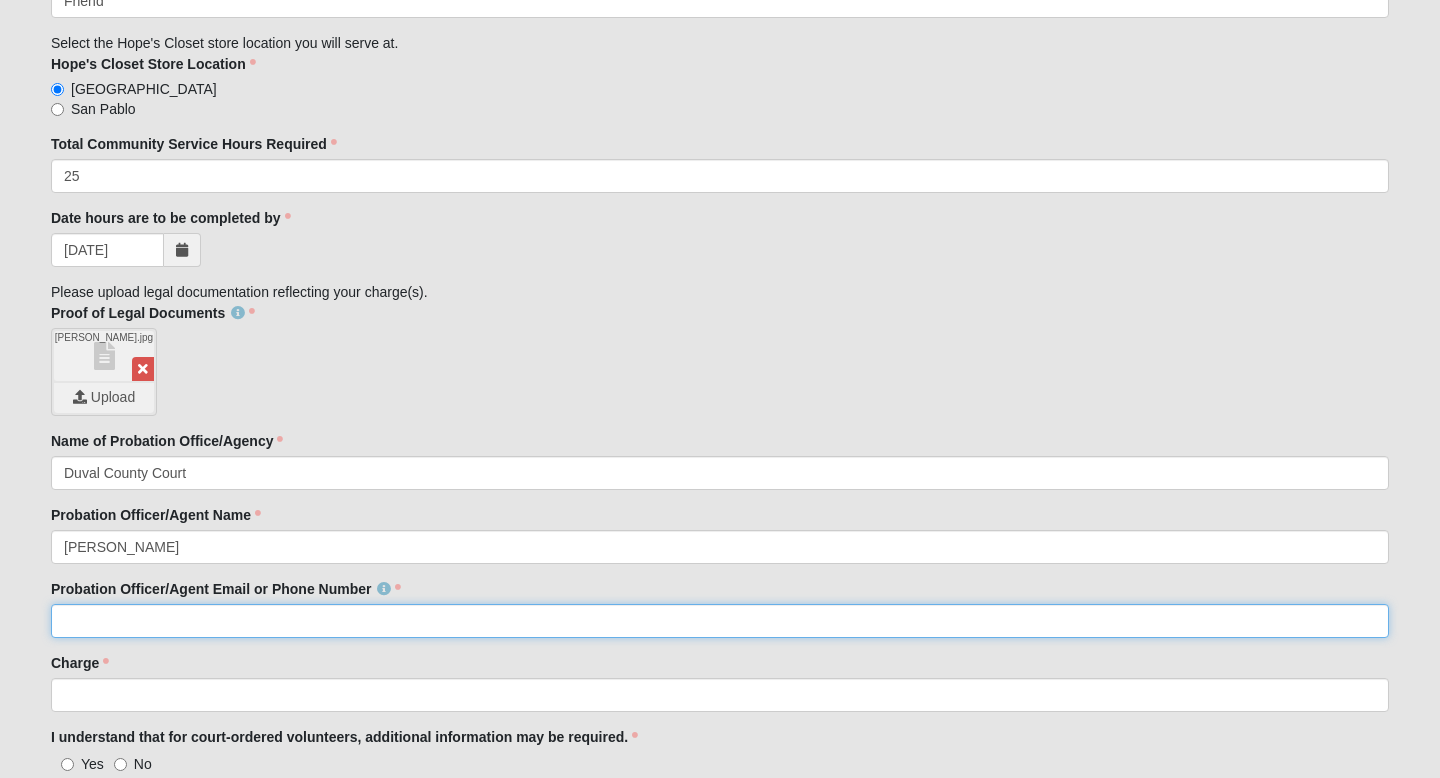 click on "Probation Officer/Agent Email or Phone Number" 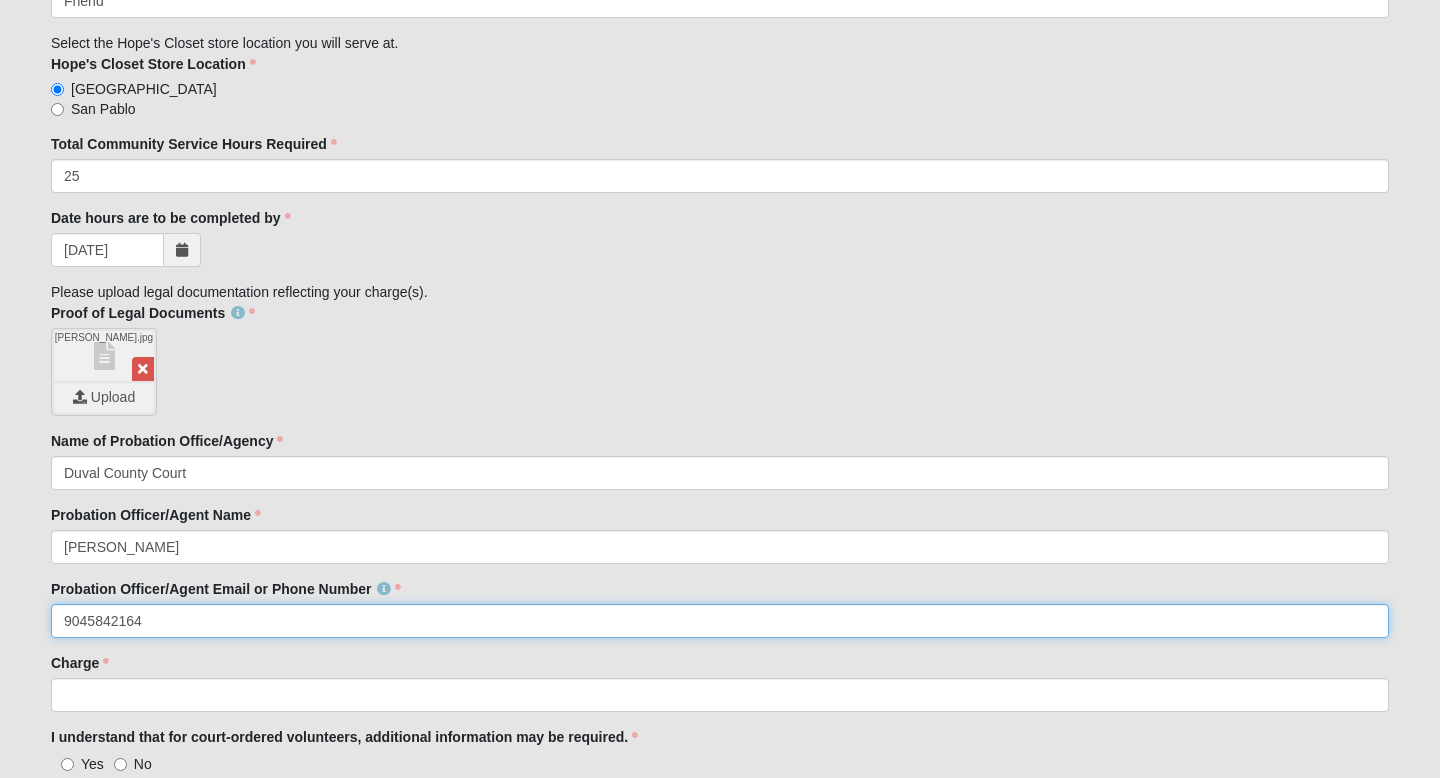 type on "9045842164" 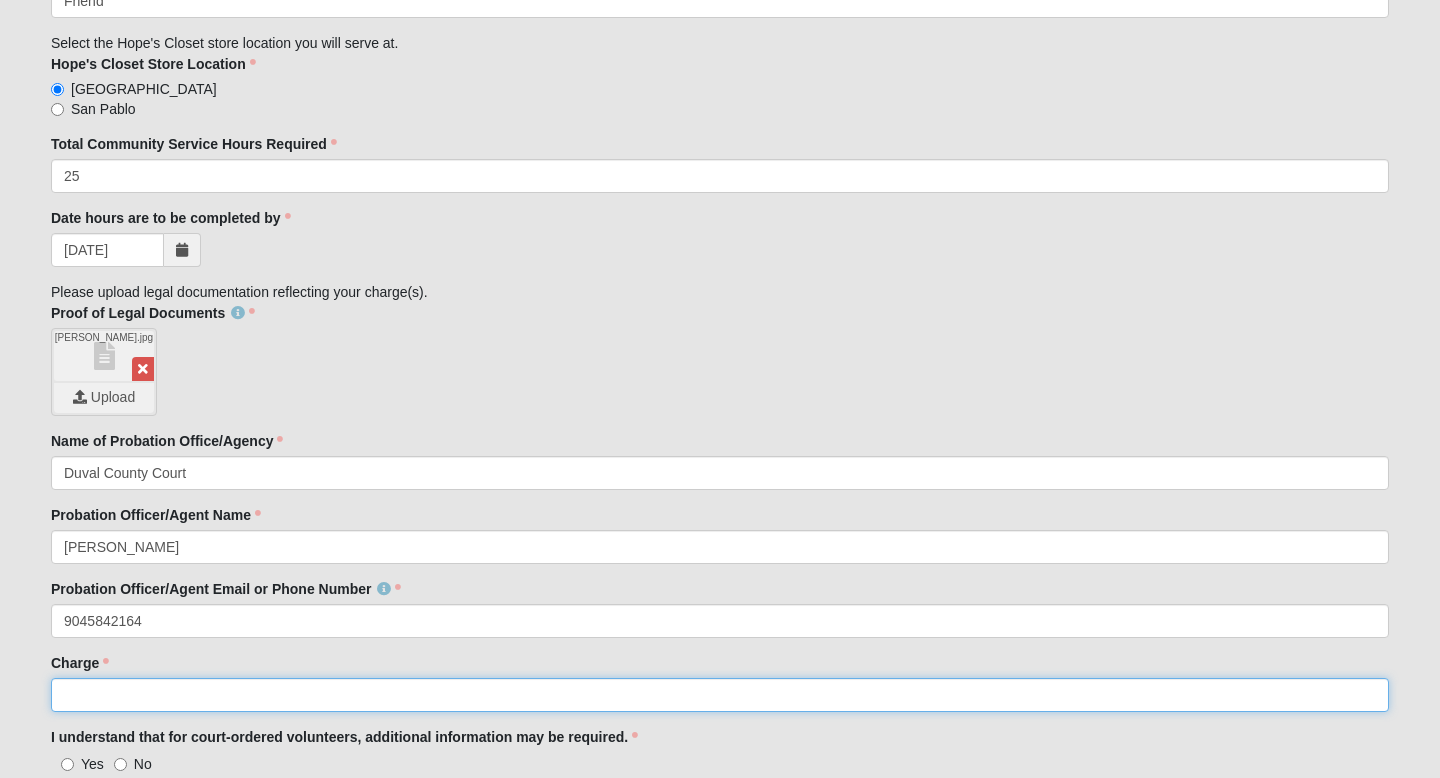 click on "Charge" 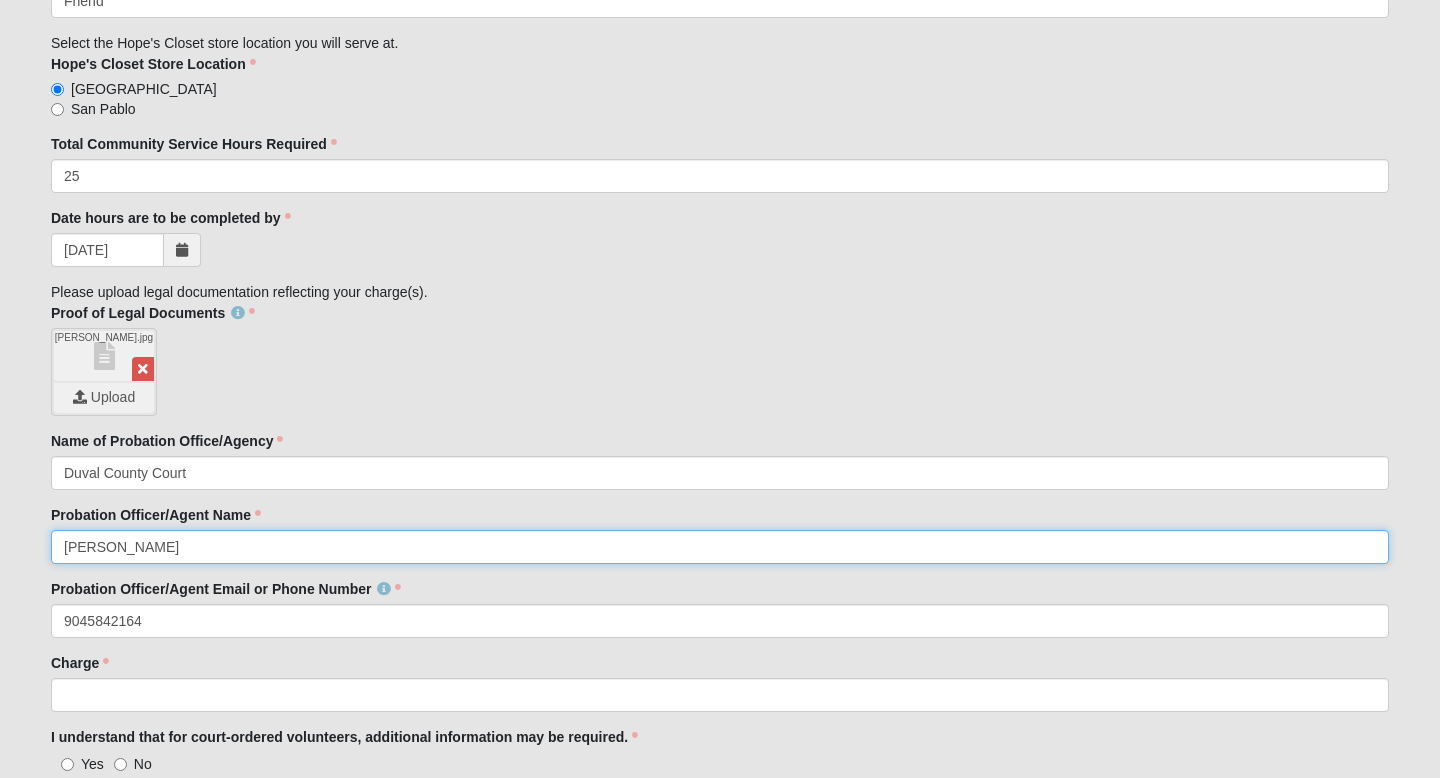 click on "[PERSON_NAME]" 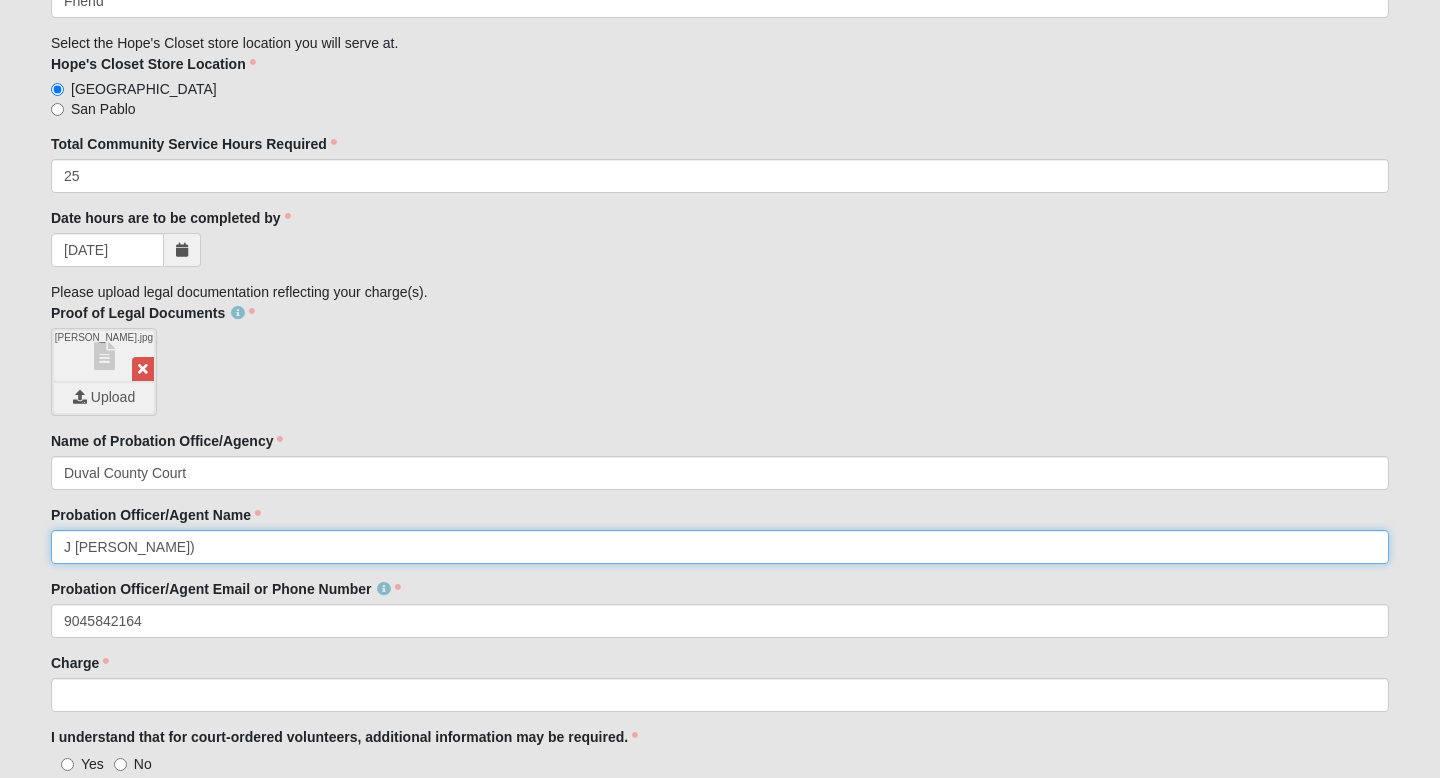 click on "J [PERSON_NAME])" 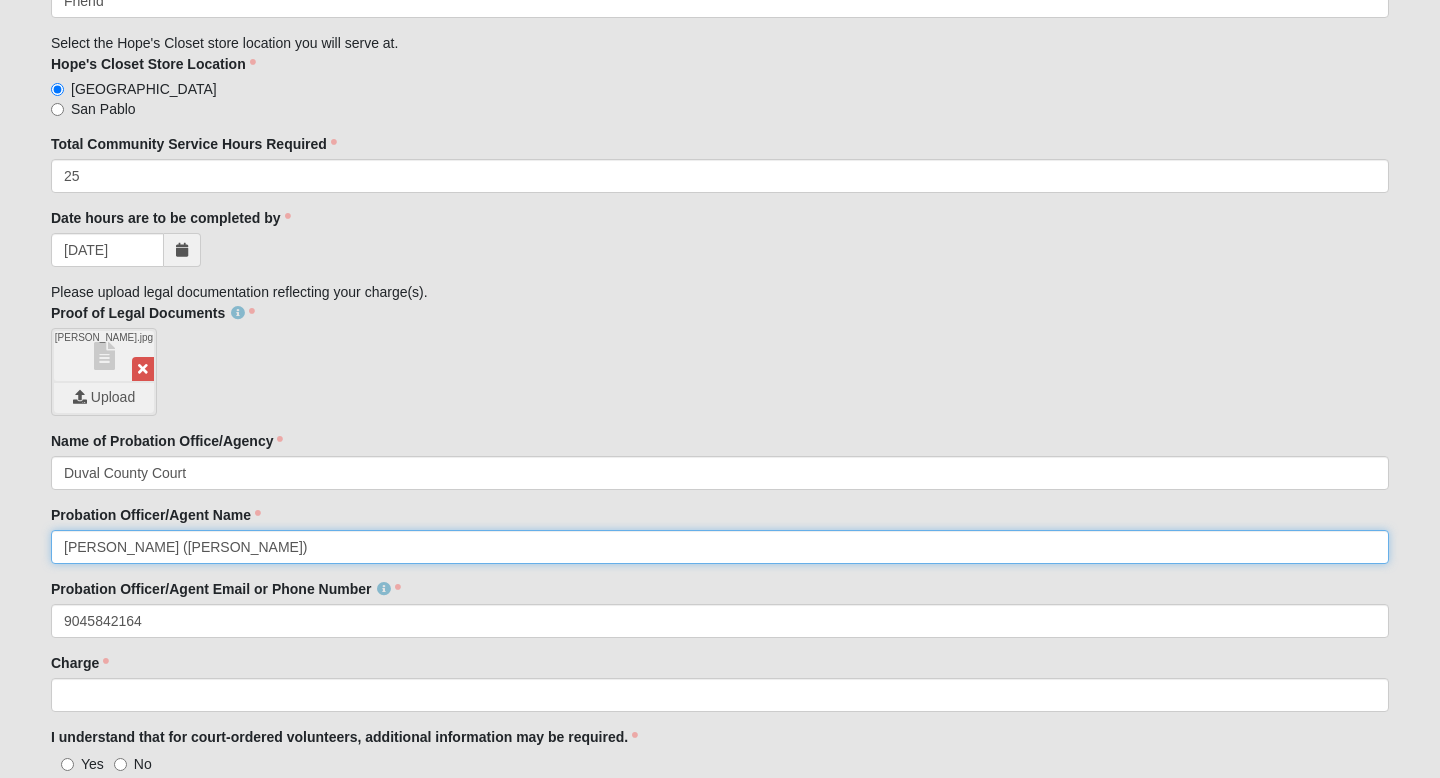 scroll, scrollTop: 1924, scrollLeft: 0, axis: vertical 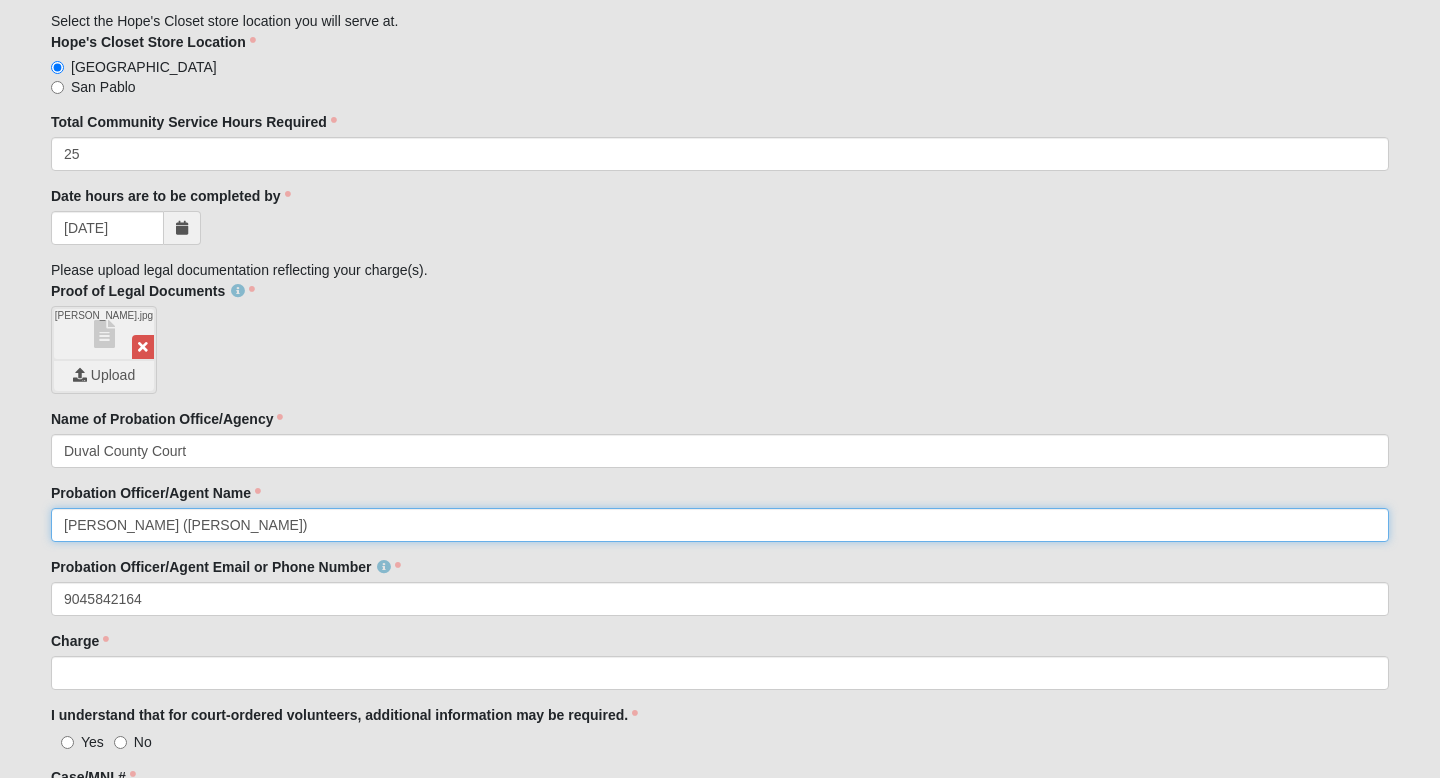 type on "[PERSON_NAME] ([PERSON_NAME])" 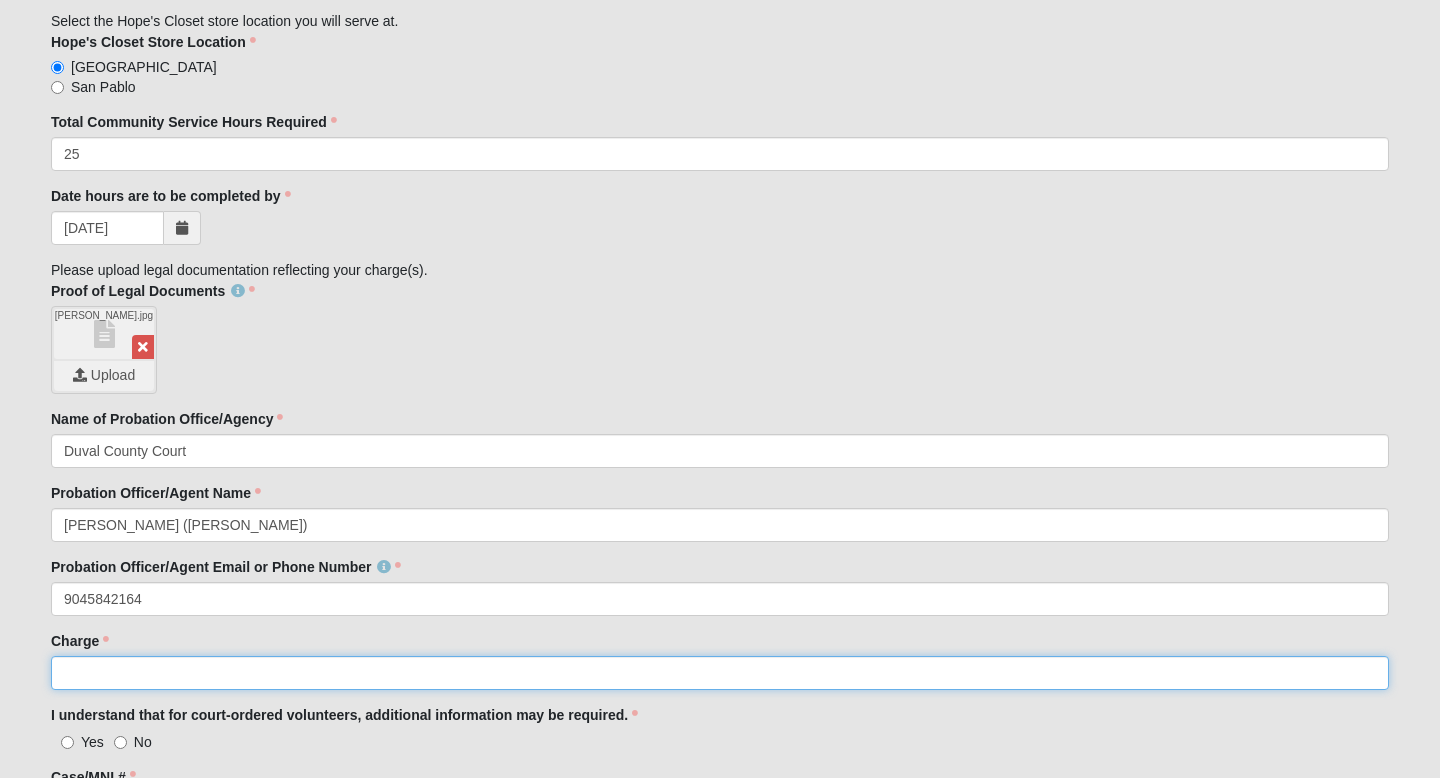 click on "Charge" 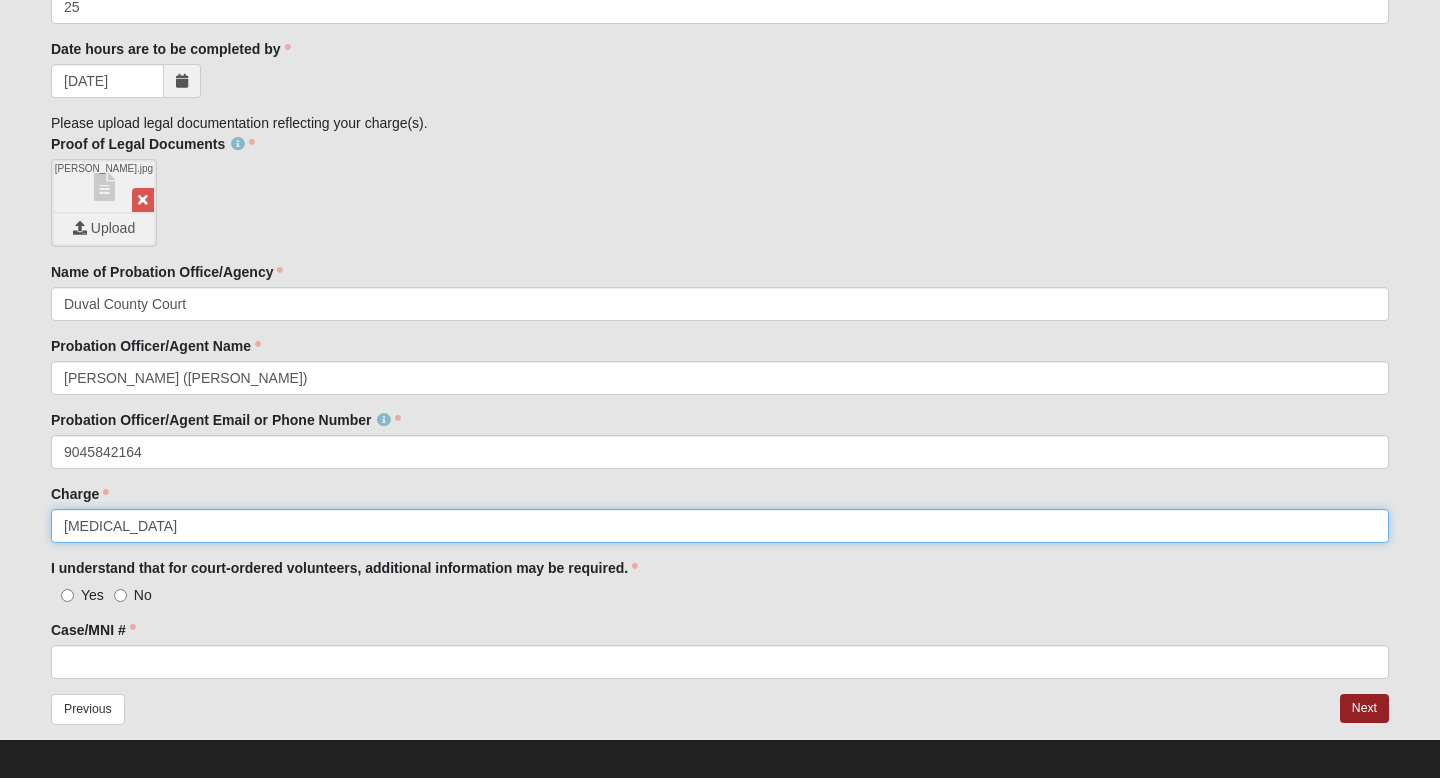 scroll, scrollTop: 2084, scrollLeft: 0, axis: vertical 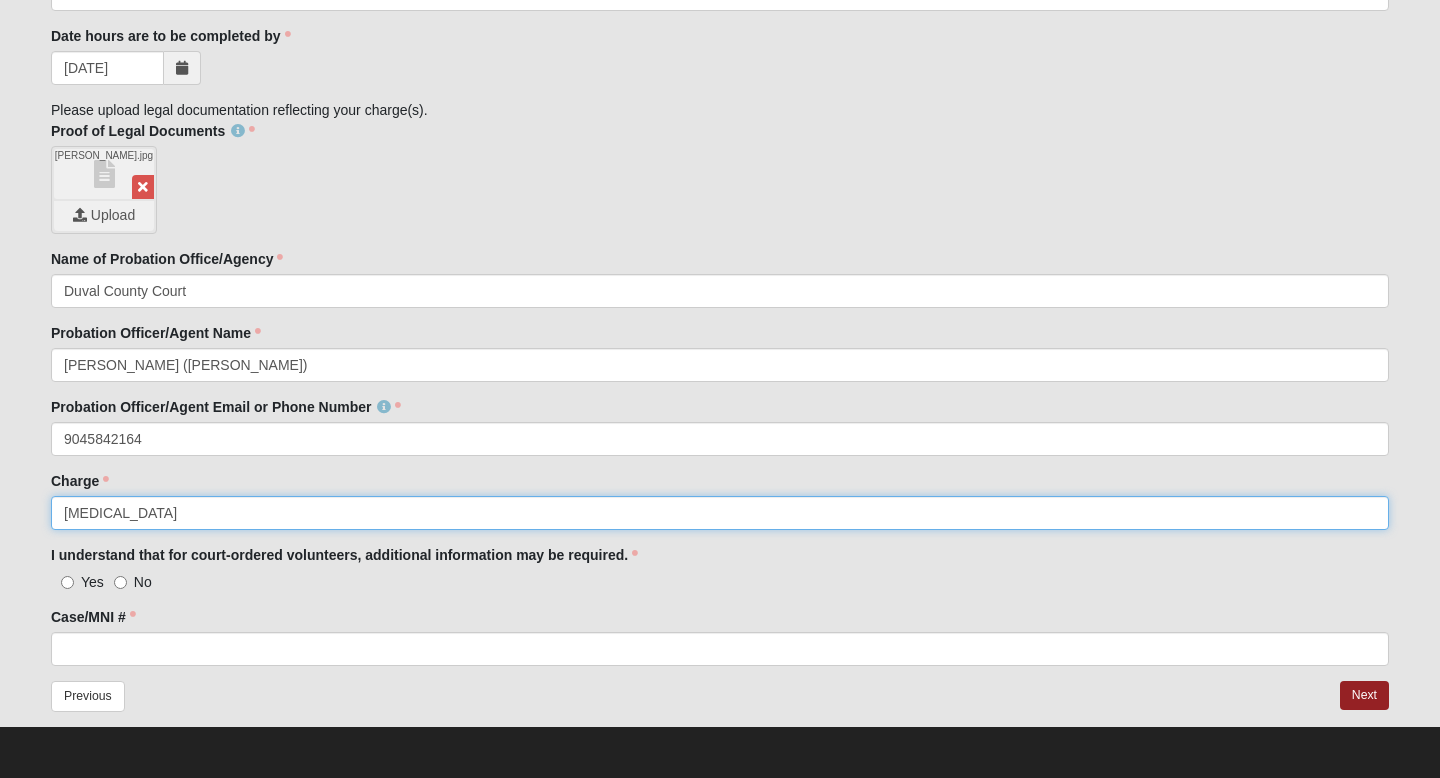 type on "[MEDICAL_DATA]" 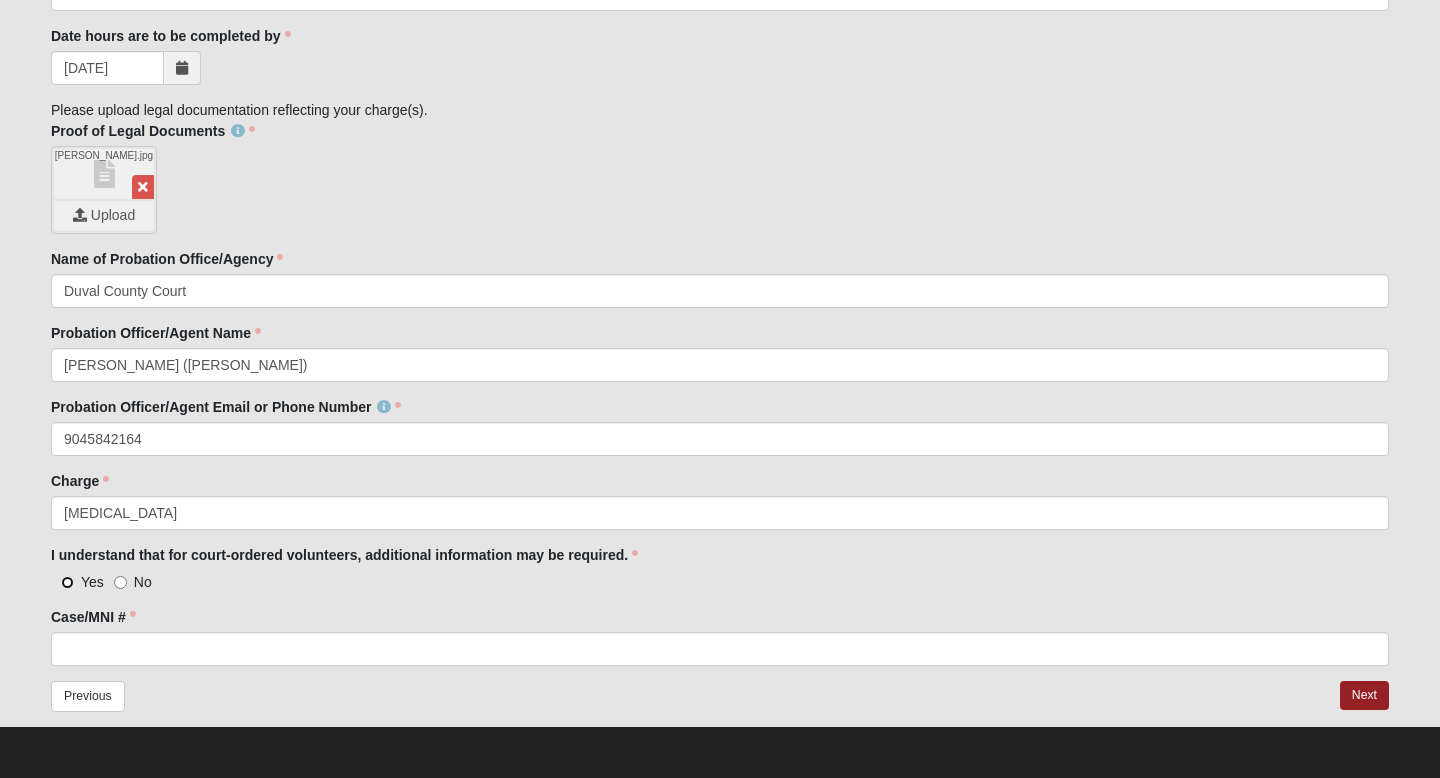click on "Yes" at bounding box center (67, 582) 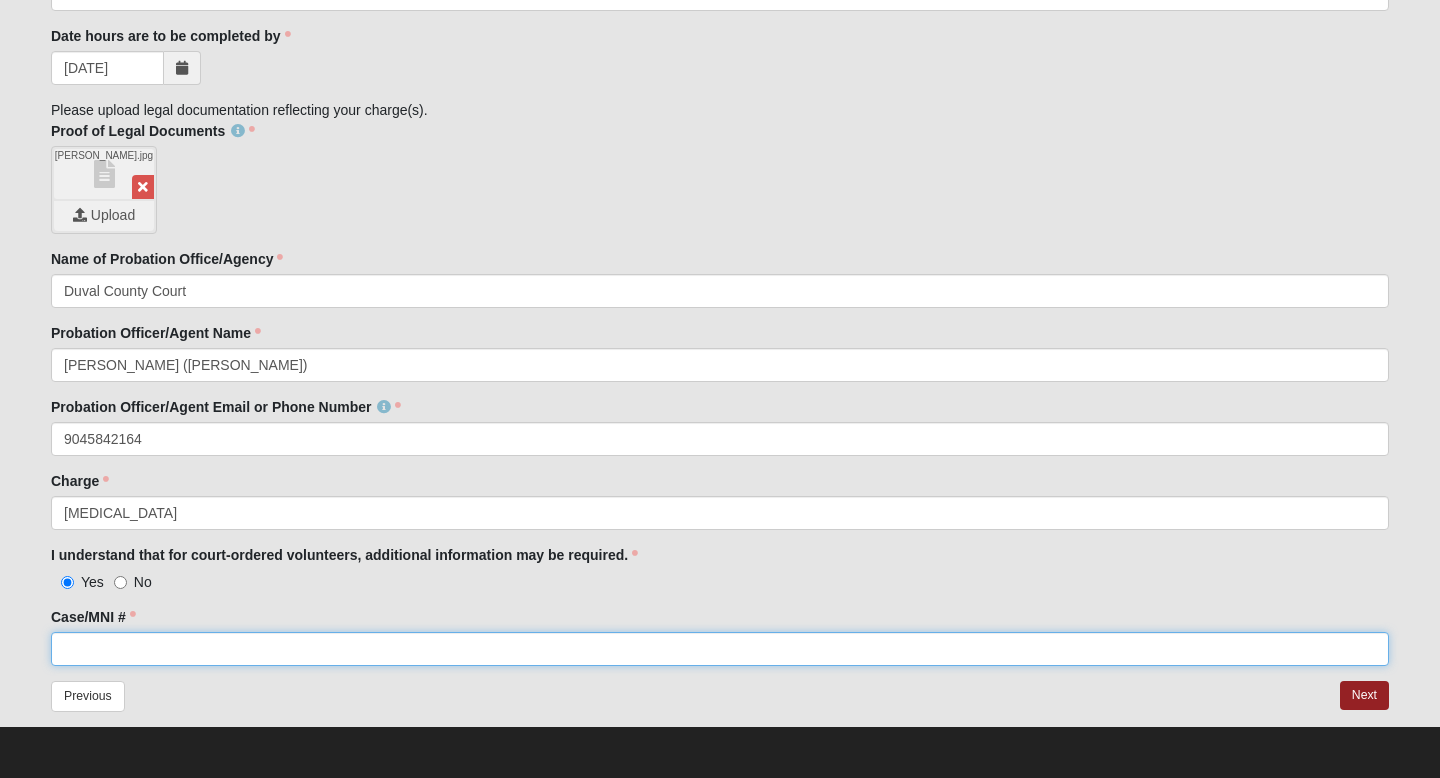 click on "Case/MNI #" 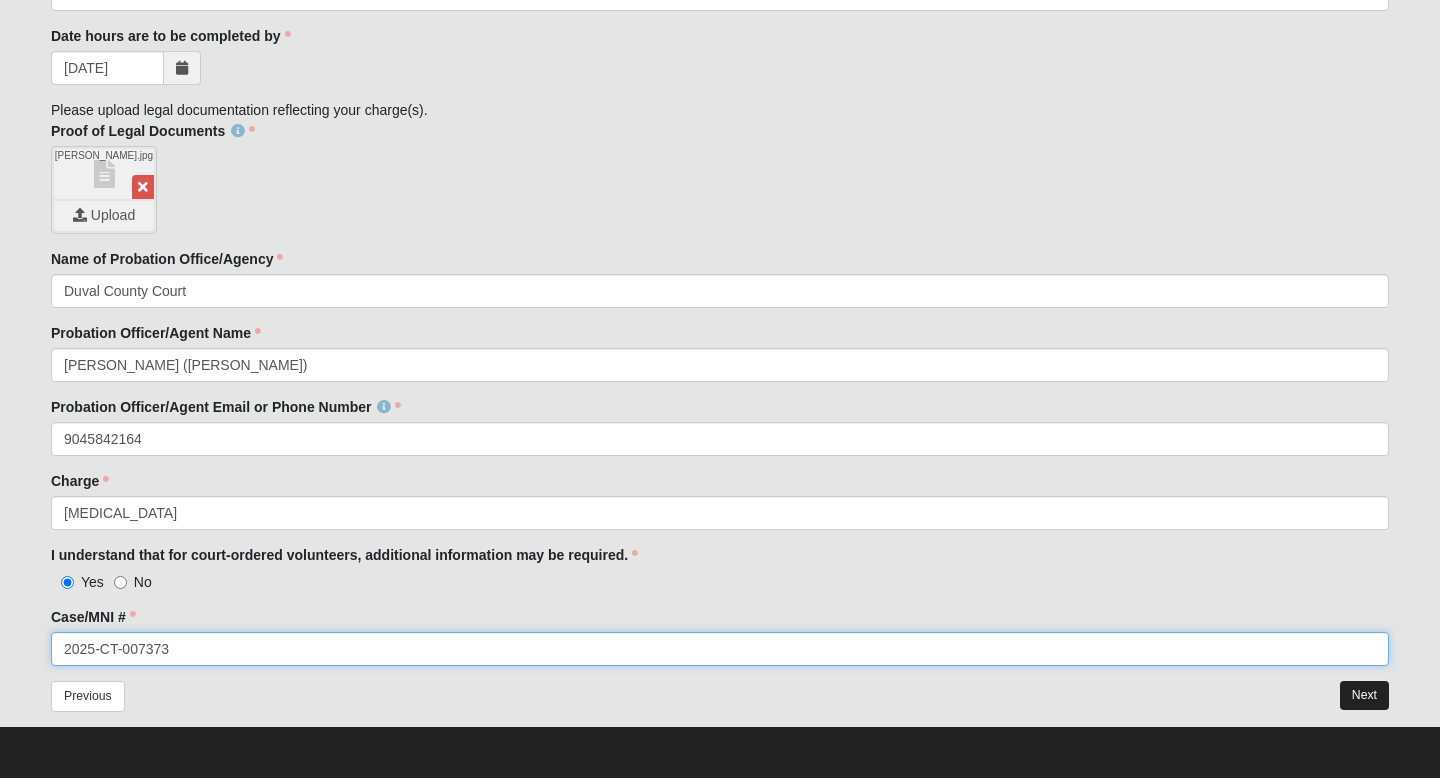 type on "2025-CT-007373" 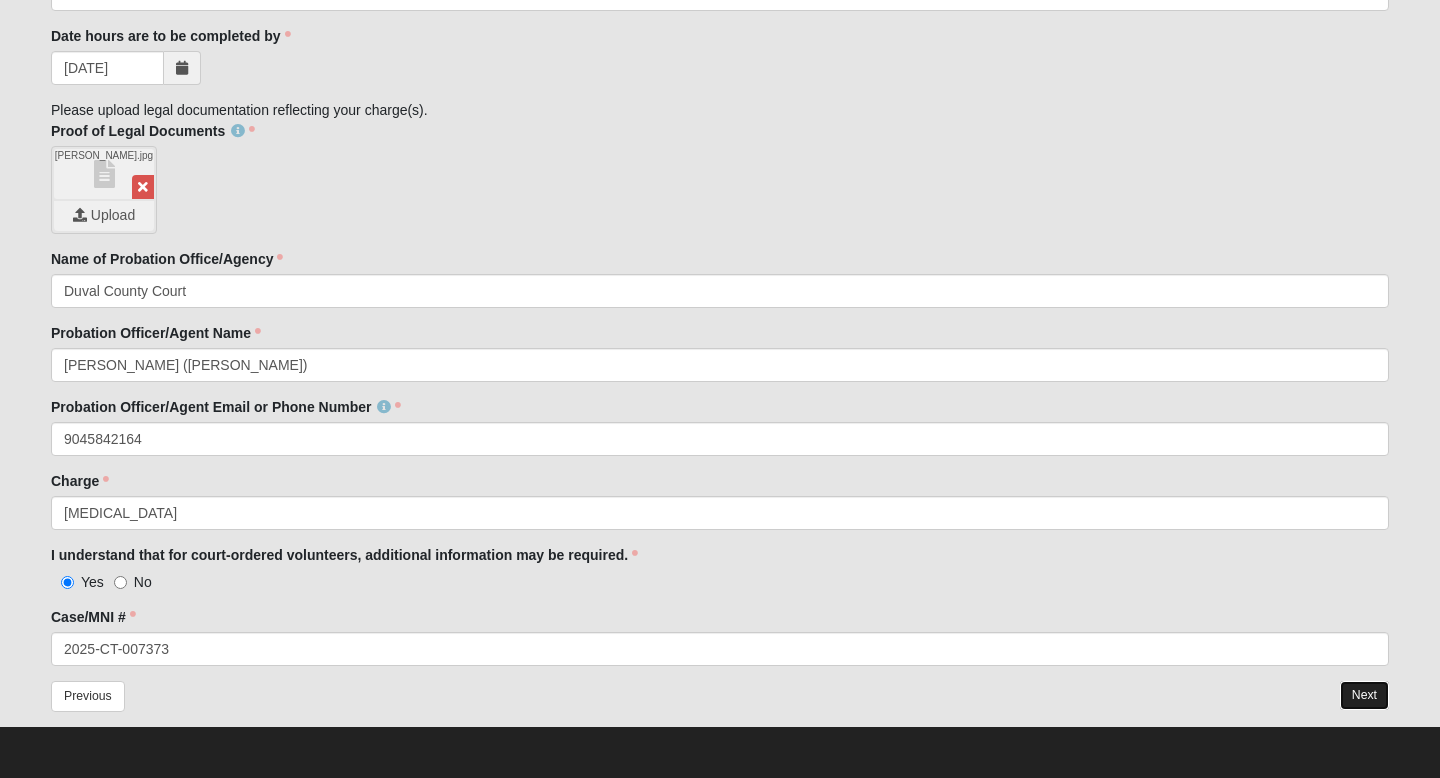 click on "Next" at bounding box center [1364, 695] 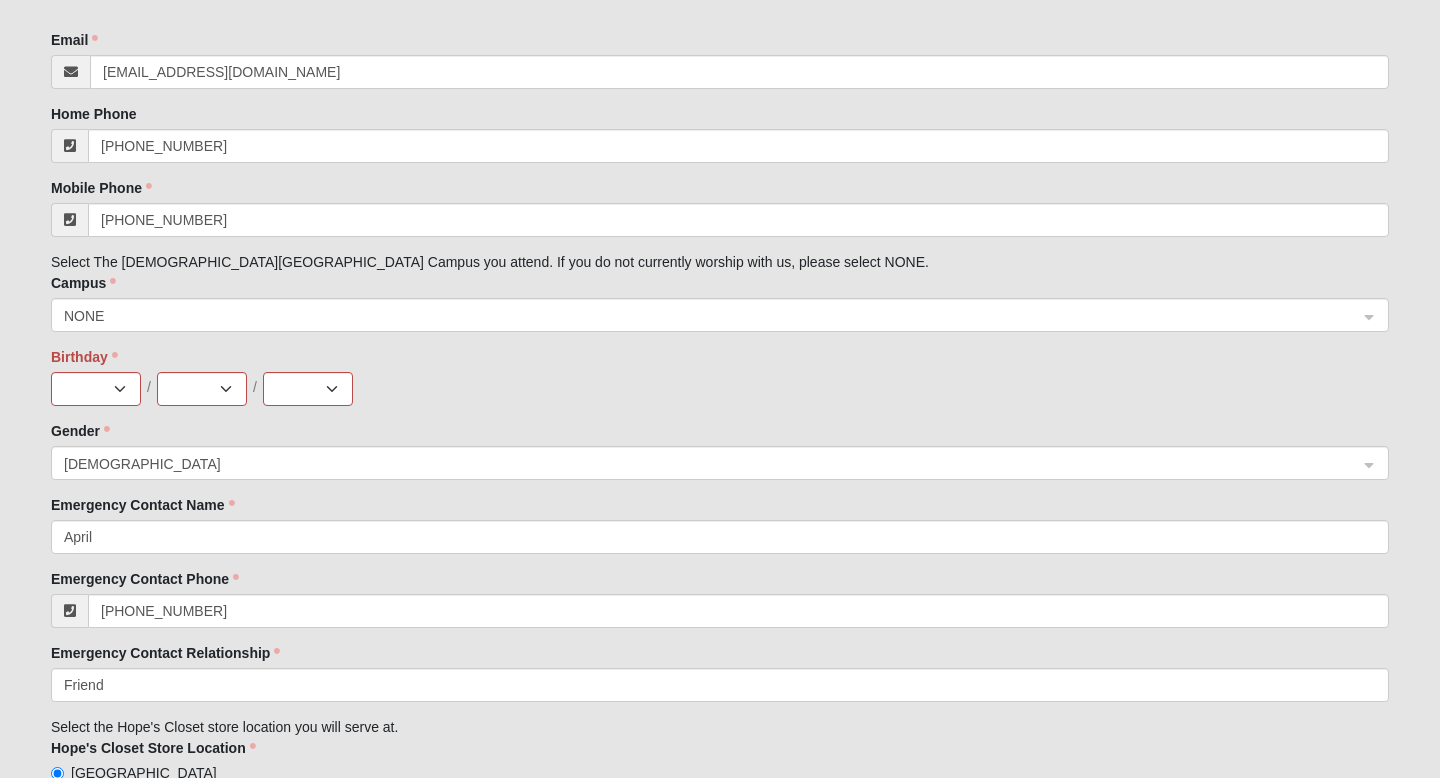 scroll, scrollTop: 1336, scrollLeft: 0, axis: vertical 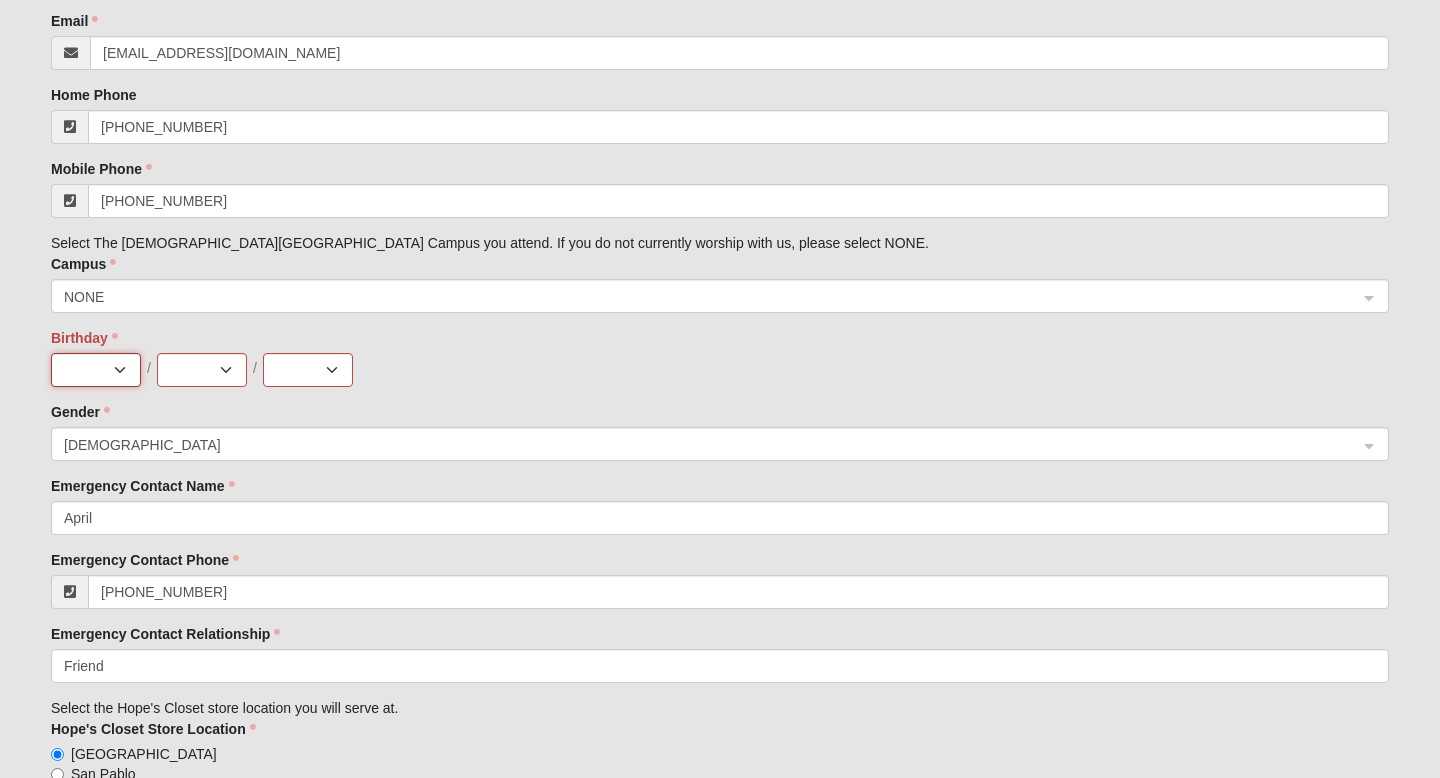 click on "Jan Feb Mar Apr May Jun [DATE] Aug Sep Oct Nov Dec" at bounding box center (96, 370) 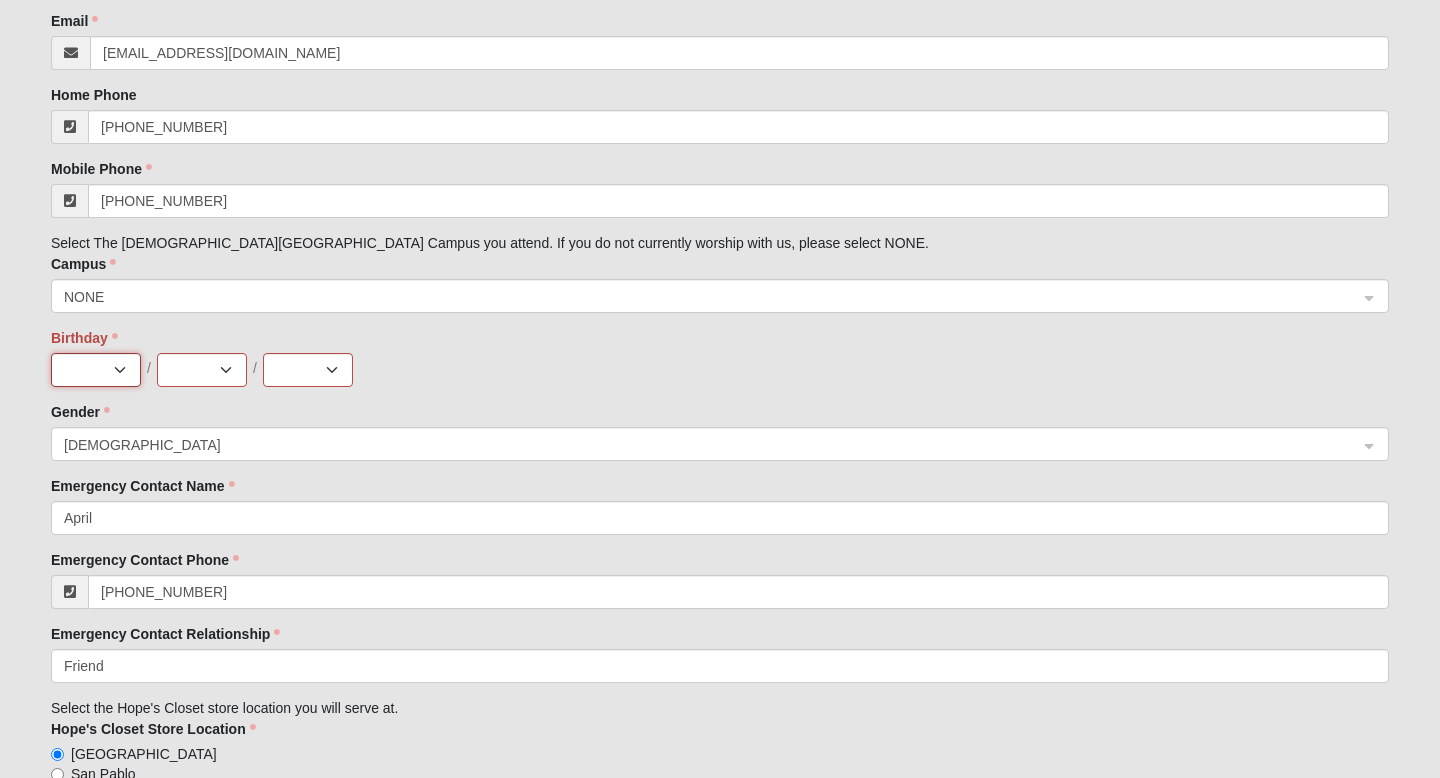 select on "4" 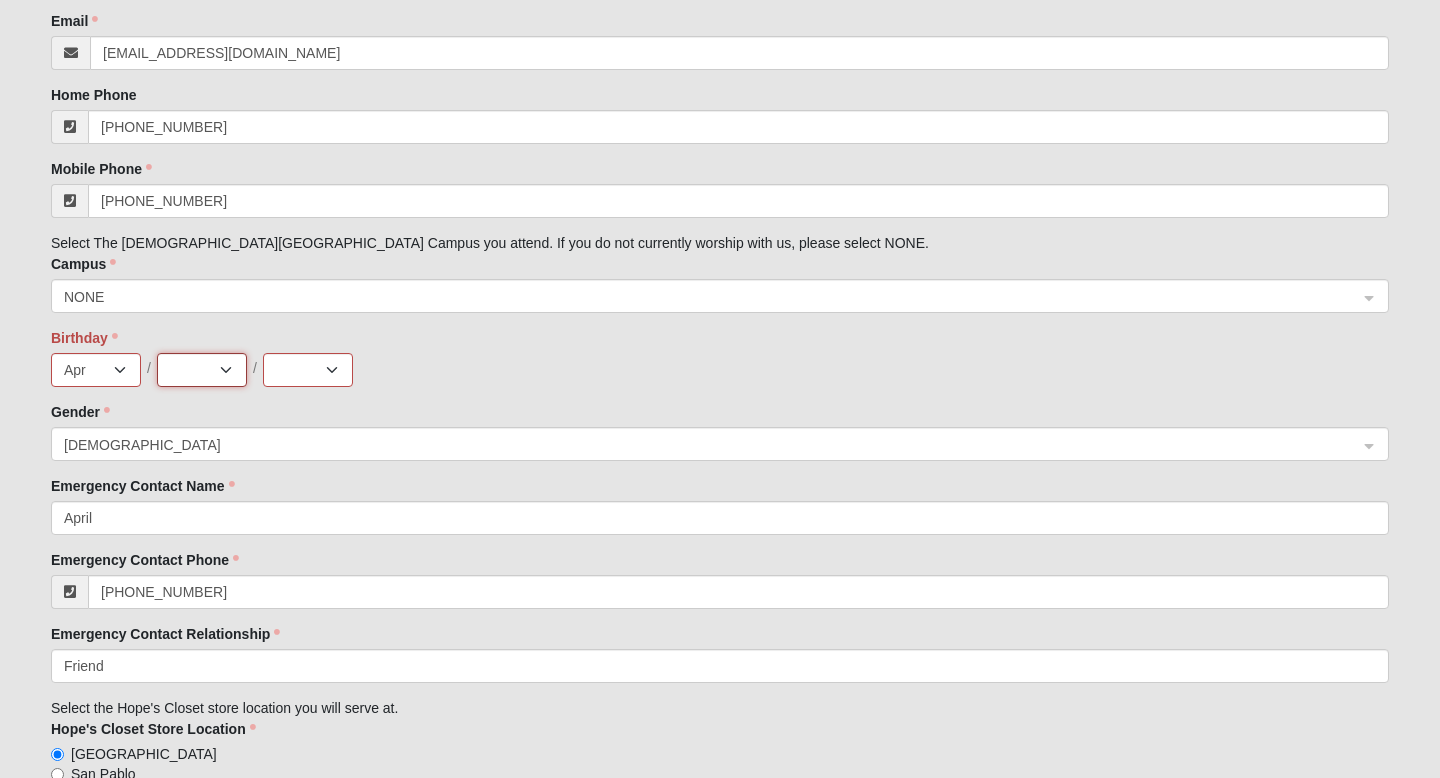 click on "1 2 3 4 5 6 7 8 9 10 11 12 13 14 15 16 17 18 19 20 21 22 23 24 25 26 27 28 29 30" at bounding box center [202, 370] 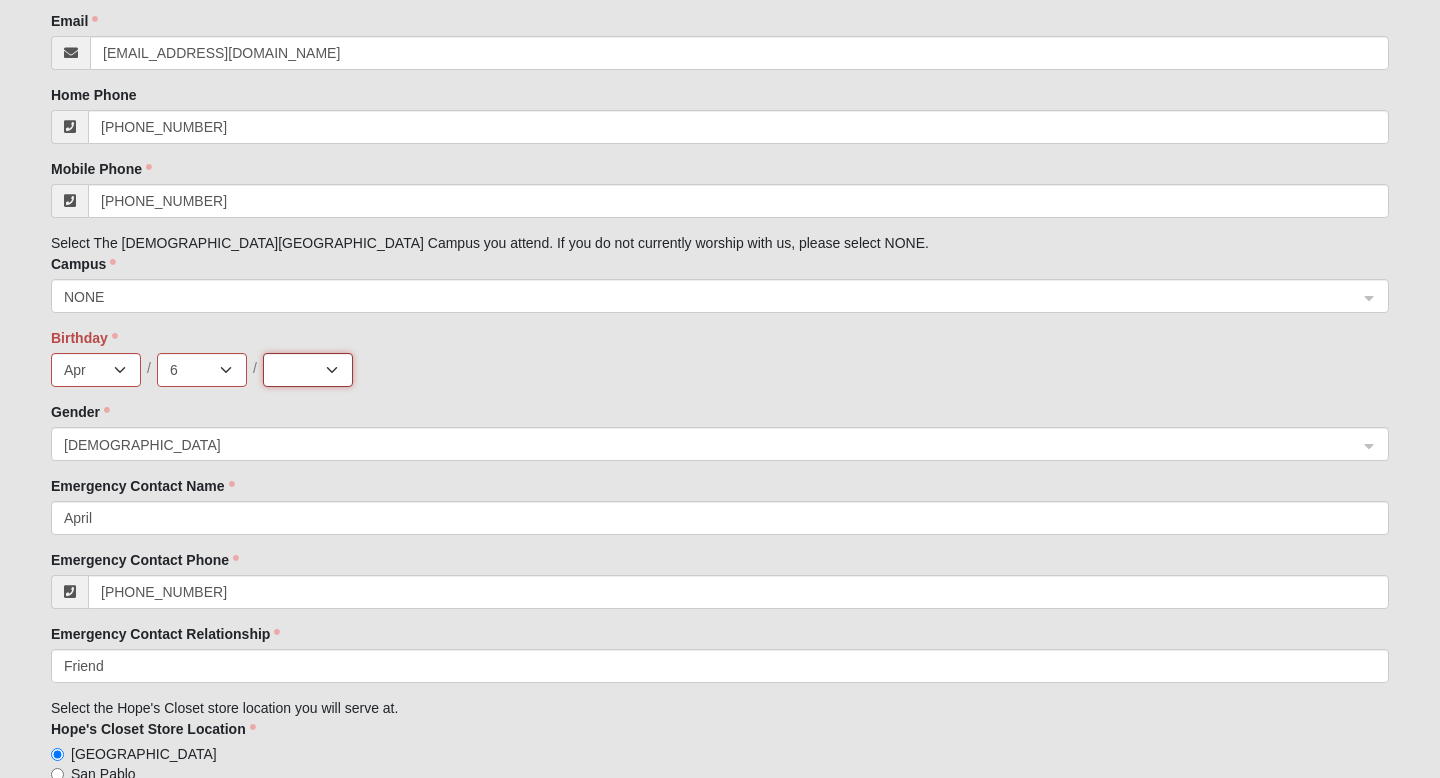 click on "2025 2024 2023 2022 2021 2020 2019 2018 2017 2016 2015 2014 2013 2012 2011 2010 2009 2008 2007 2006 2005 2004 2003 2002 2001 2000 1999 1998 1997 1996 1995 1994 1993 1992 1991 1990 1989 1988 1987 1986 1985 1984 1983 1982 1981 1980 1979 1978 1977 1976 1975 1974 1973 1972 1971 1970 1969 1968 1967 1966 1965 1964 1963 1962 1961 1960 1959 1958 1957 1956 1955 1954 1953 1952 1951 1950 1949 1948 1947 1946 1945 1944 1943 1942 1941 1940 1939 1938 1937 1936 1935 1934 1933 1932 1931 1930 1929 1928 1927 1926 1925 1924 1923 1922 1921 1920 1919 1918 1917 1916 1915 1914 1913 1912 1911 1910 1909 1908 1907 1906 1905 1904 1903 1902 1901 1900" at bounding box center [308, 370] 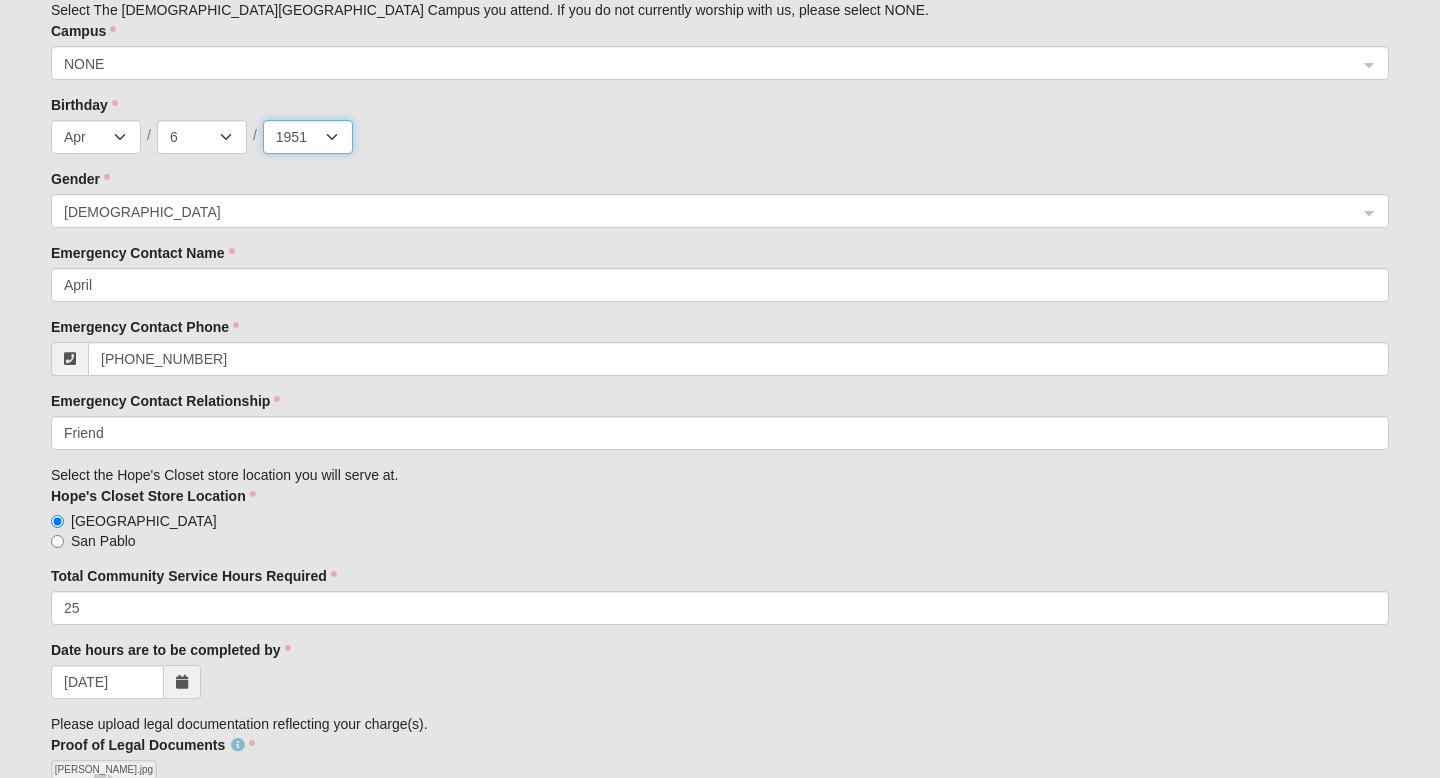 scroll, scrollTop: 2183, scrollLeft: 0, axis: vertical 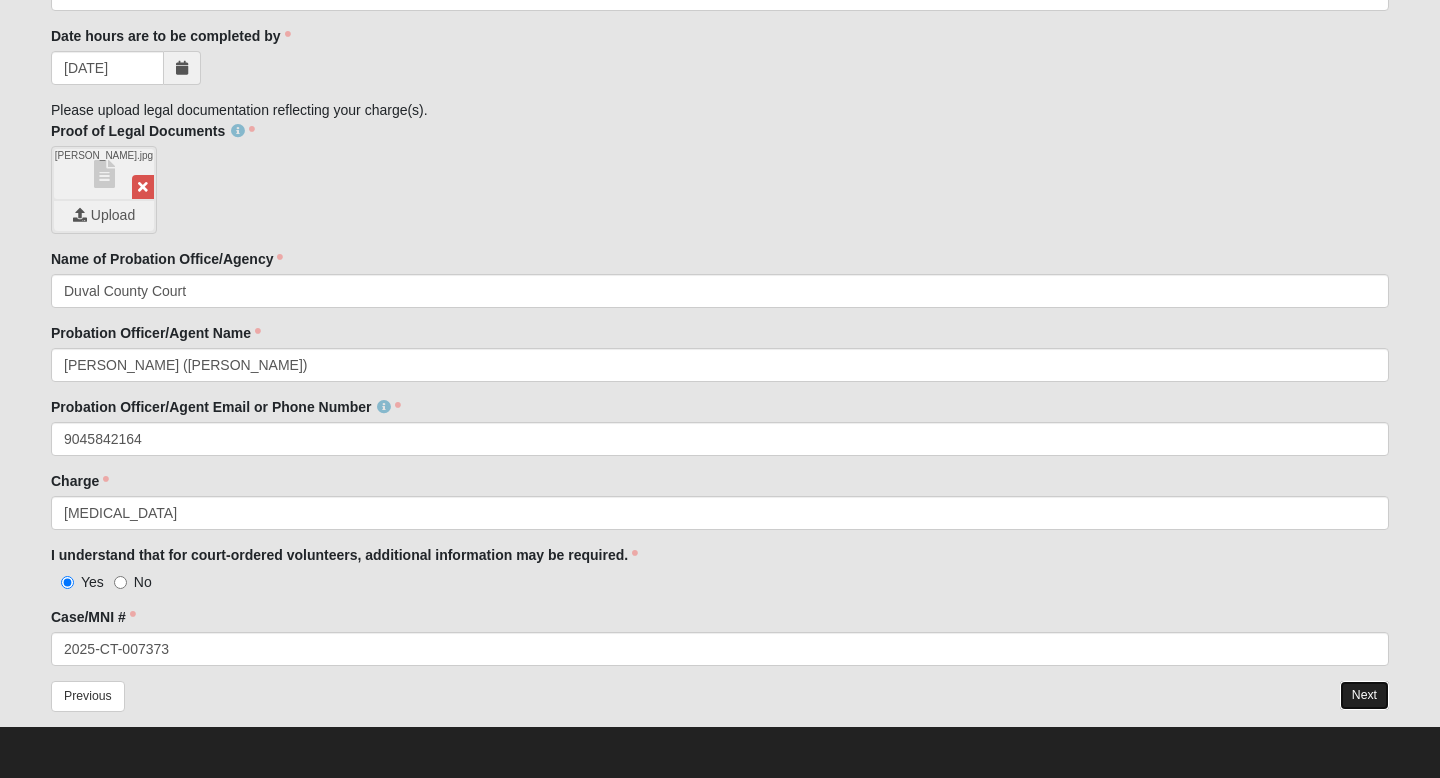 click on "Next" at bounding box center [1364, 695] 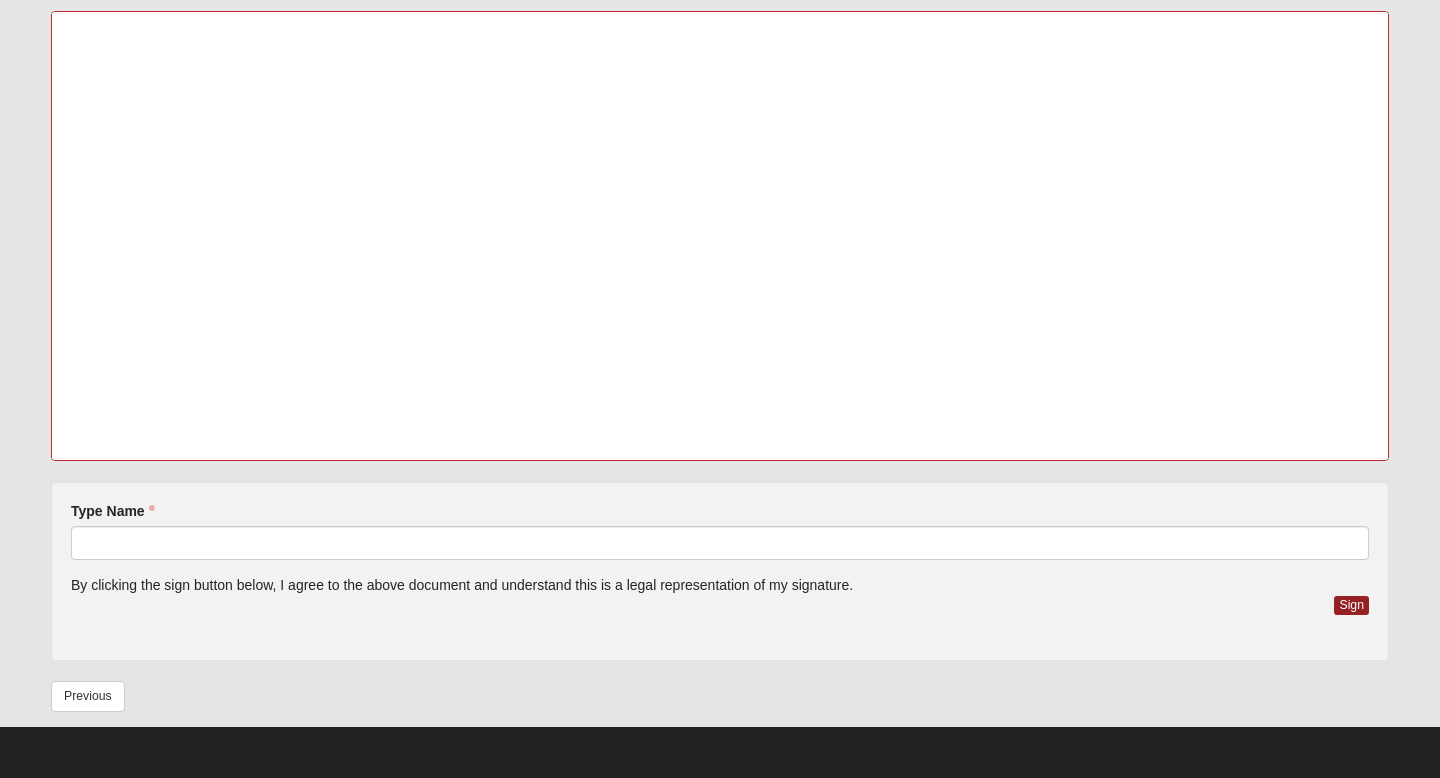 scroll, scrollTop: 212, scrollLeft: 0, axis: vertical 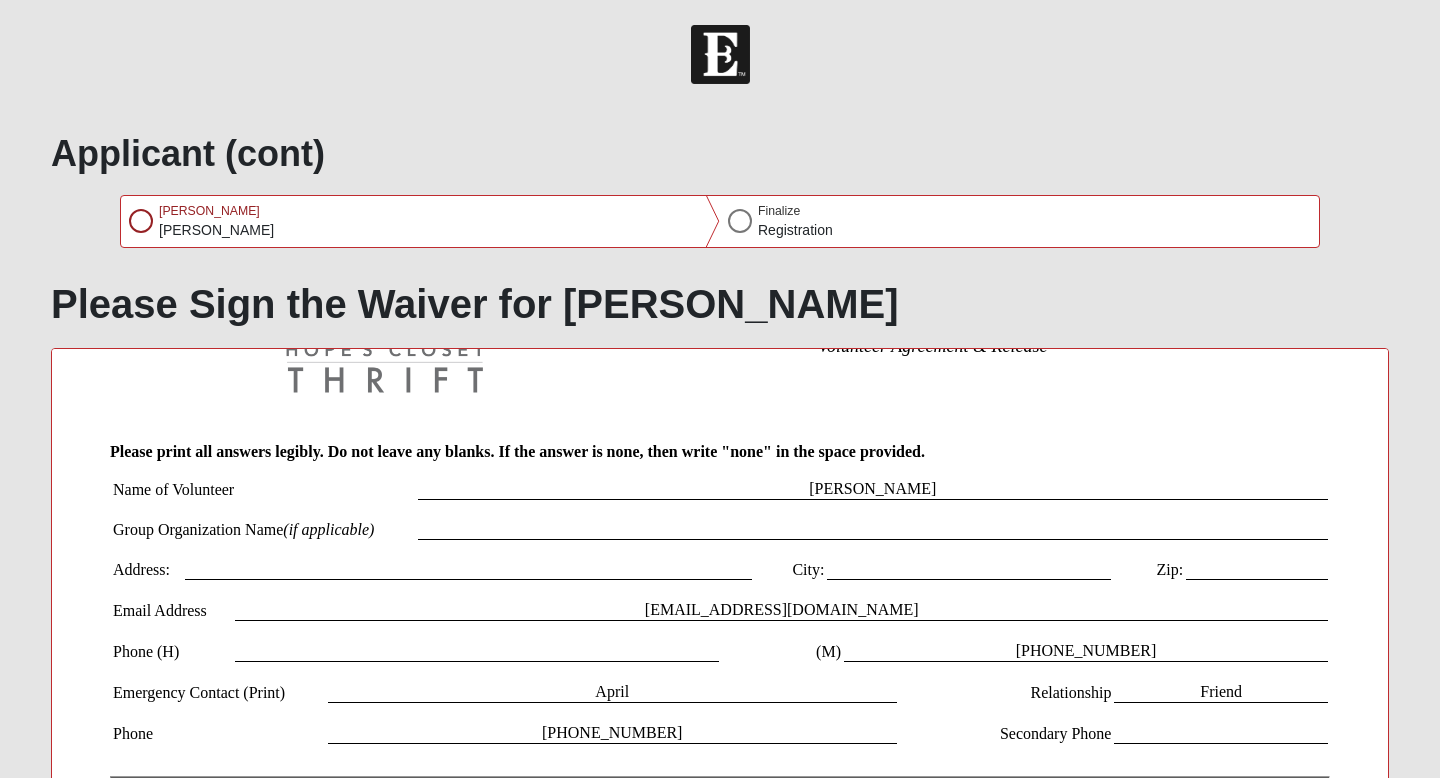 click at bounding box center [469, 569] 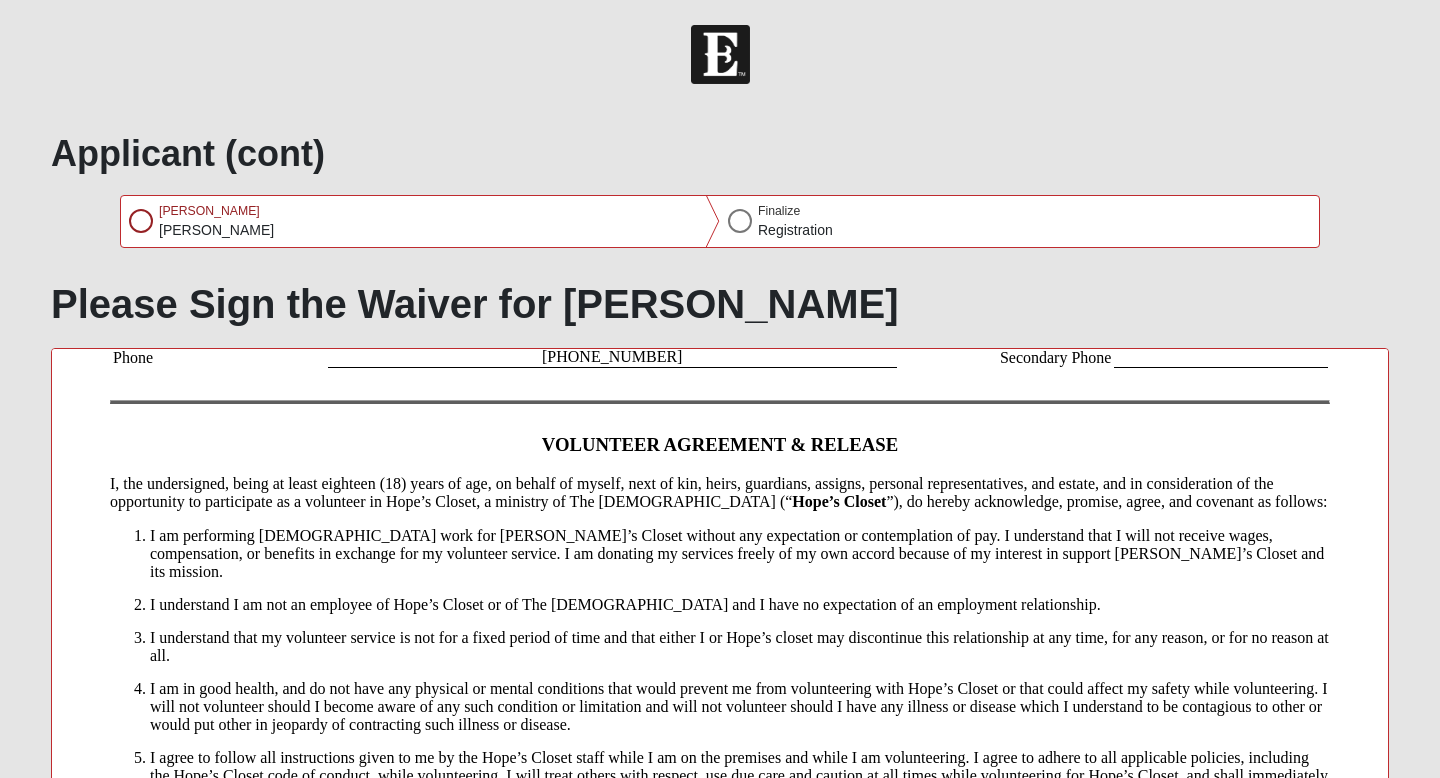 scroll, scrollTop: 437, scrollLeft: 0, axis: vertical 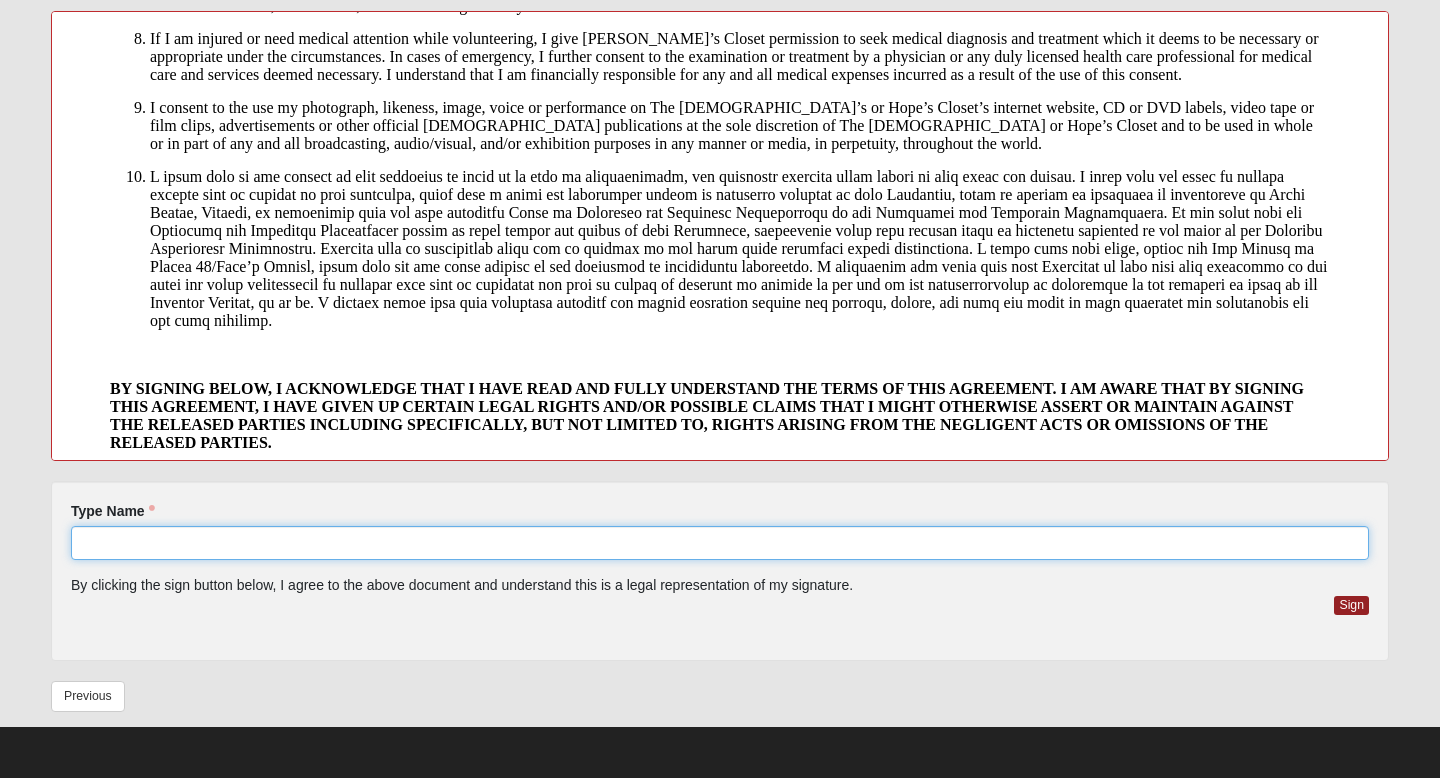 click on "Type Name" 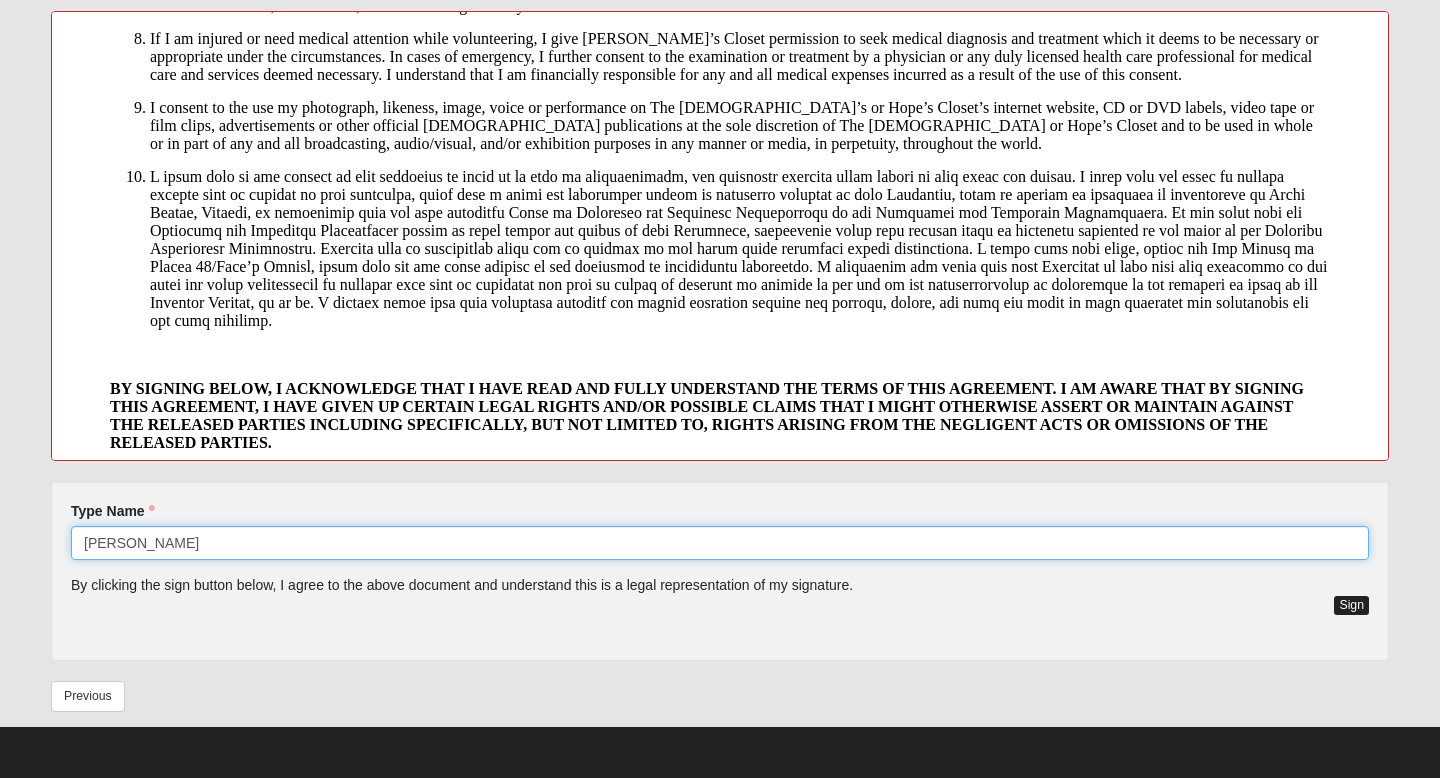type on "[PERSON_NAME]" 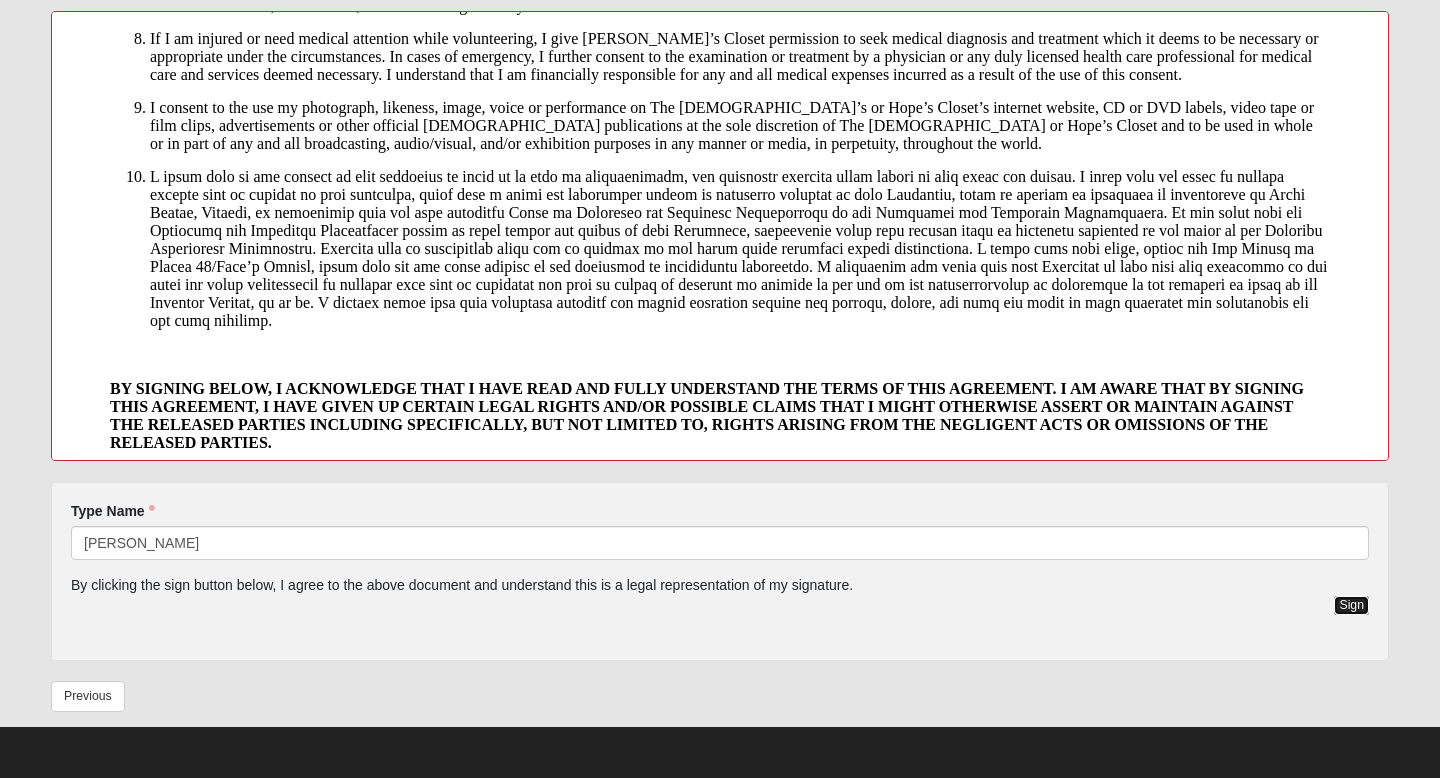 click on "Sign" at bounding box center [1351, 605] 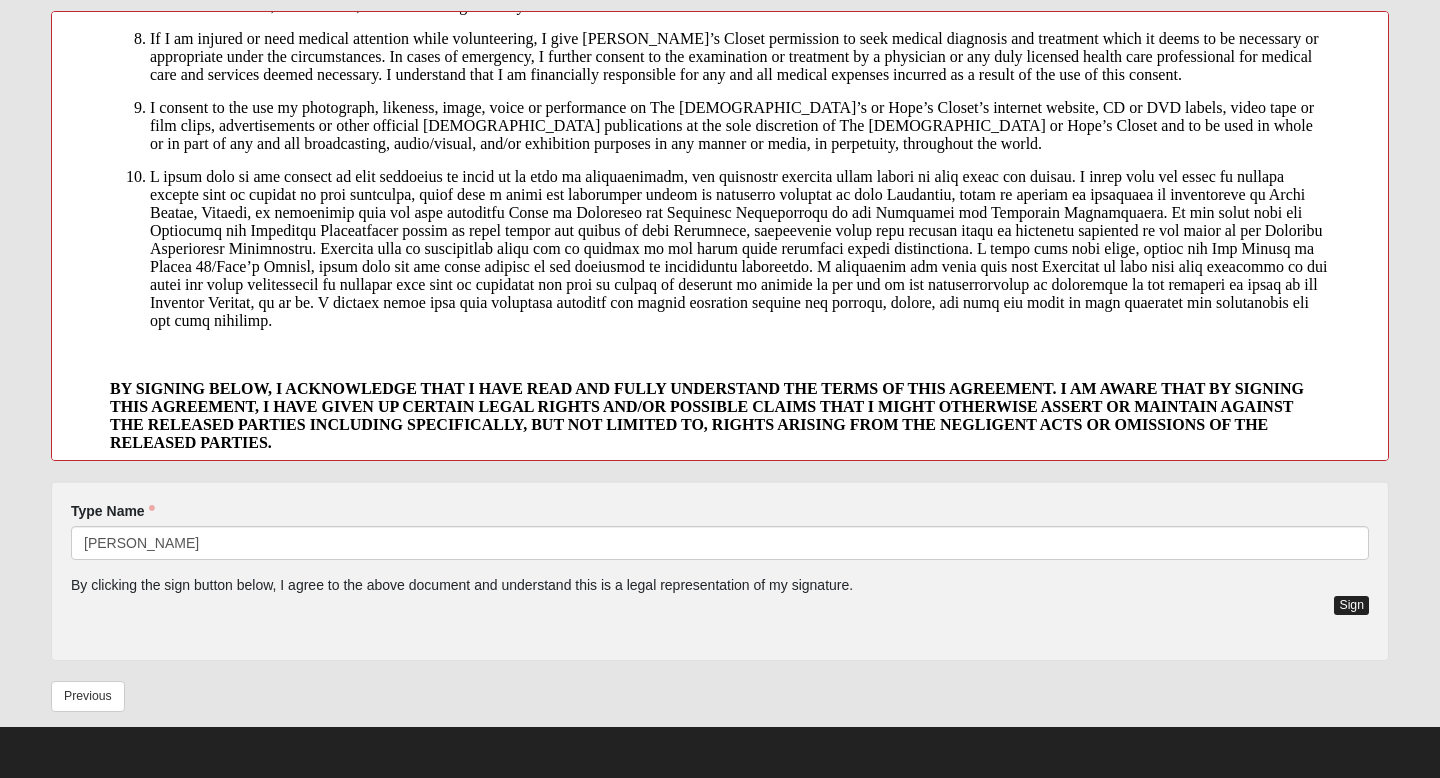 scroll, scrollTop: 316, scrollLeft: 0, axis: vertical 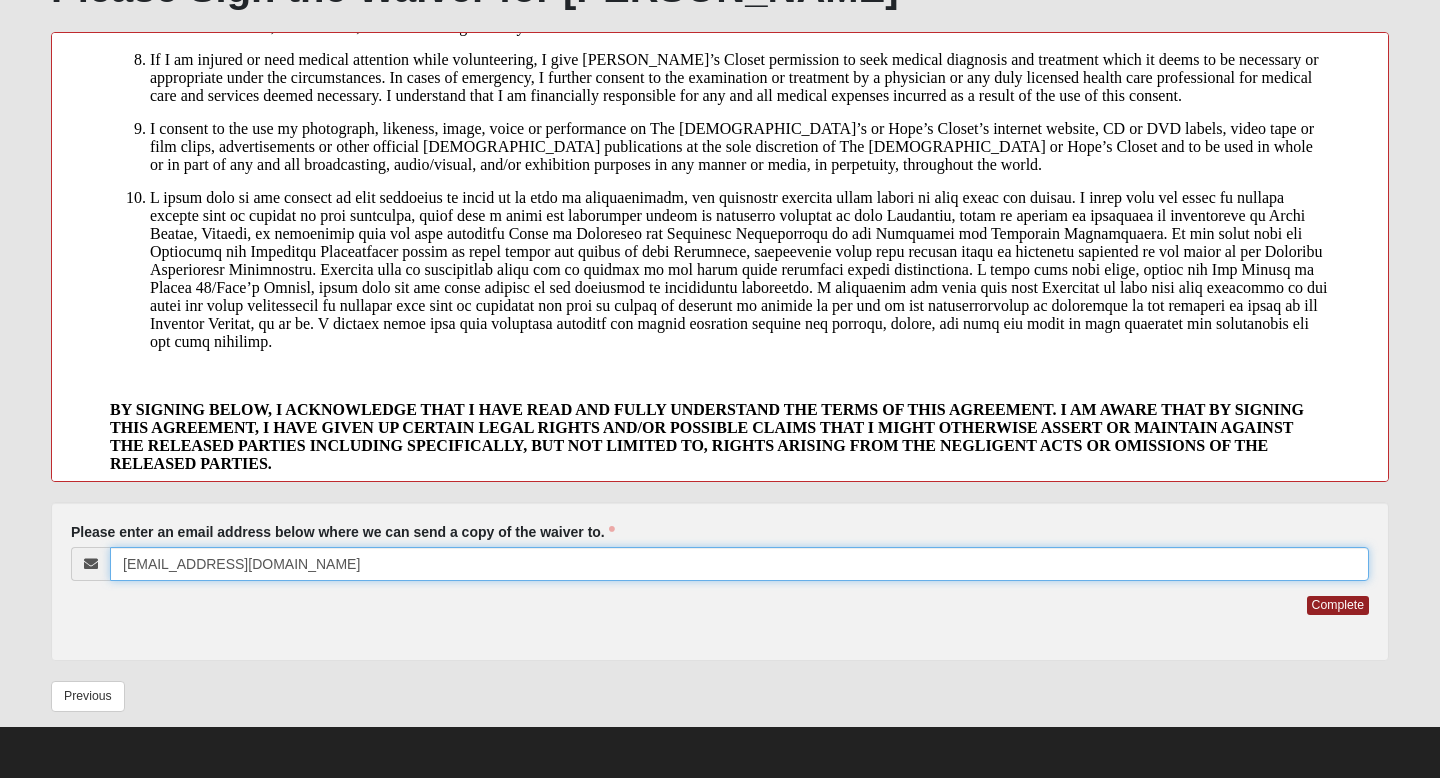 click on "[EMAIL_ADDRESS][DOMAIN_NAME]" at bounding box center [739, 564] 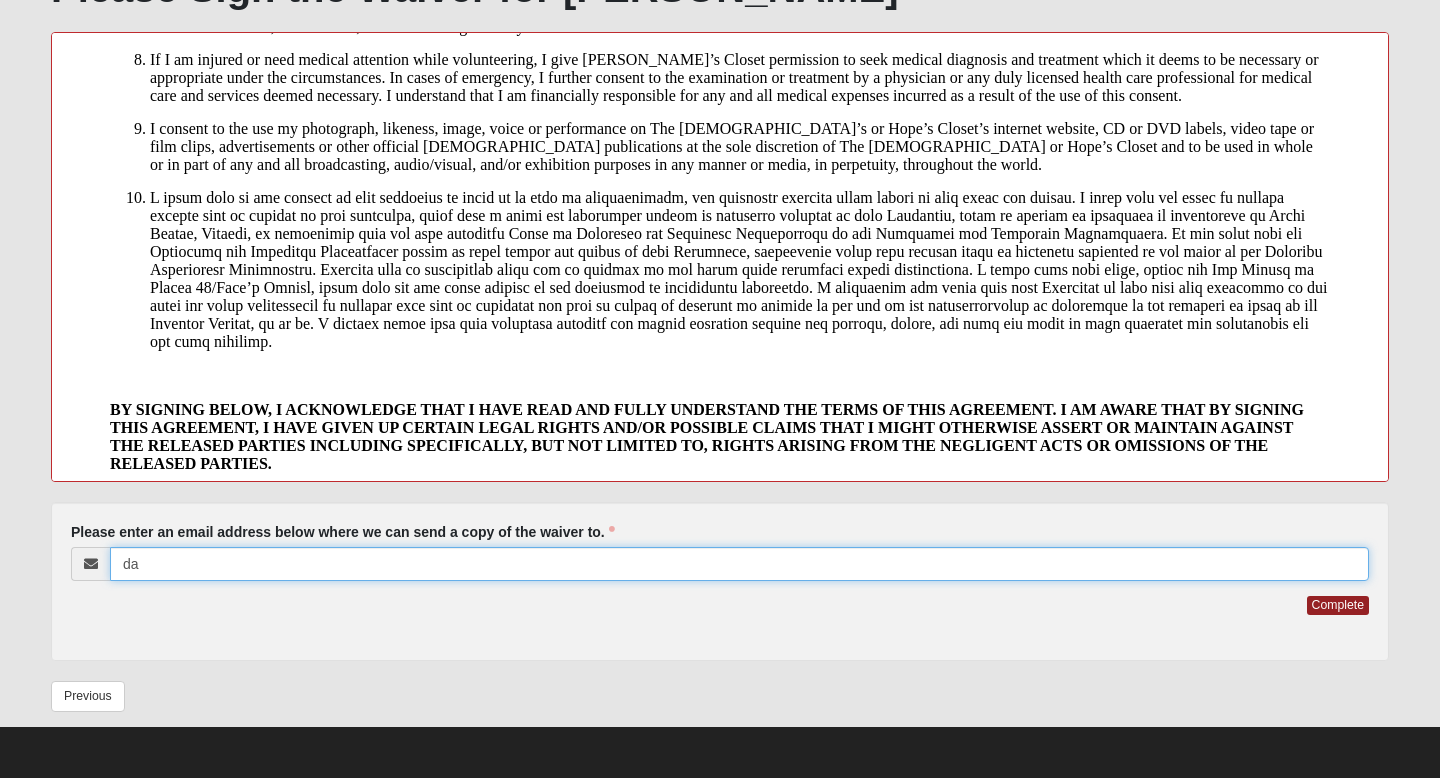 type on "d" 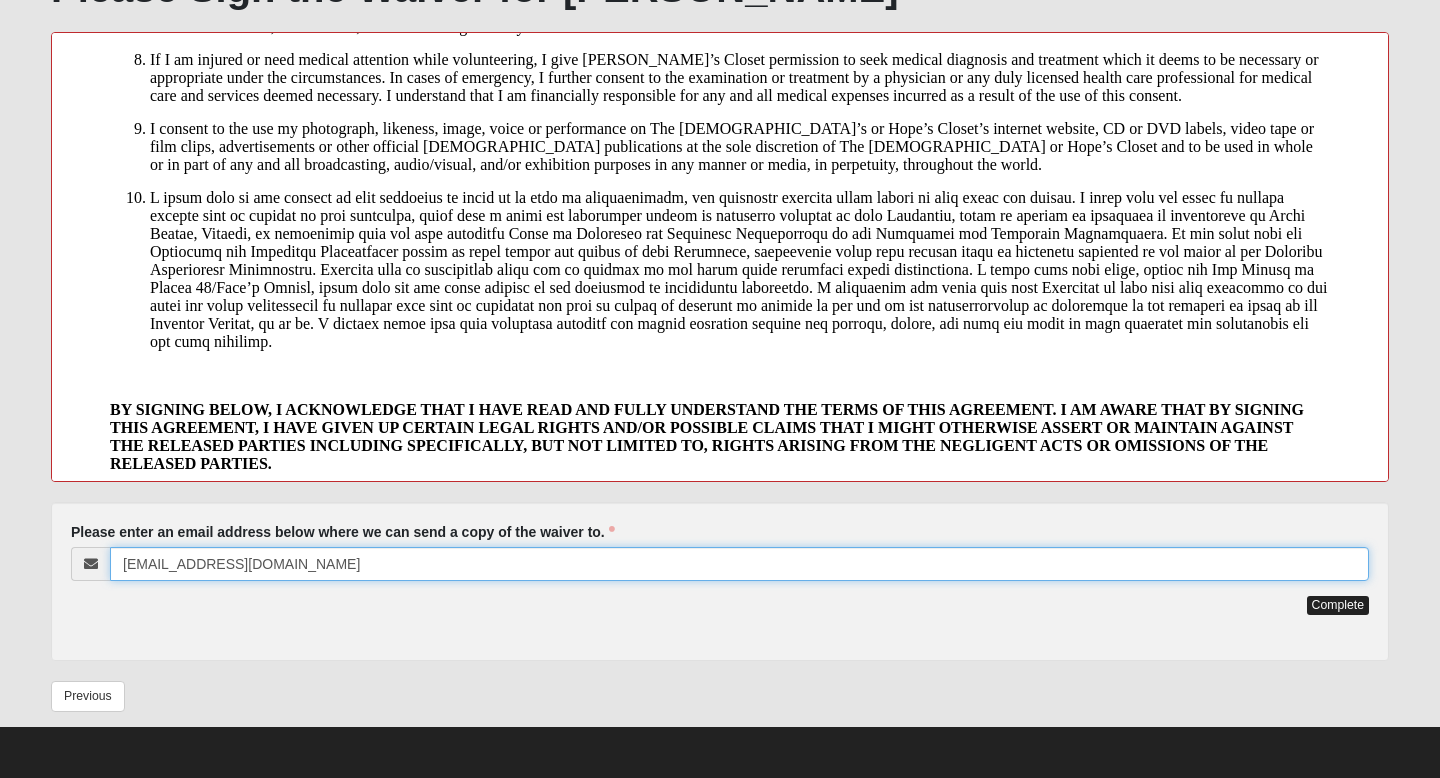 type on "[EMAIL_ADDRESS][DOMAIN_NAME]" 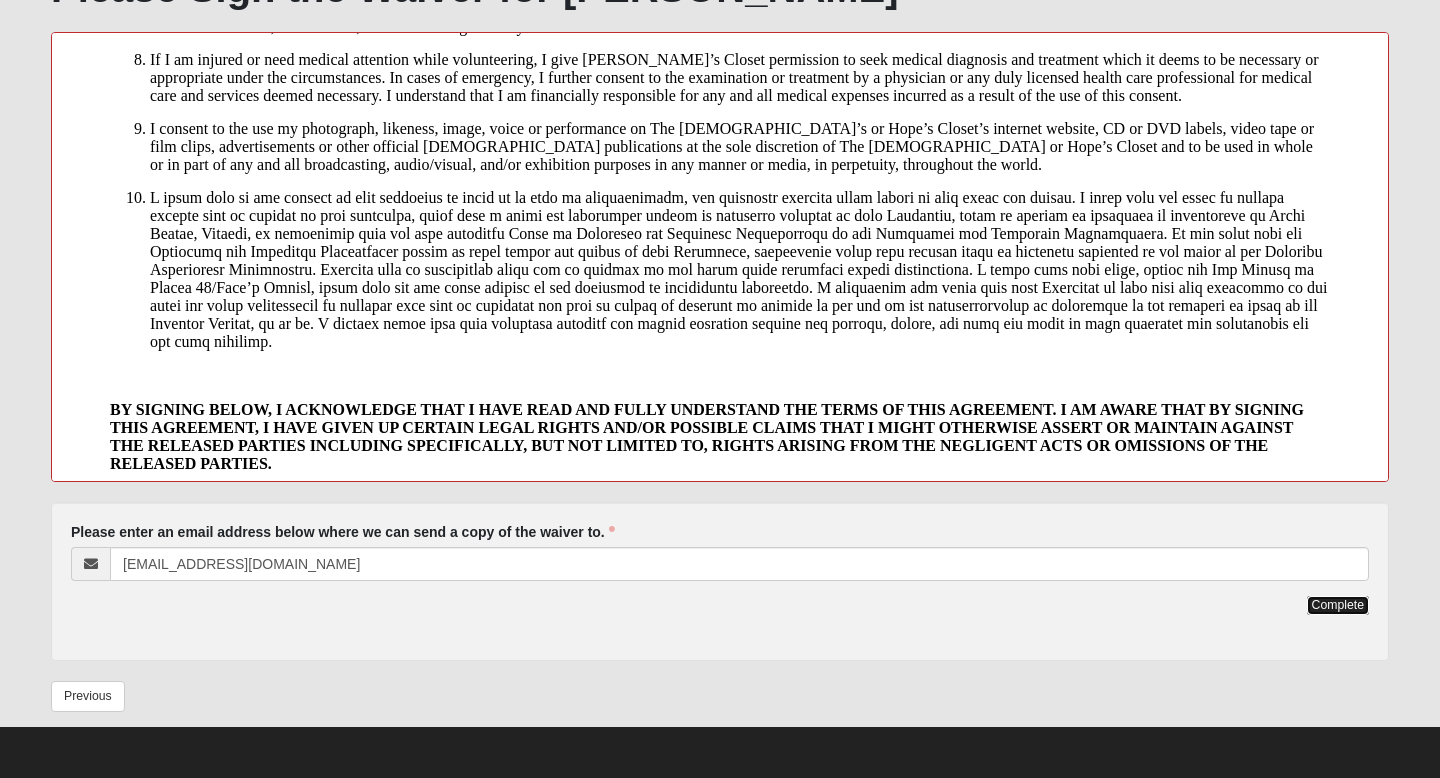 click on "Complete" at bounding box center (1338, 605) 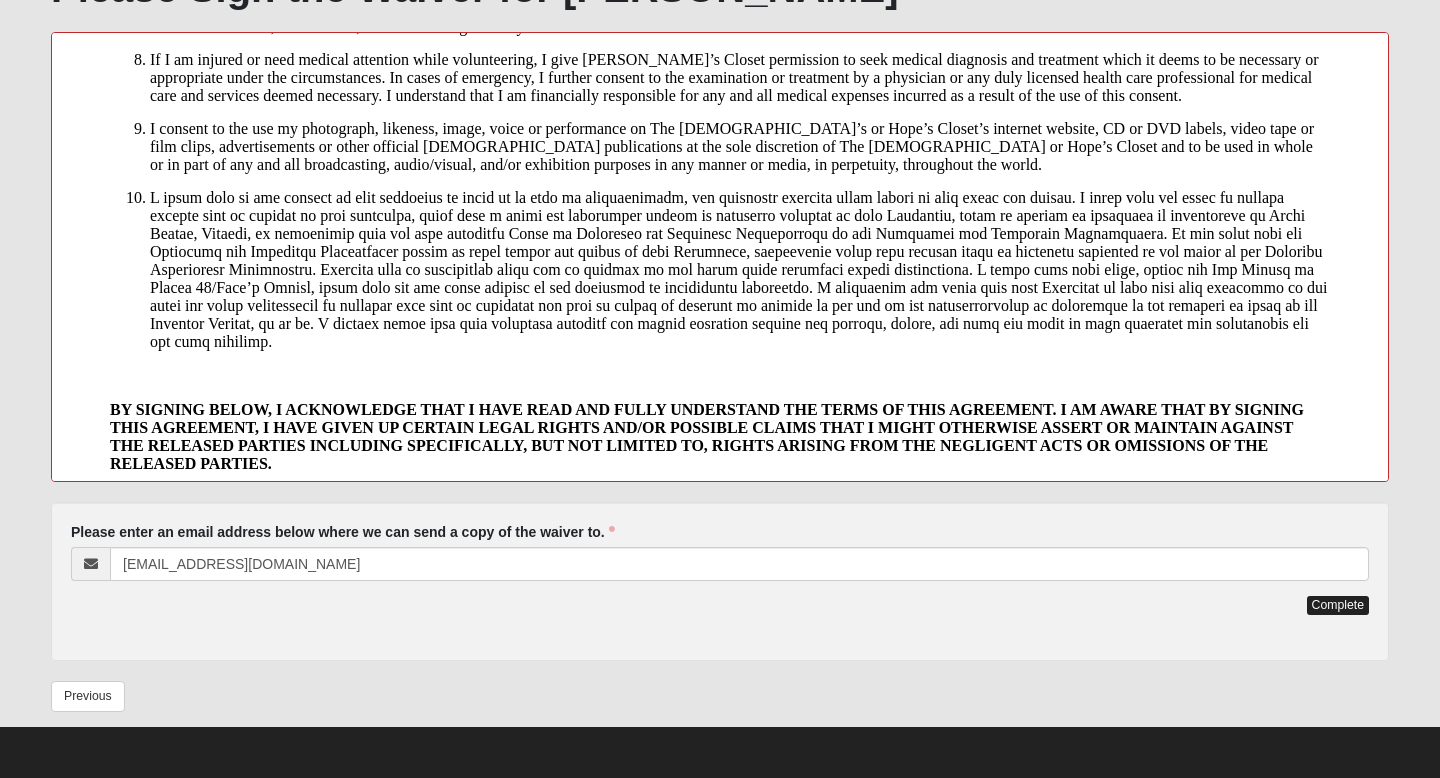scroll, scrollTop: 0, scrollLeft: 0, axis: both 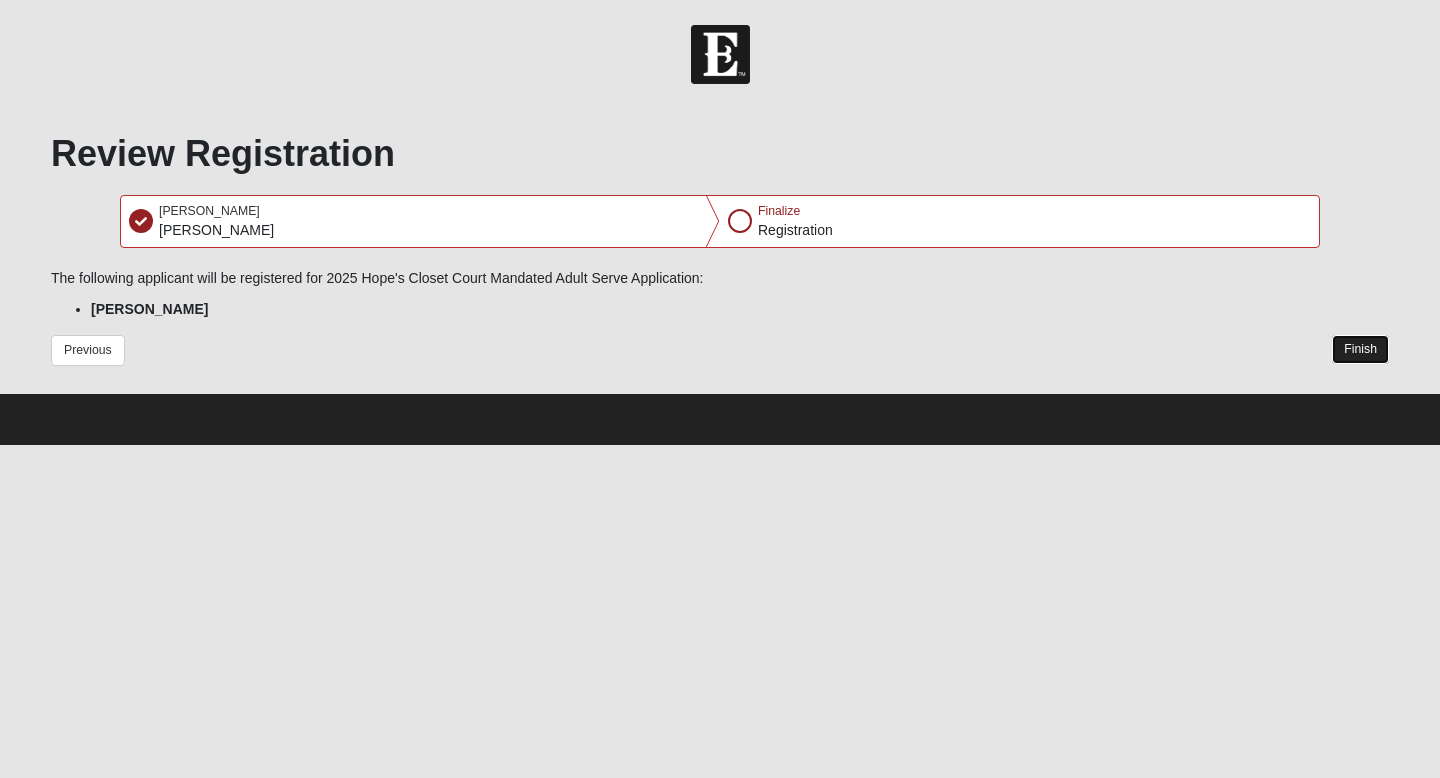 click on "Finish" at bounding box center (1360, 349) 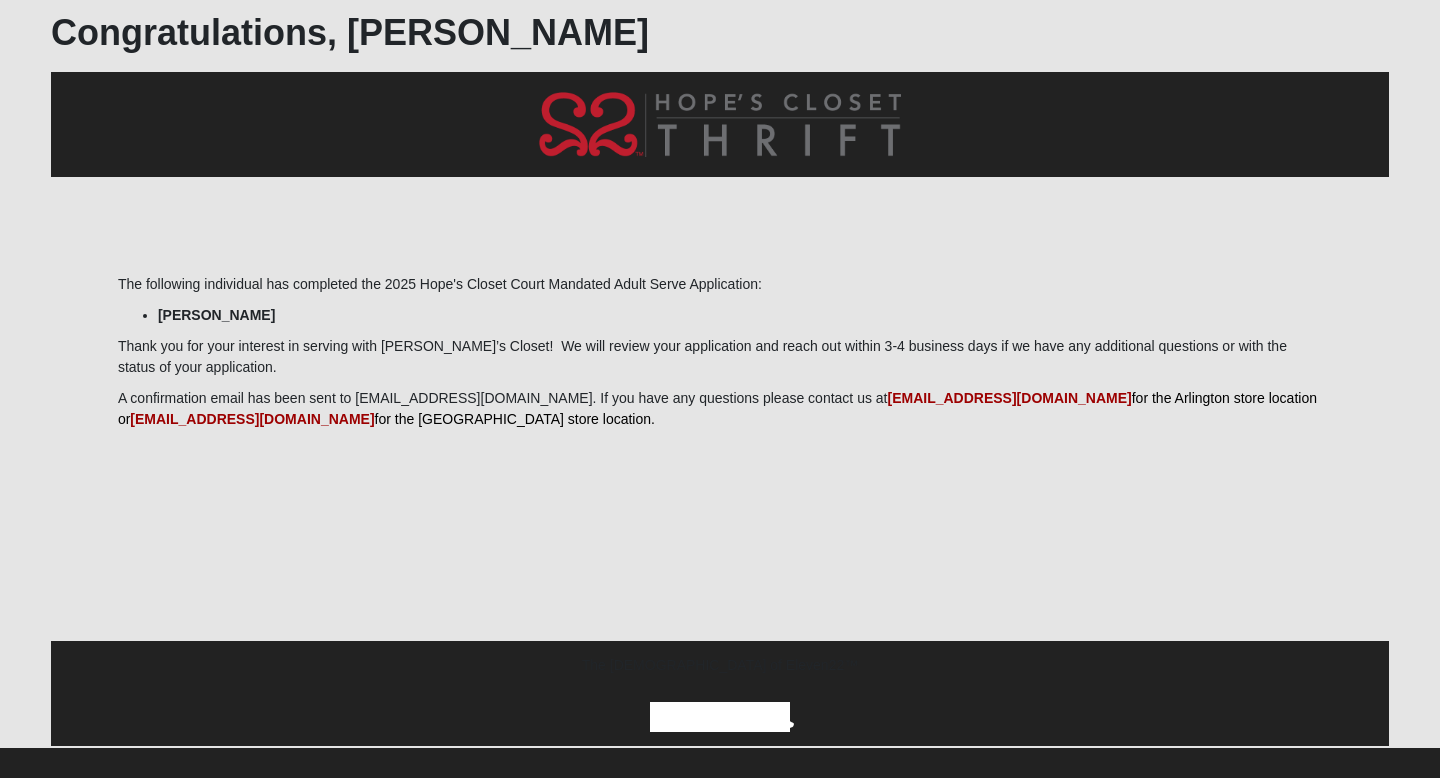scroll, scrollTop: 7, scrollLeft: 0, axis: vertical 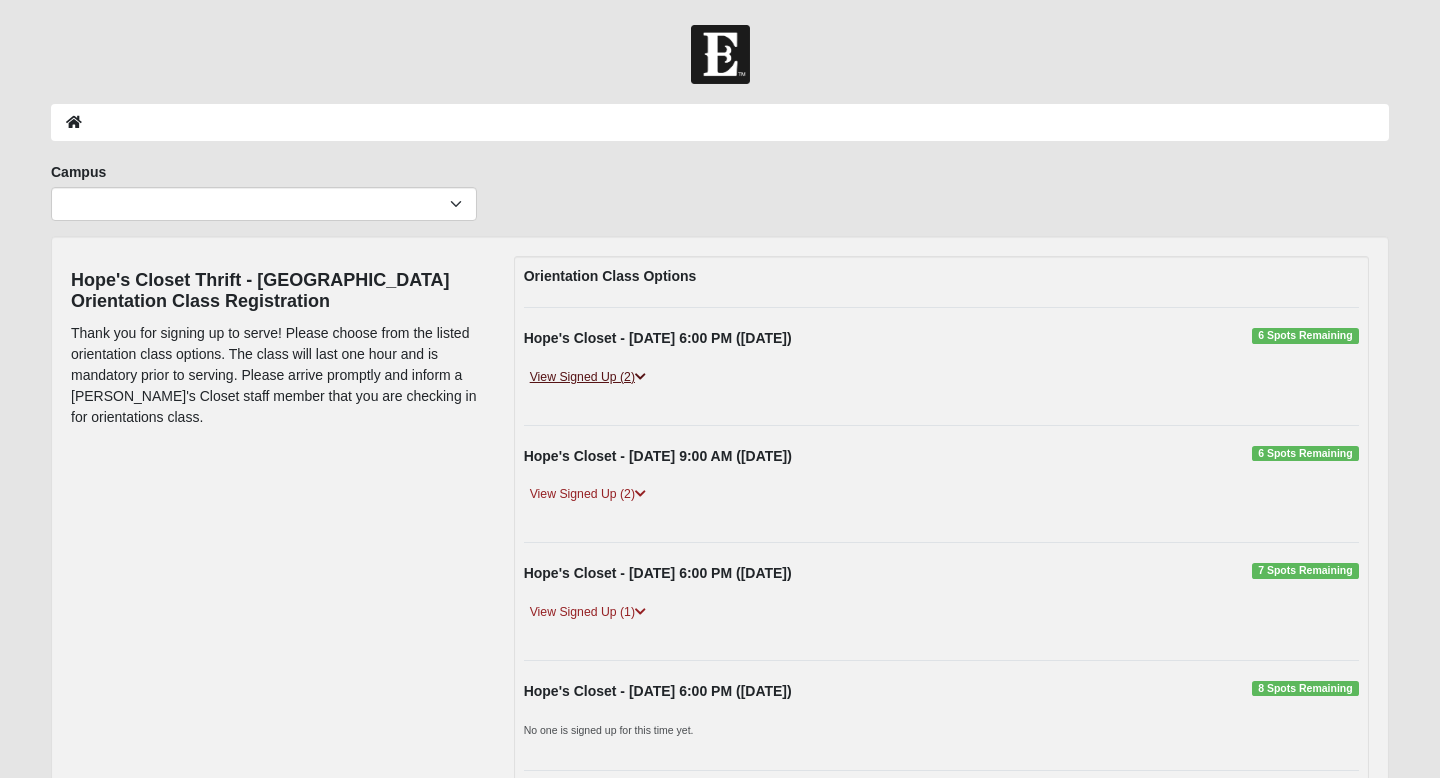 click at bounding box center [640, 377] 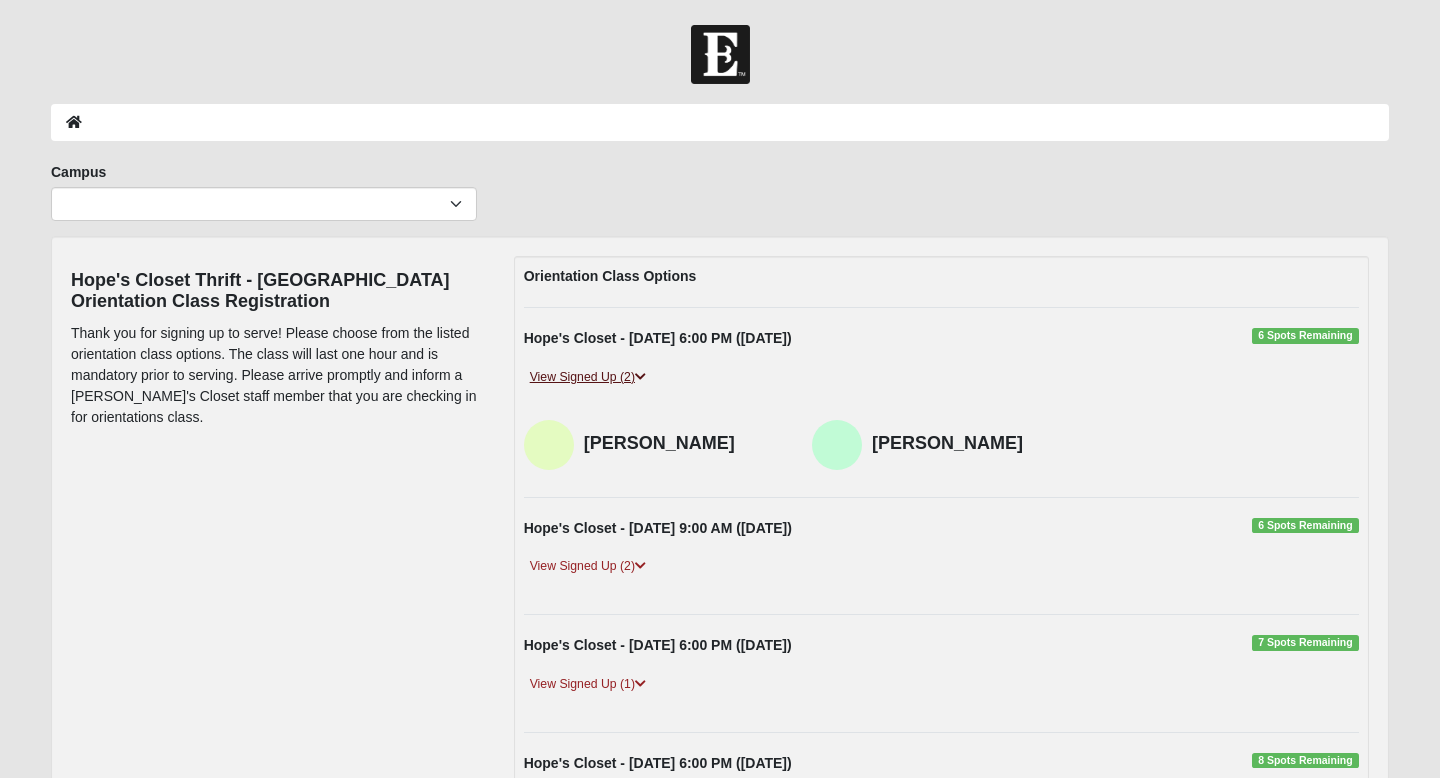 click at bounding box center (640, 377) 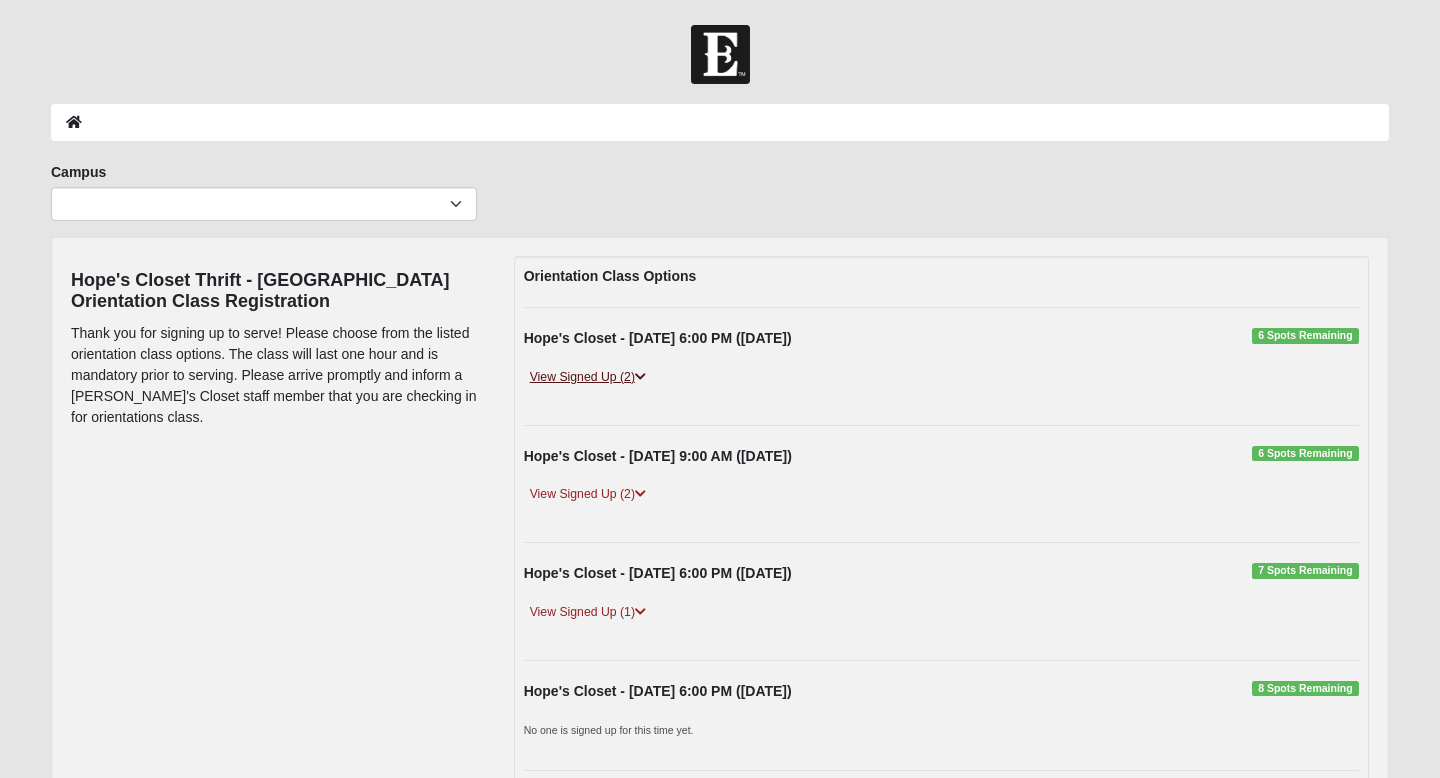 click at bounding box center [640, 377] 